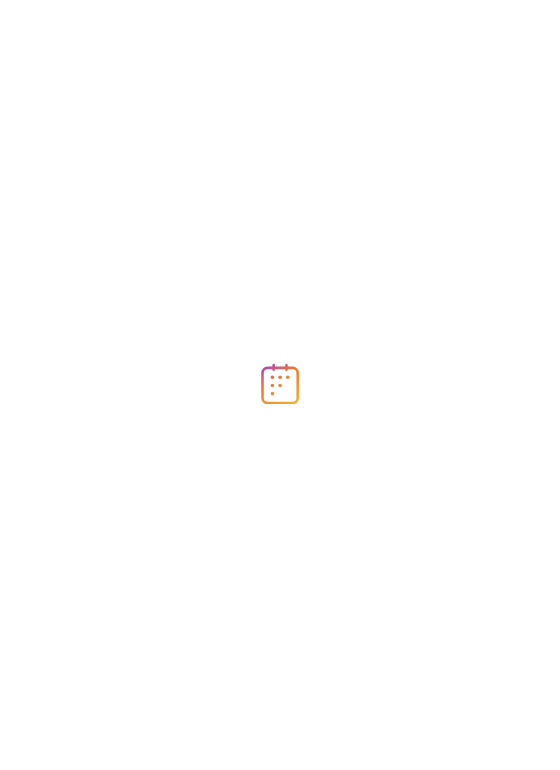 scroll, scrollTop: 0, scrollLeft: 0, axis: both 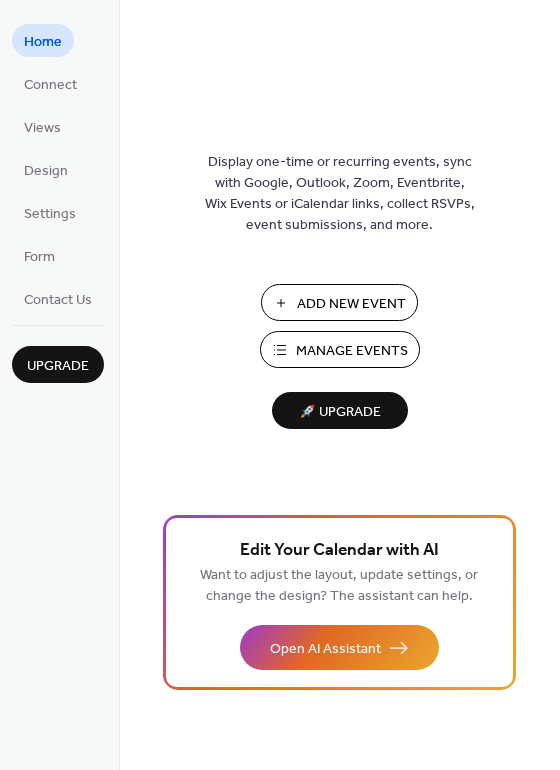 click on "Manage Events" at bounding box center (352, 351) 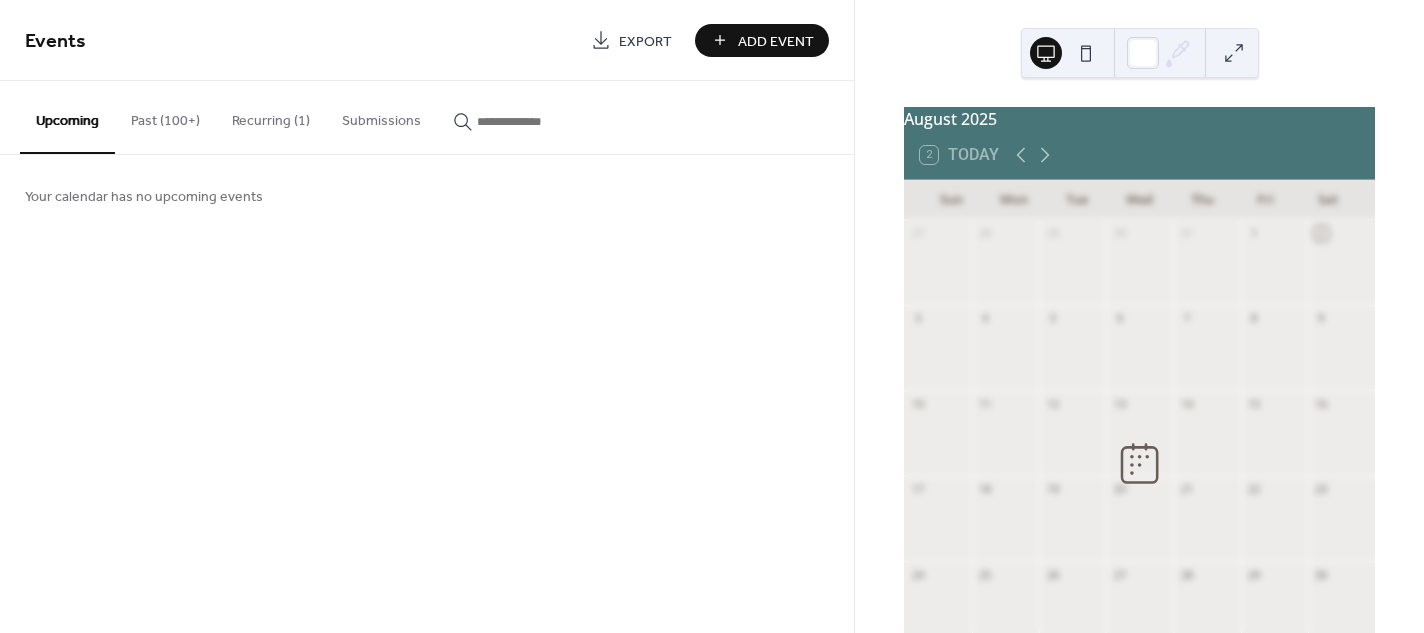 scroll, scrollTop: 0, scrollLeft: 0, axis: both 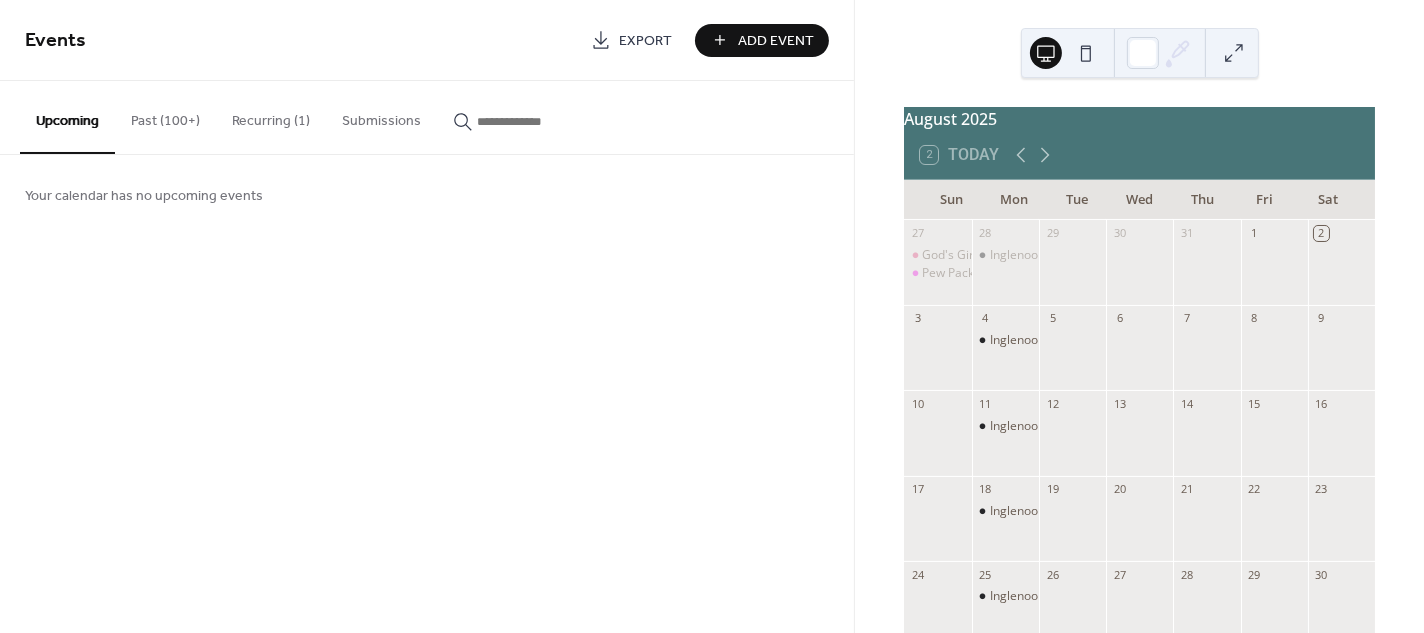 click on "Past (100+)" at bounding box center (165, 116) 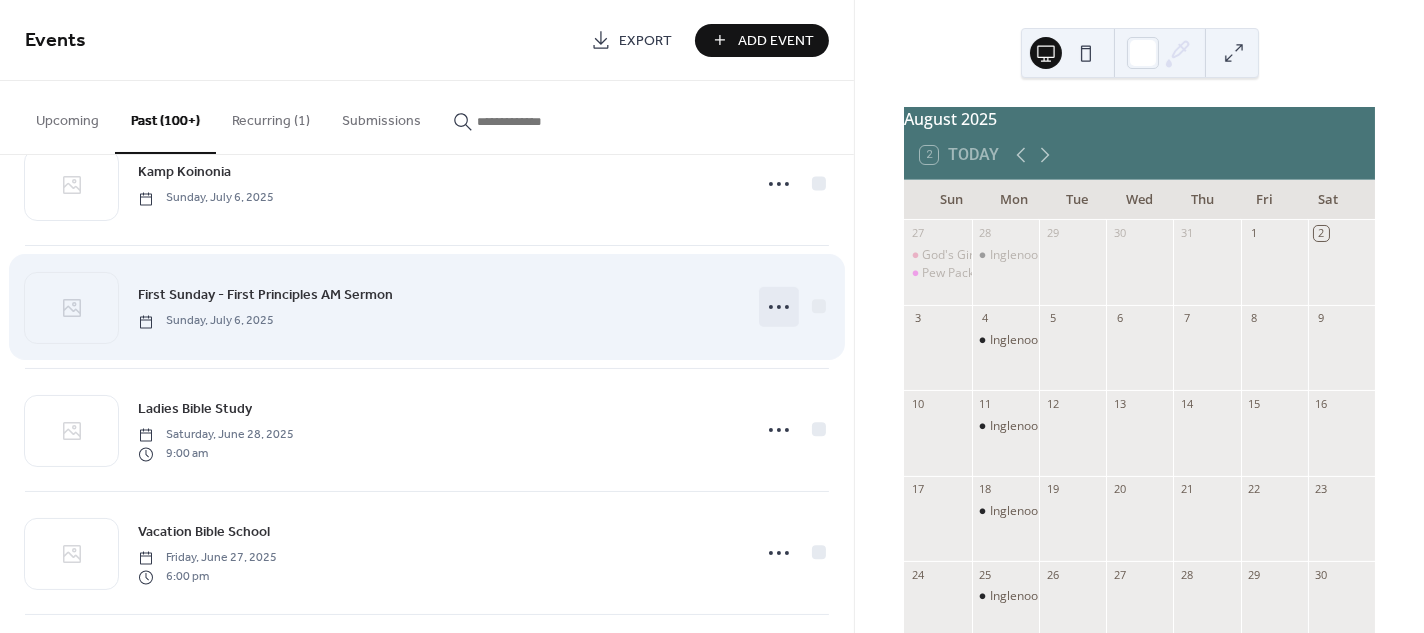 scroll, scrollTop: 1170, scrollLeft: 0, axis: vertical 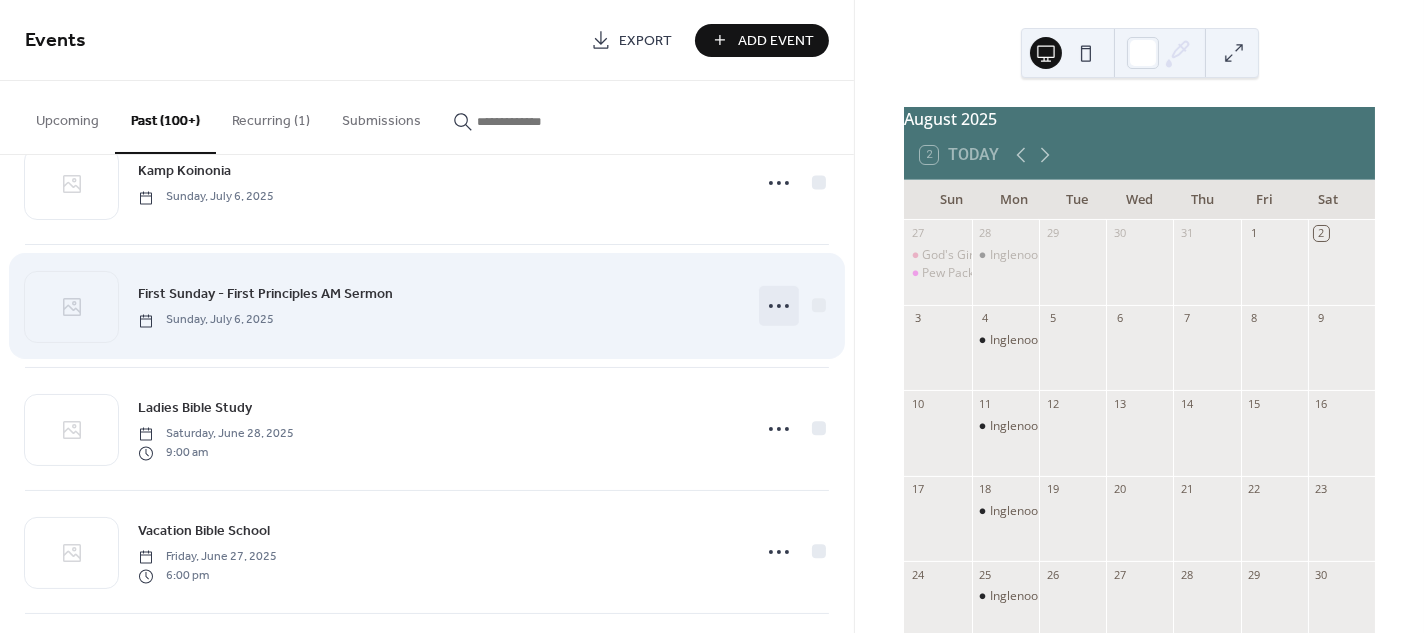 click 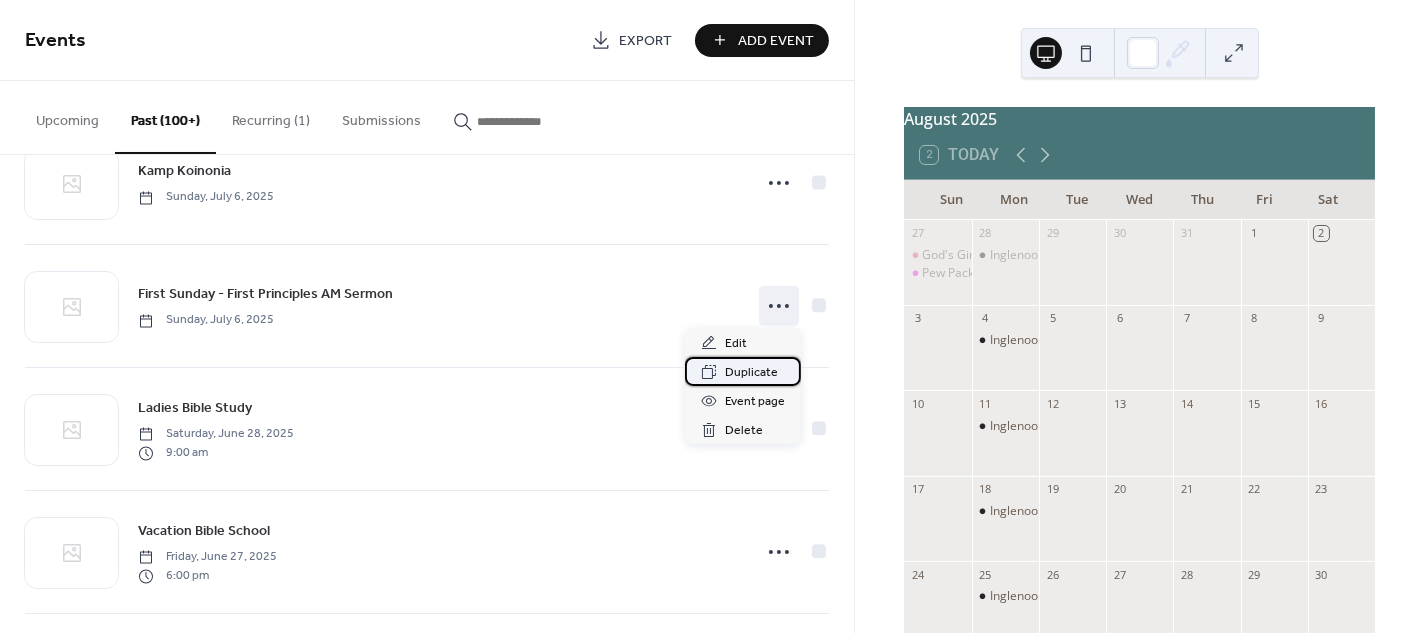click on "Duplicate" at bounding box center [751, 373] 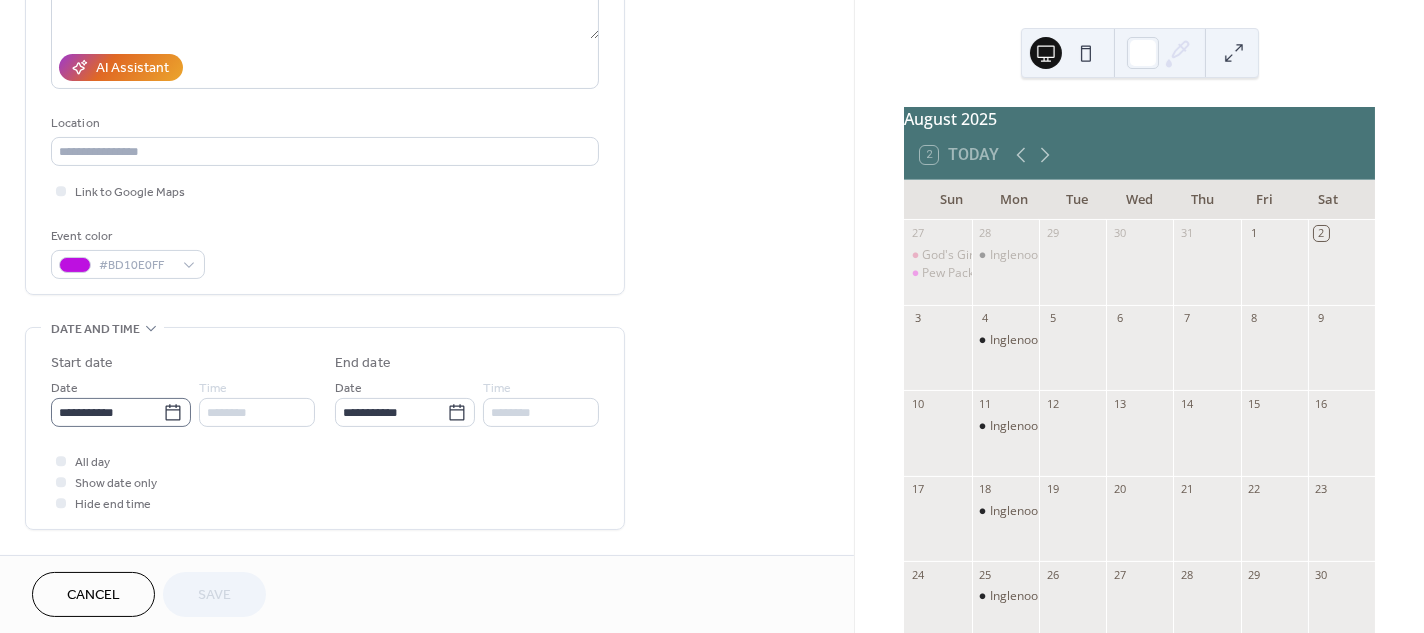 scroll, scrollTop: 325, scrollLeft: 0, axis: vertical 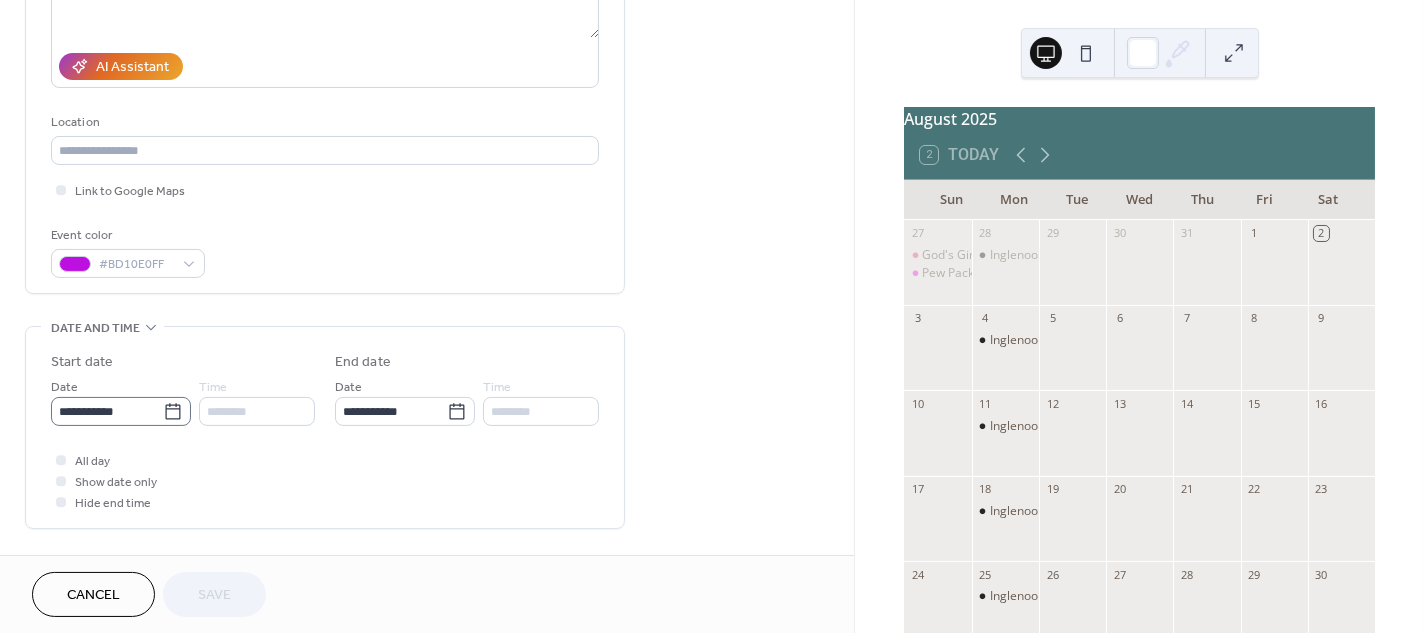 click 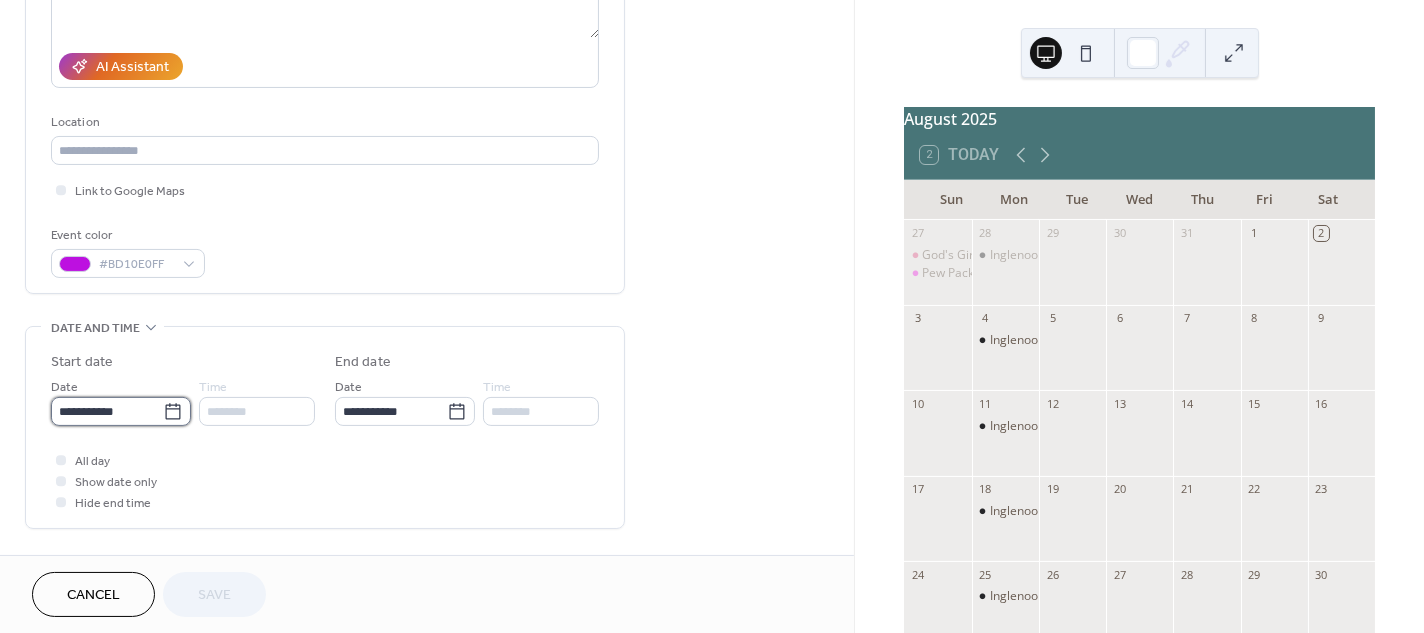 click on "**********" at bounding box center (107, 411) 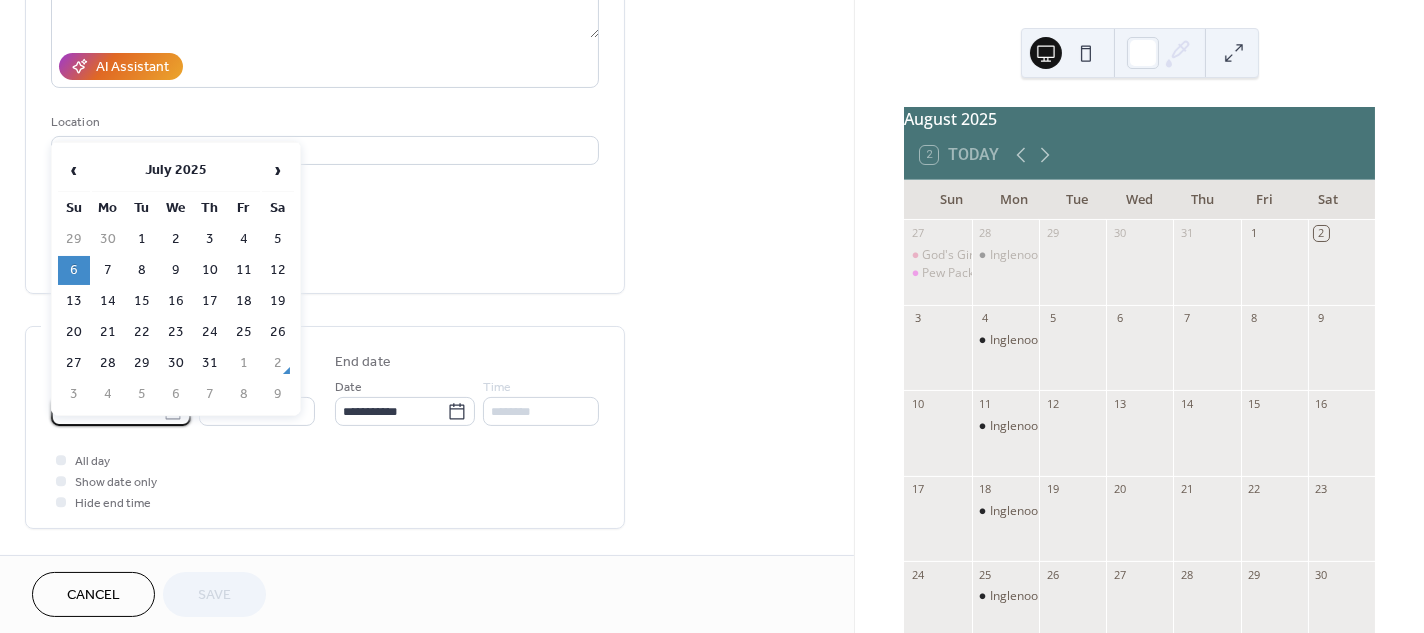 click 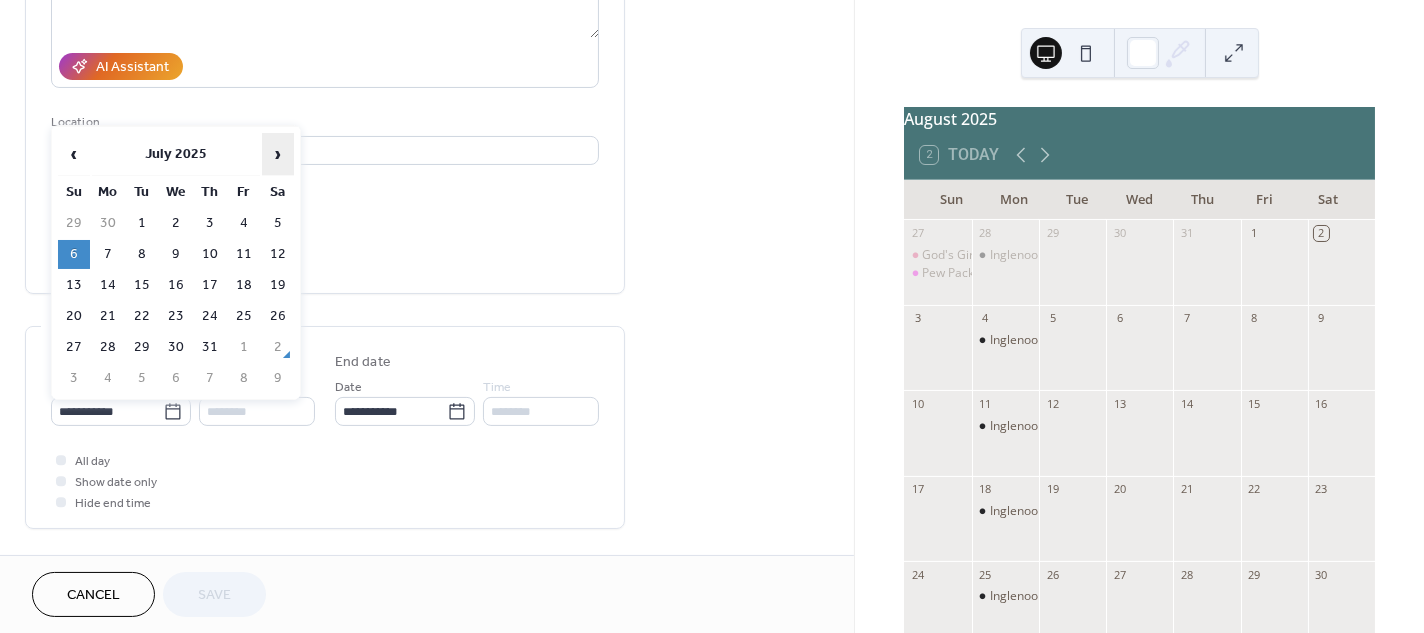click on "›" at bounding box center (278, 154) 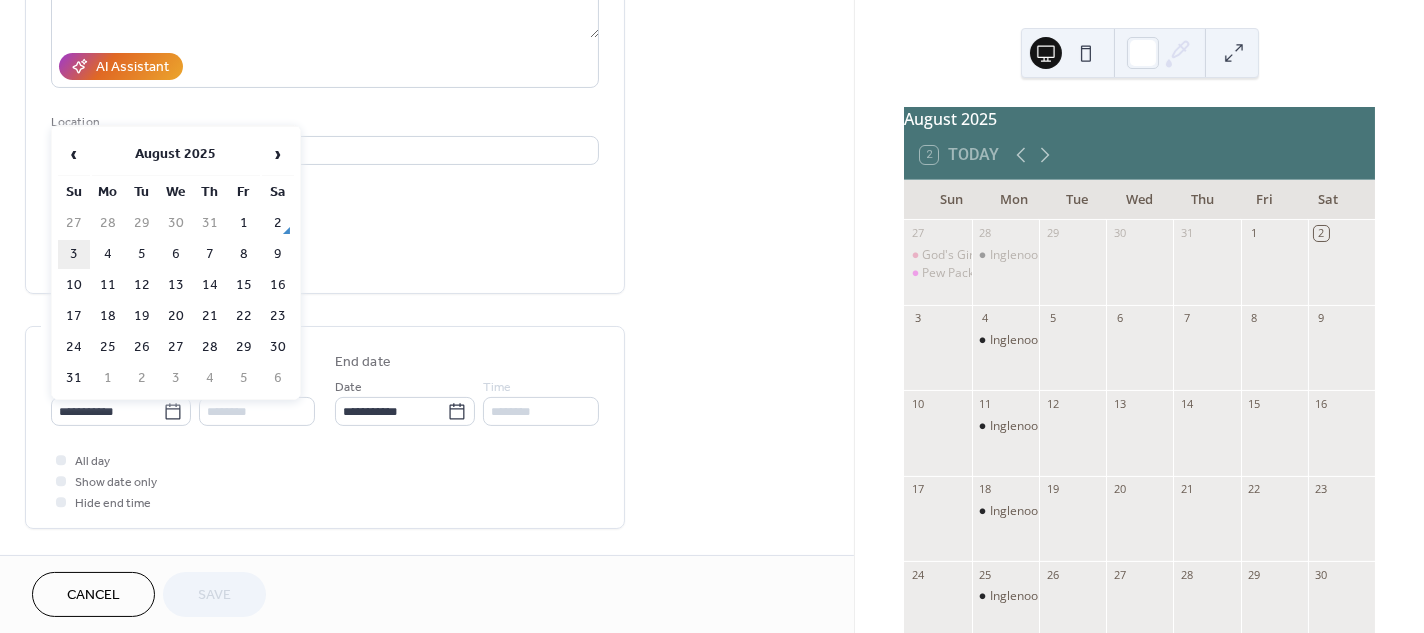 click on "3" at bounding box center (74, 254) 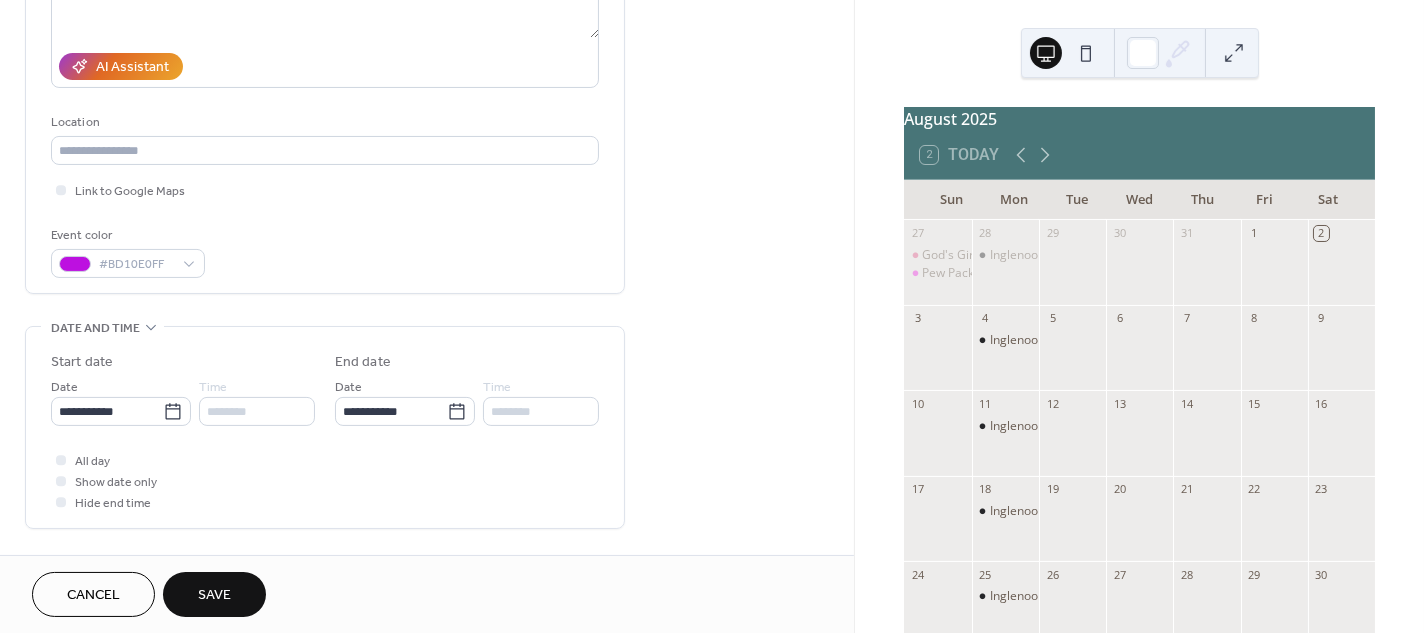 click on "Save" at bounding box center [214, 596] 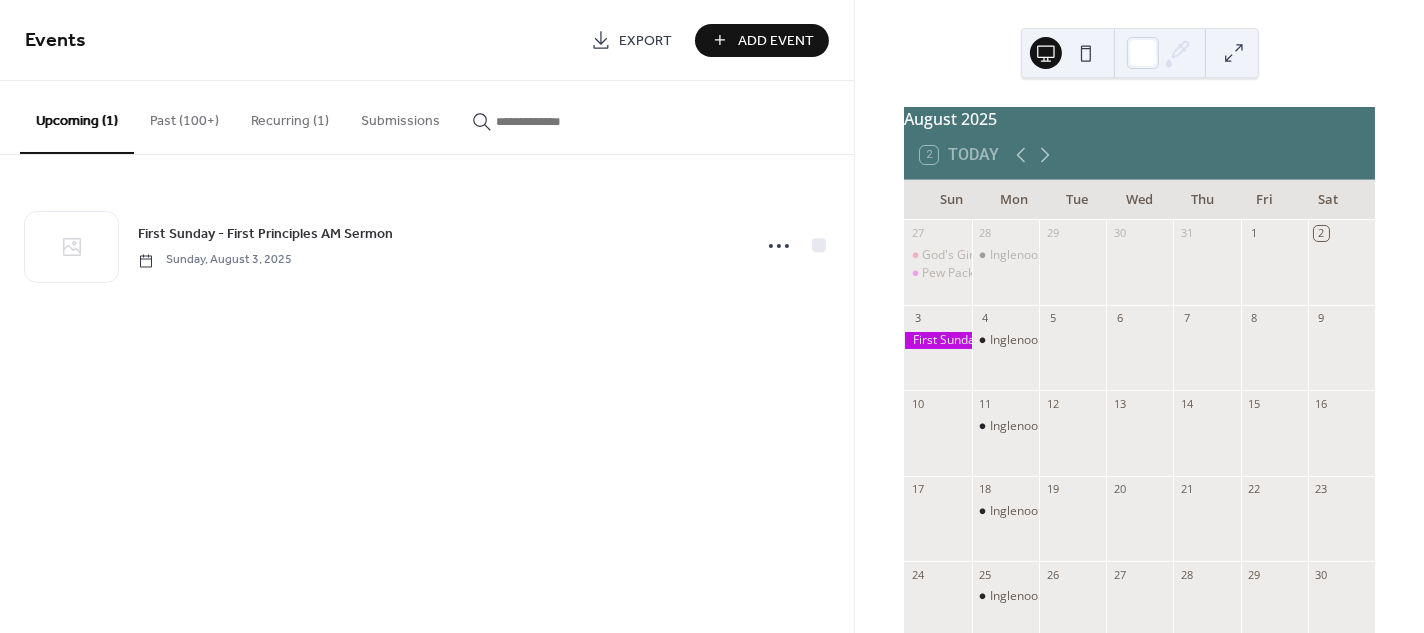 click on "Past (100+)" at bounding box center [184, 116] 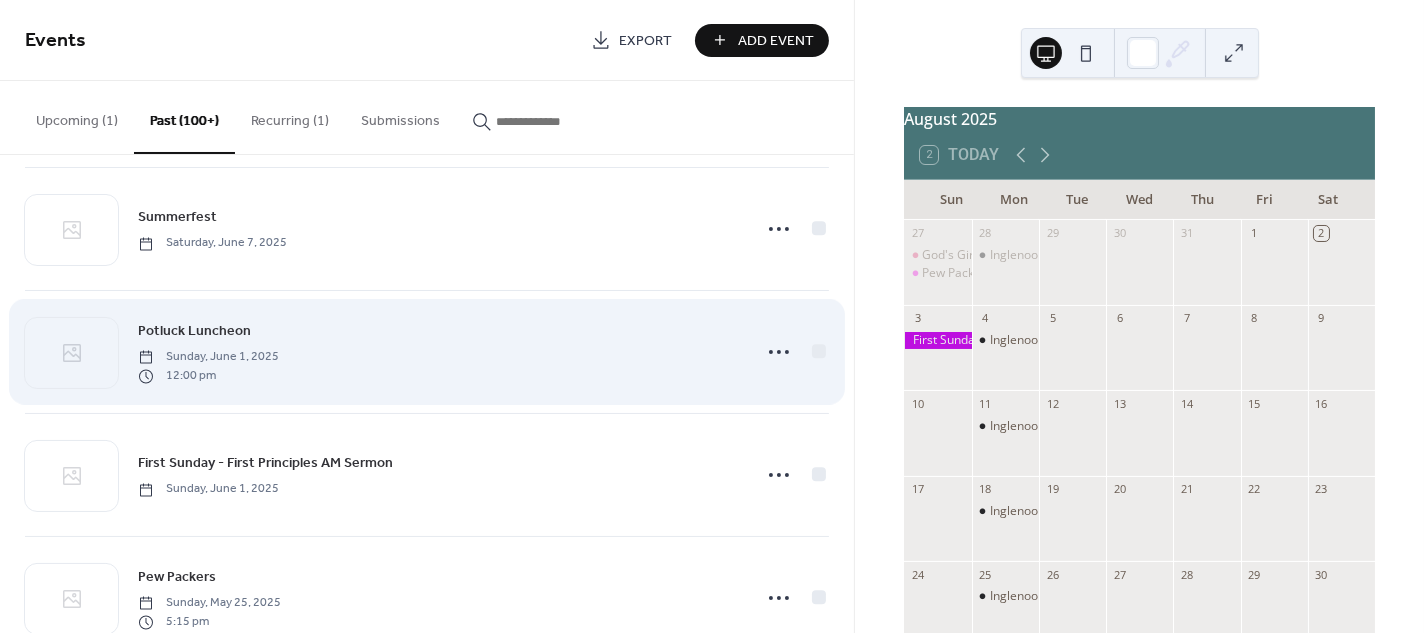 scroll, scrollTop: 2600, scrollLeft: 0, axis: vertical 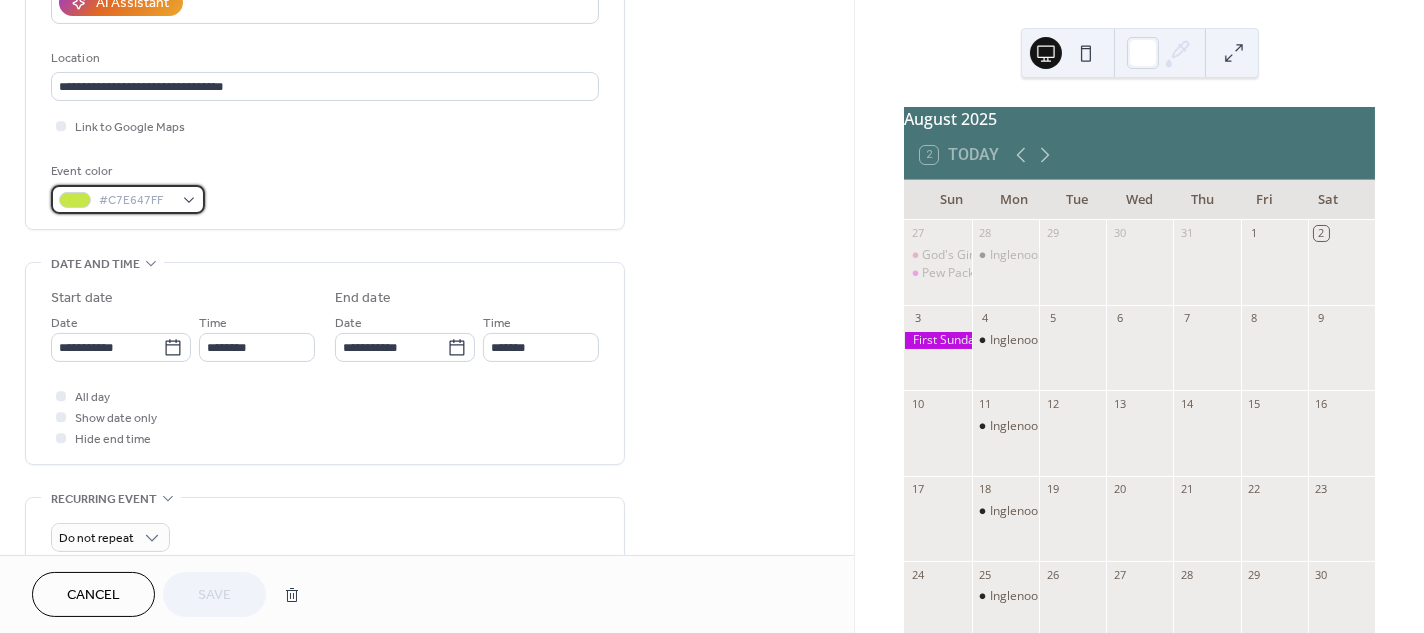 click on "#C7E647FF" at bounding box center (128, 199) 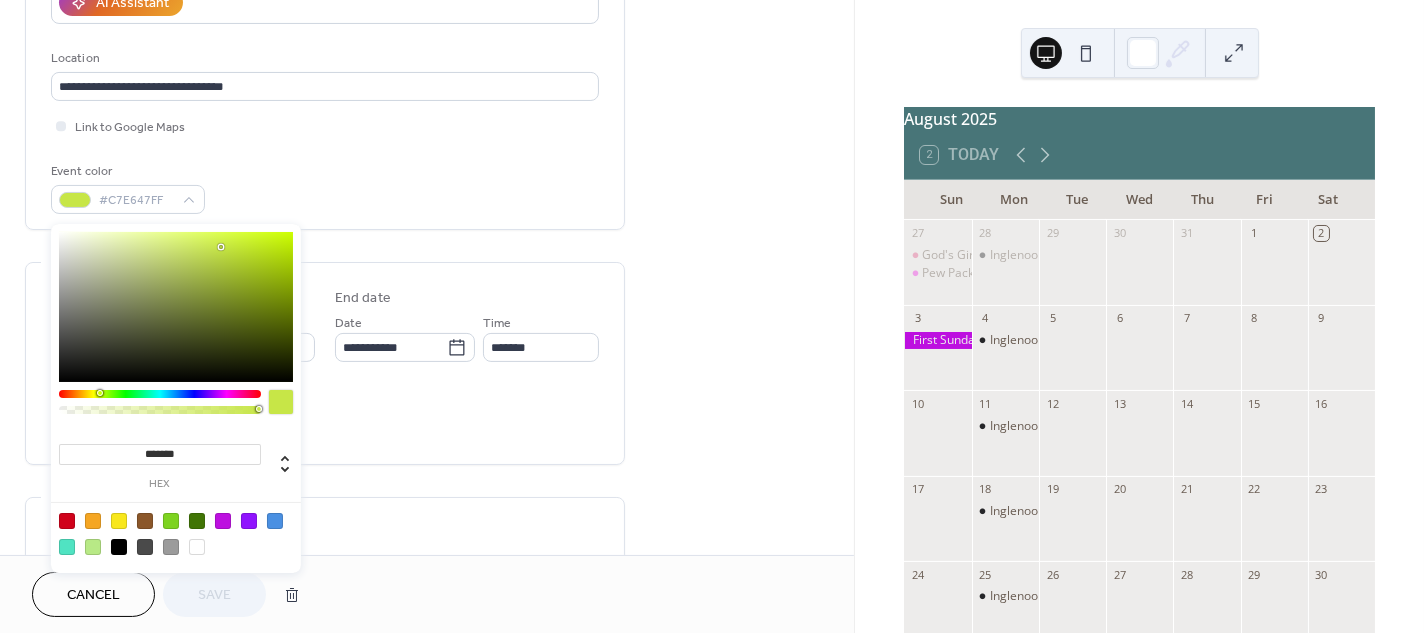 click on "Event color #C7E647FF" at bounding box center (325, 187) 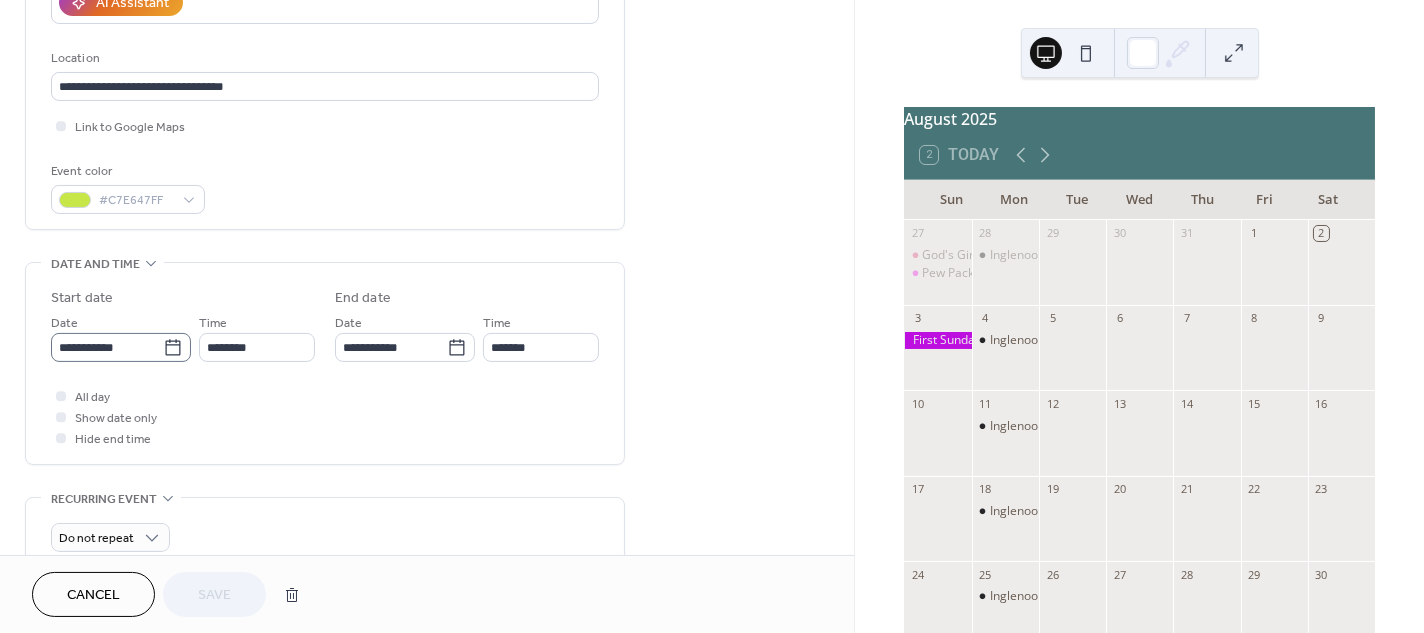 click 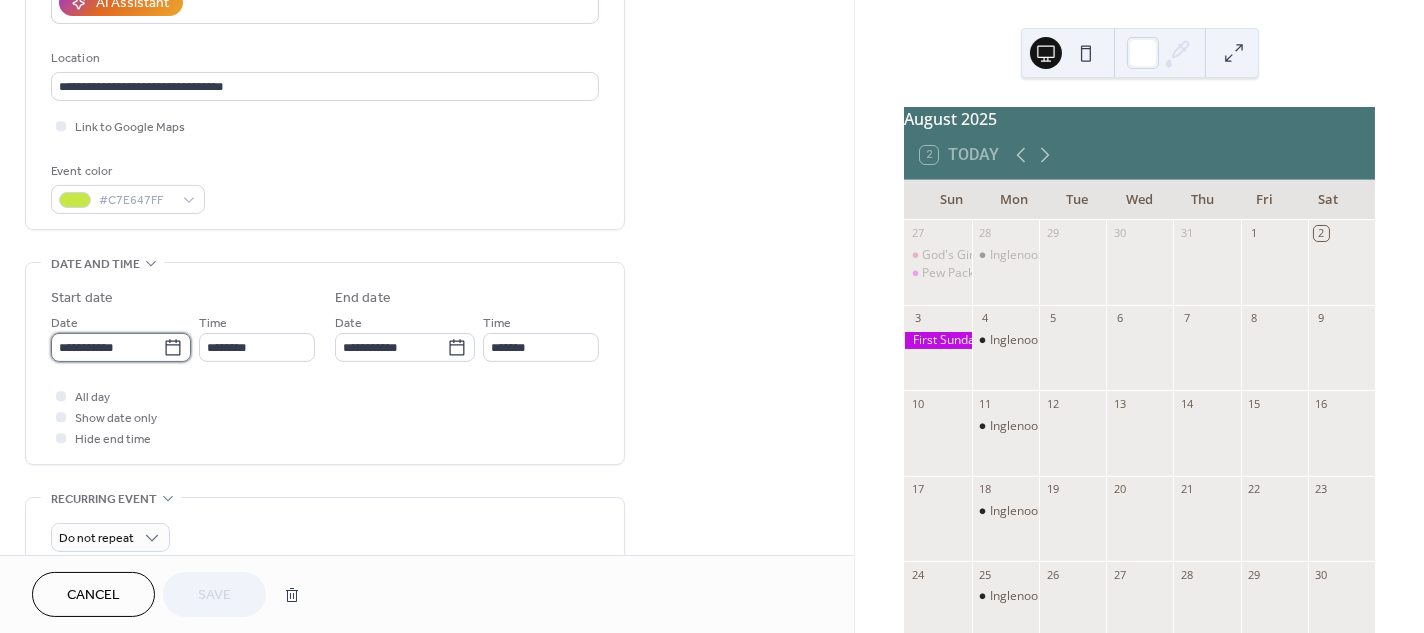 click on "**********" at bounding box center (107, 347) 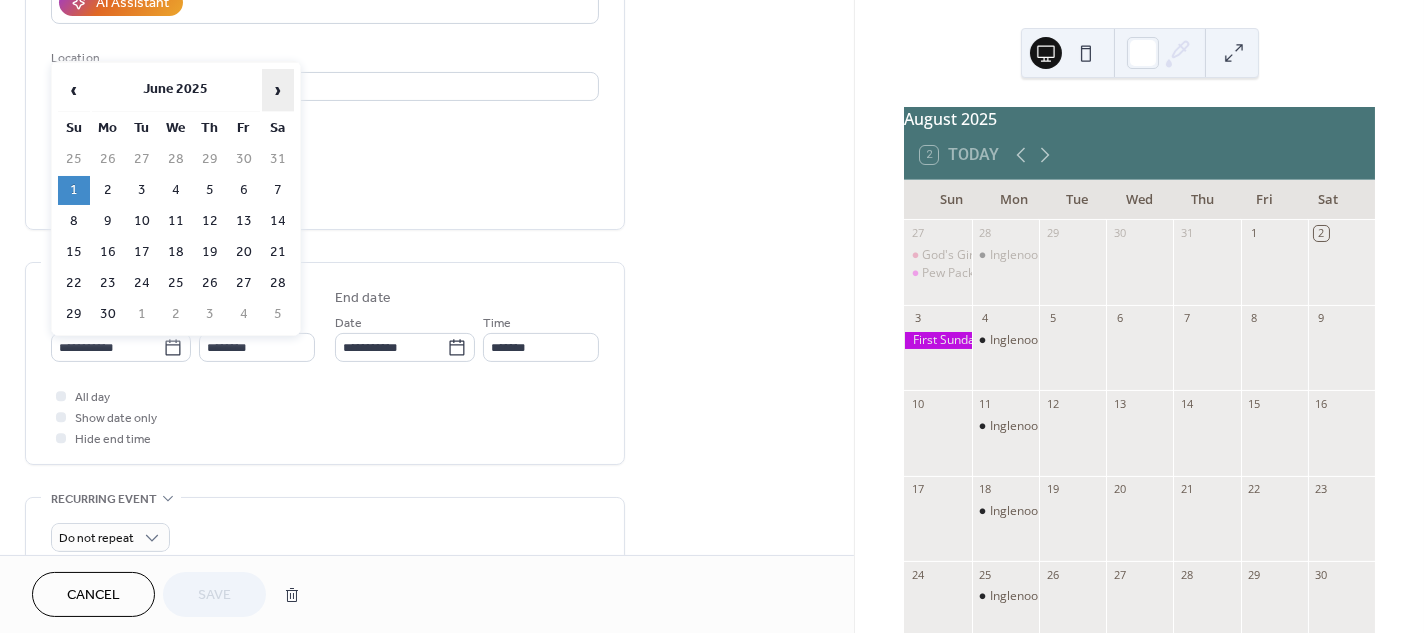 click on "›" at bounding box center [278, 90] 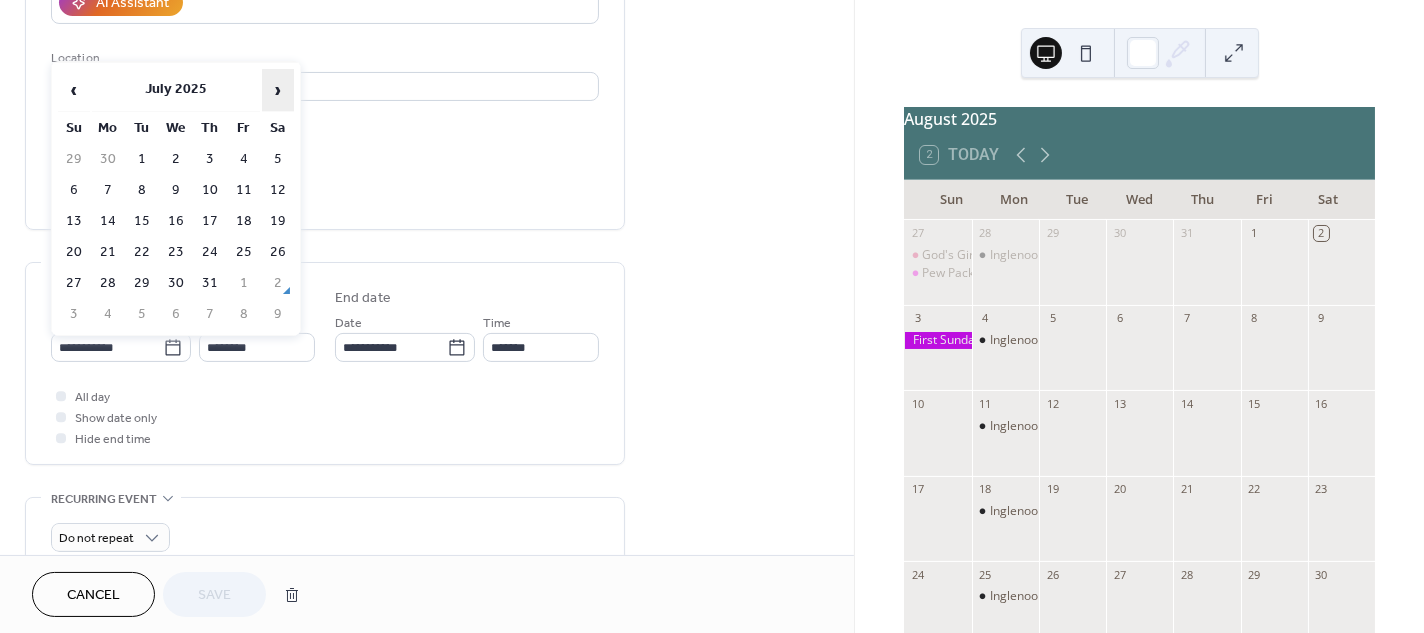 click on "›" at bounding box center (278, 90) 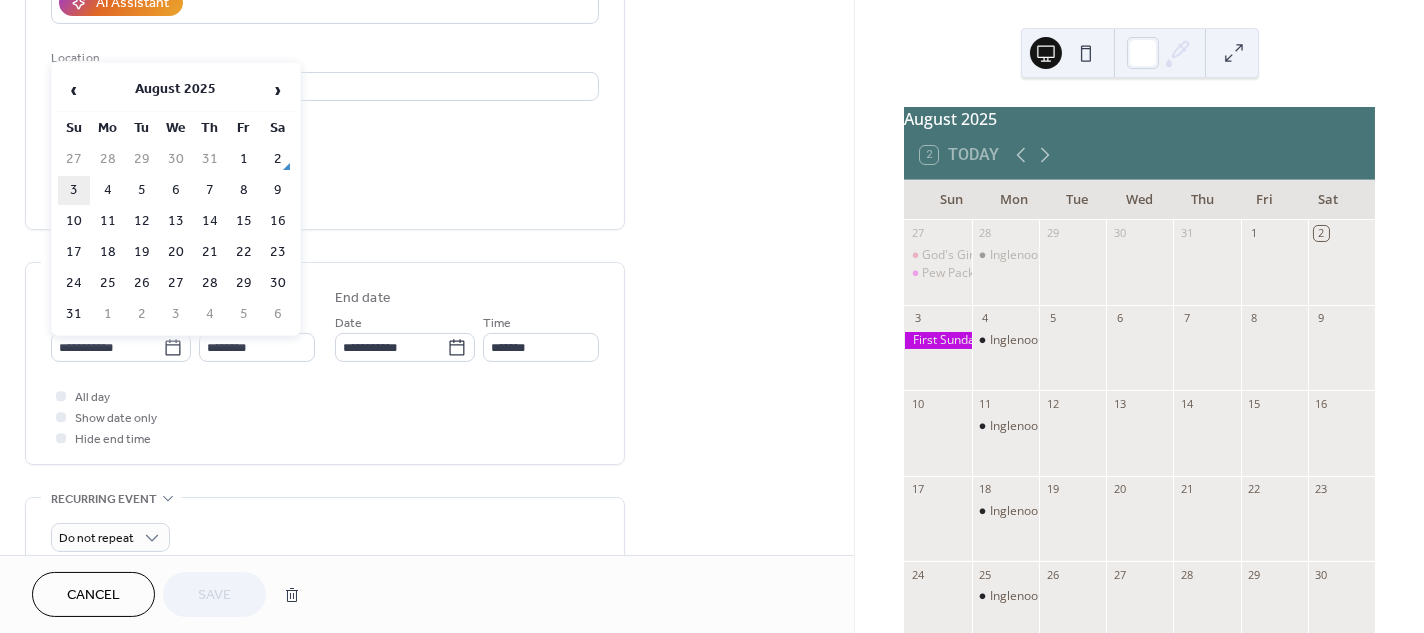 click on "3" at bounding box center [74, 190] 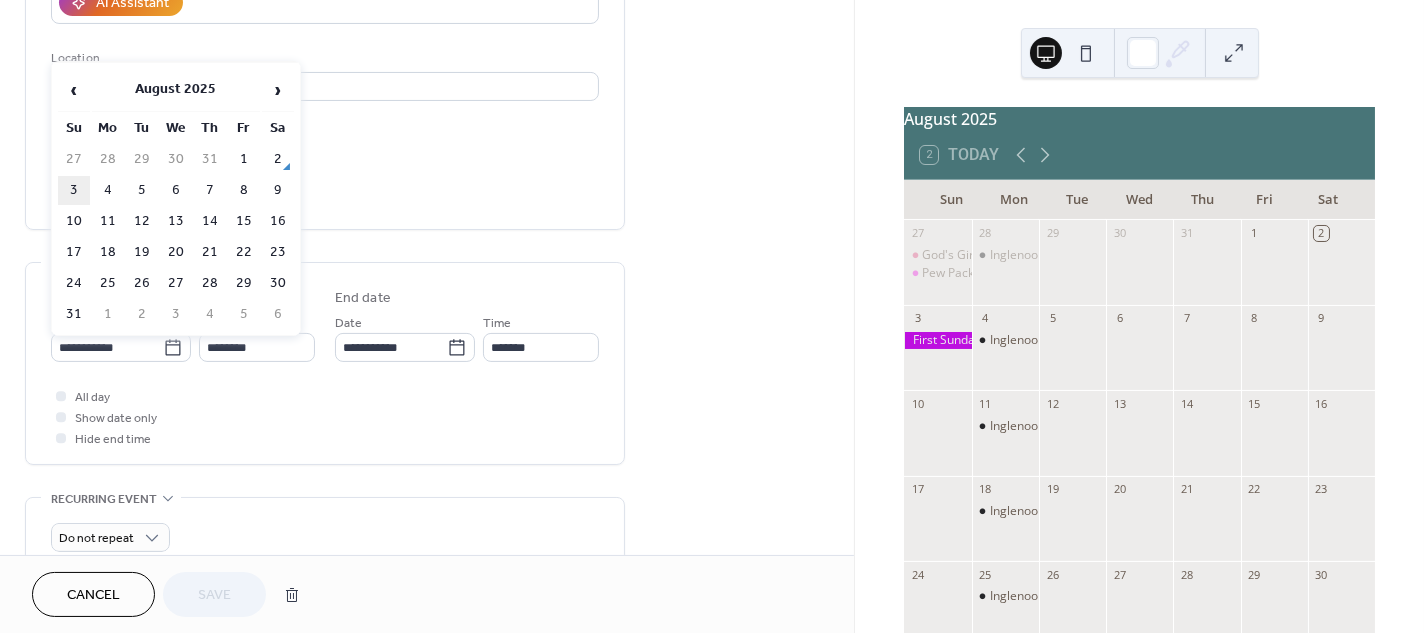 type on "**********" 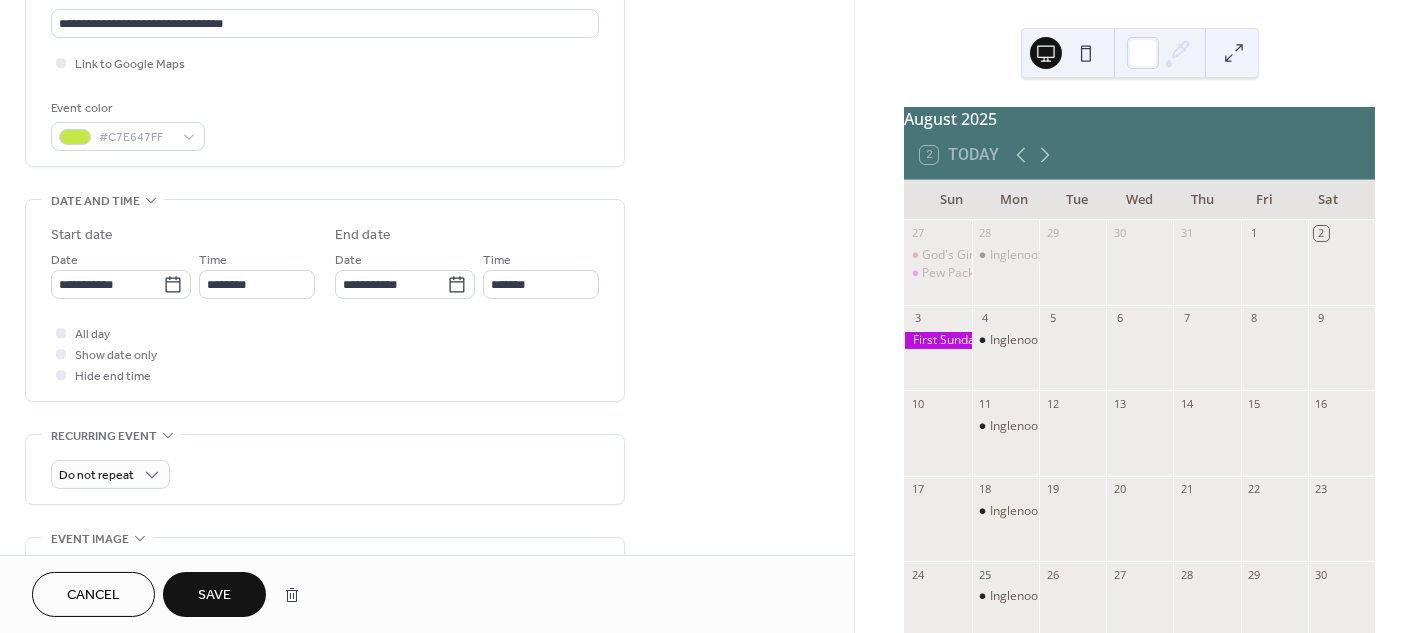 scroll, scrollTop: 454, scrollLeft: 0, axis: vertical 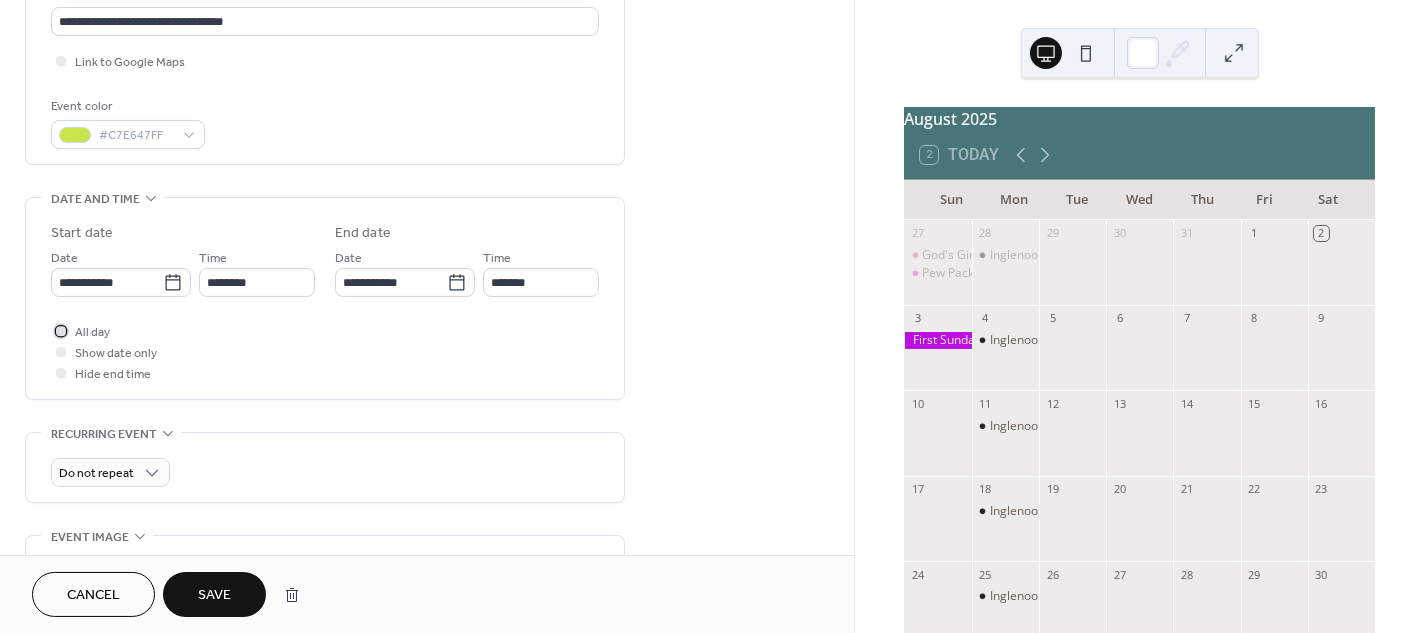 click at bounding box center (61, 331) 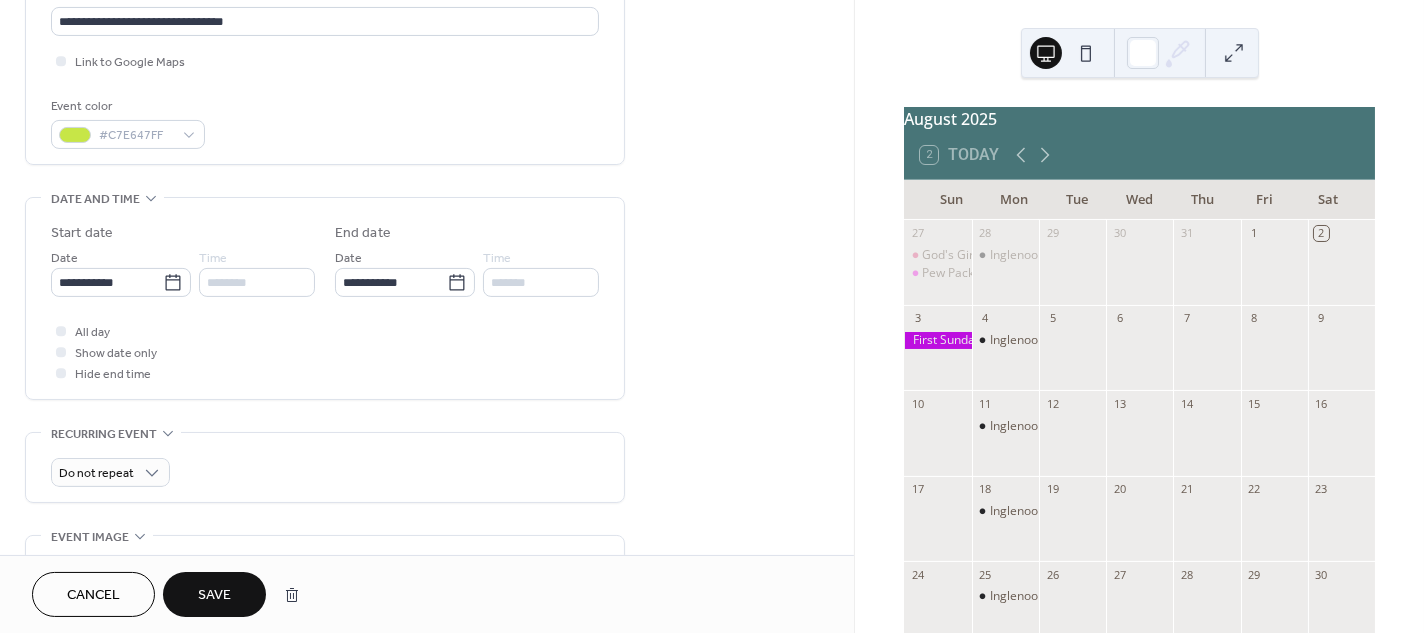 click on "Save" at bounding box center [214, 594] 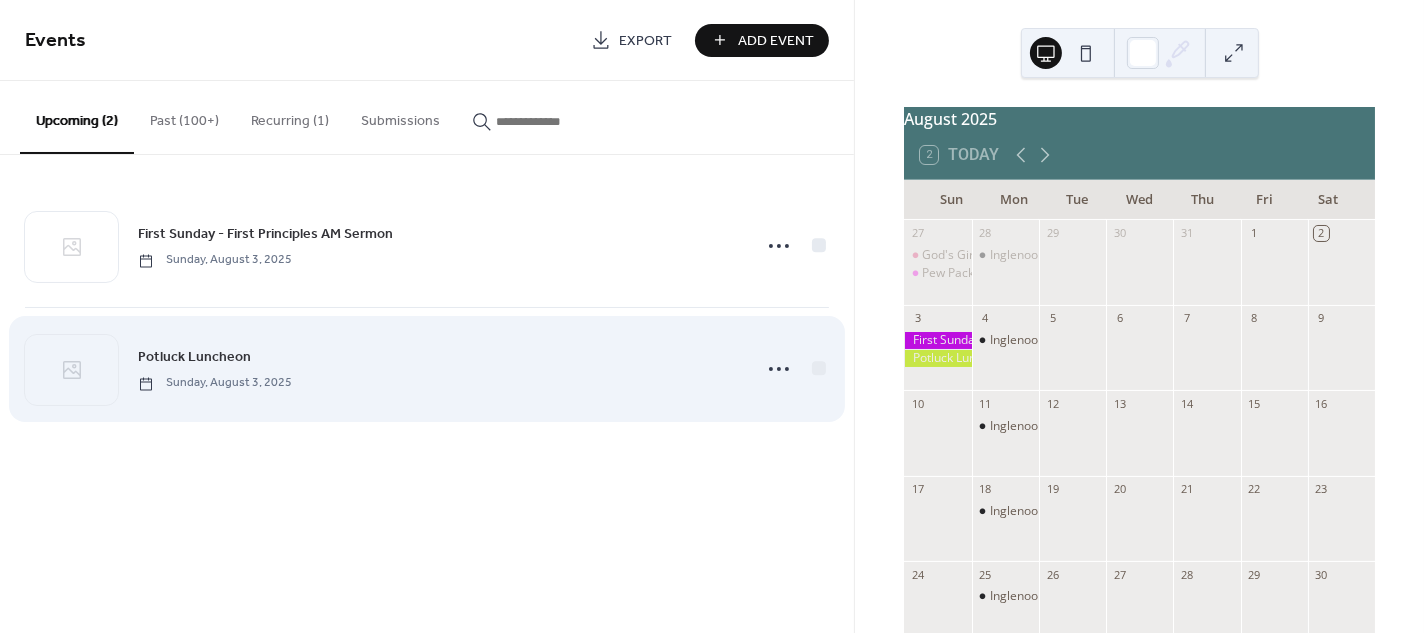 click on "Potluck Luncheon" at bounding box center [194, 358] 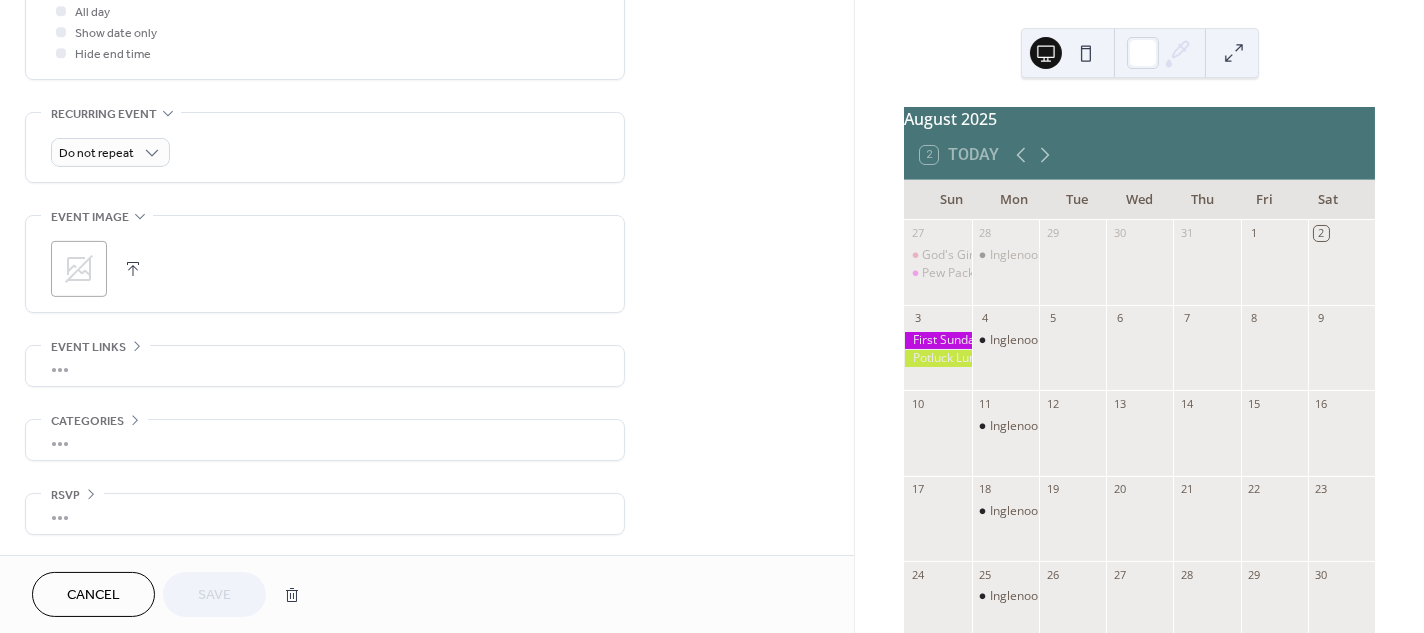 scroll, scrollTop: 782, scrollLeft: 0, axis: vertical 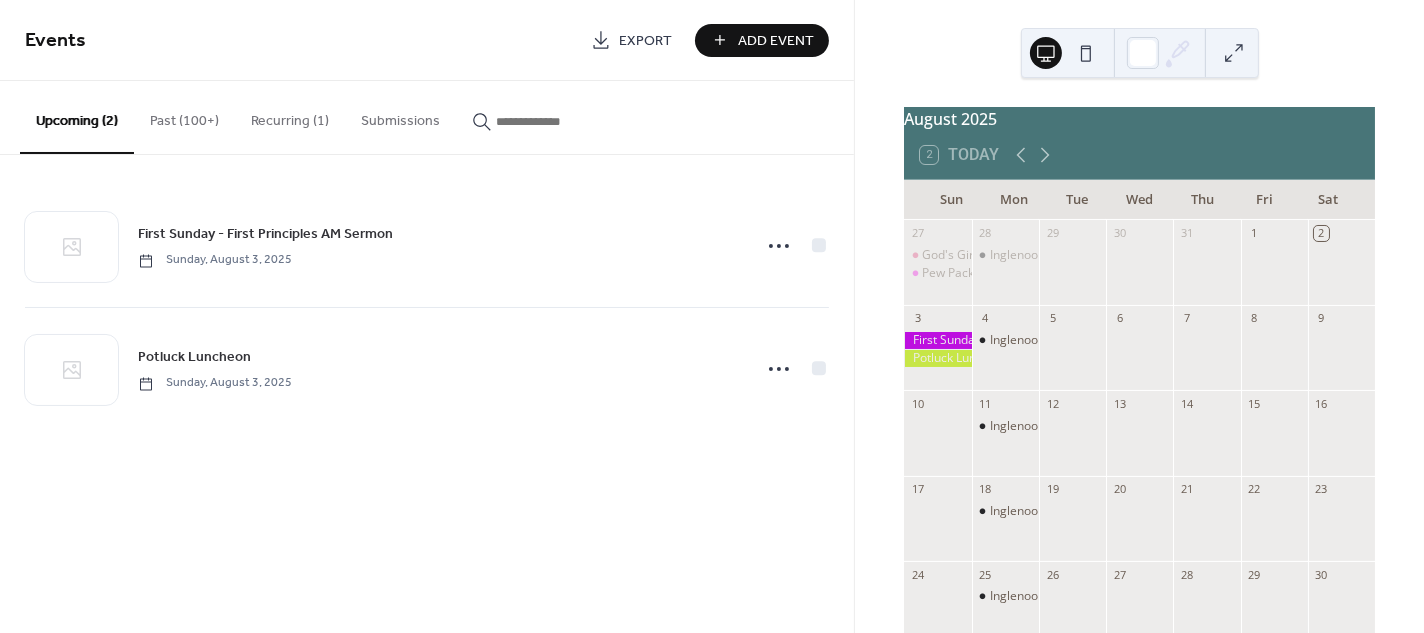 click on "Add Event" at bounding box center [776, 41] 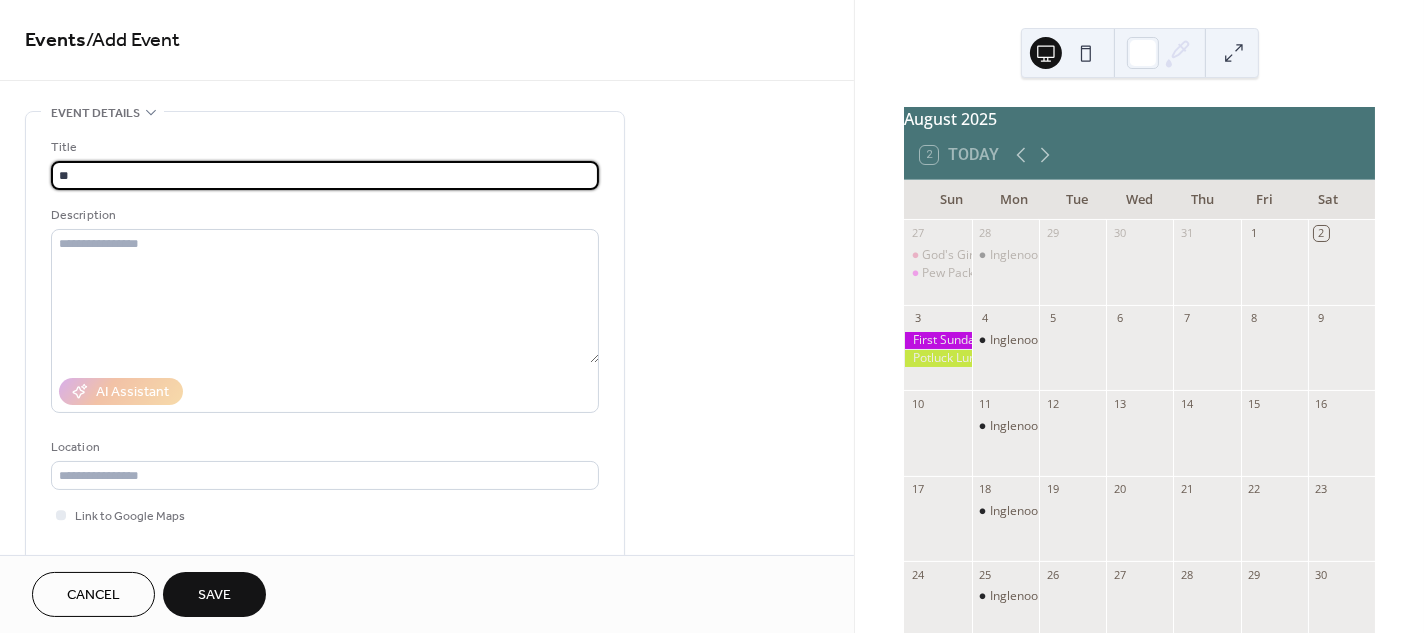 type on "*" 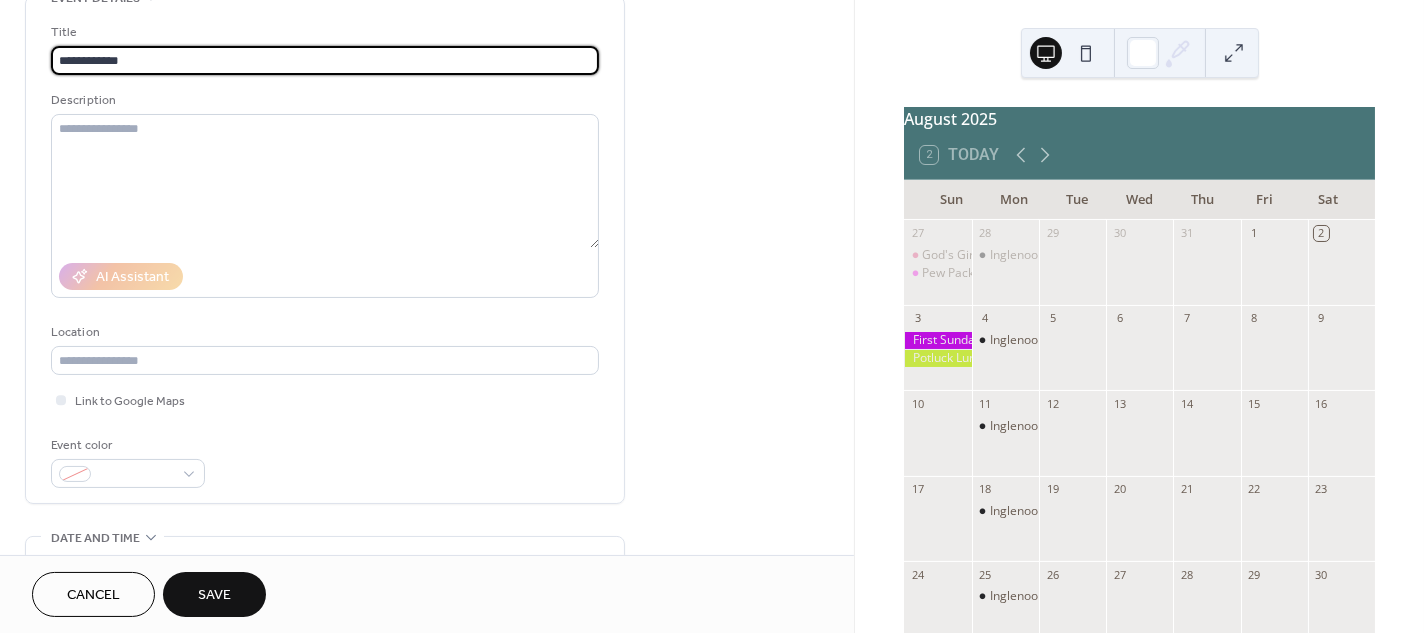 scroll, scrollTop: 130, scrollLeft: 0, axis: vertical 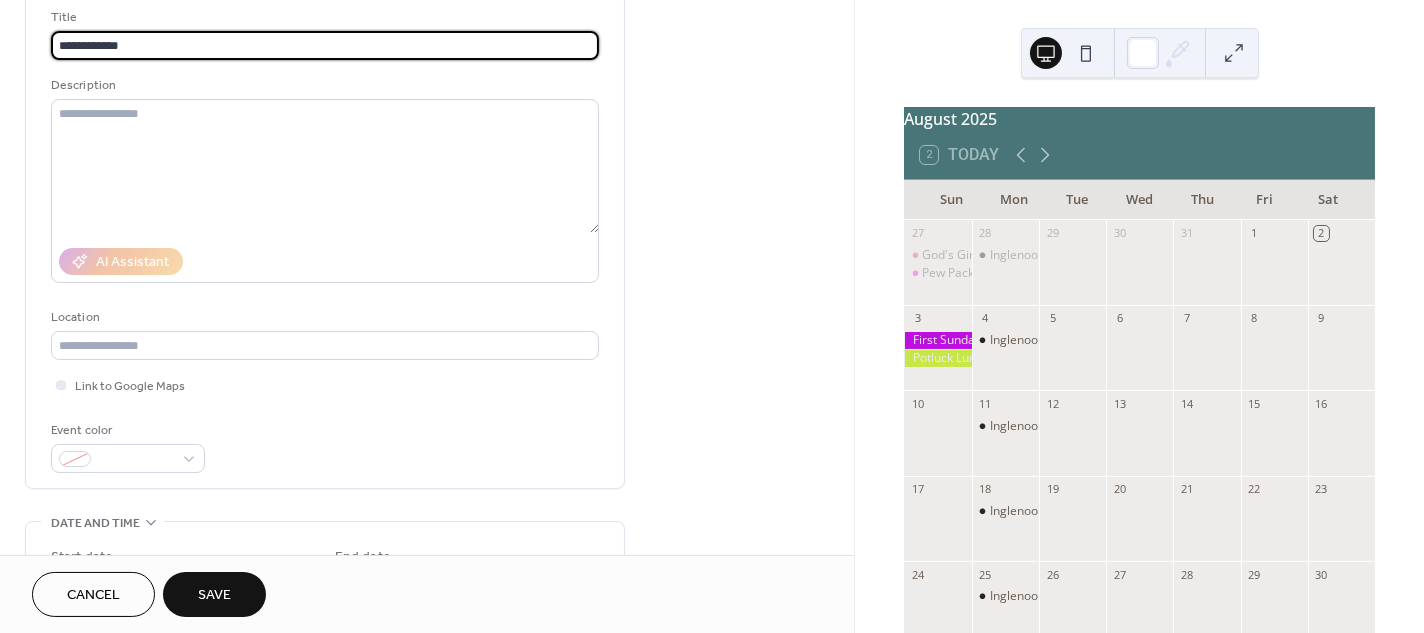 type on "**********" 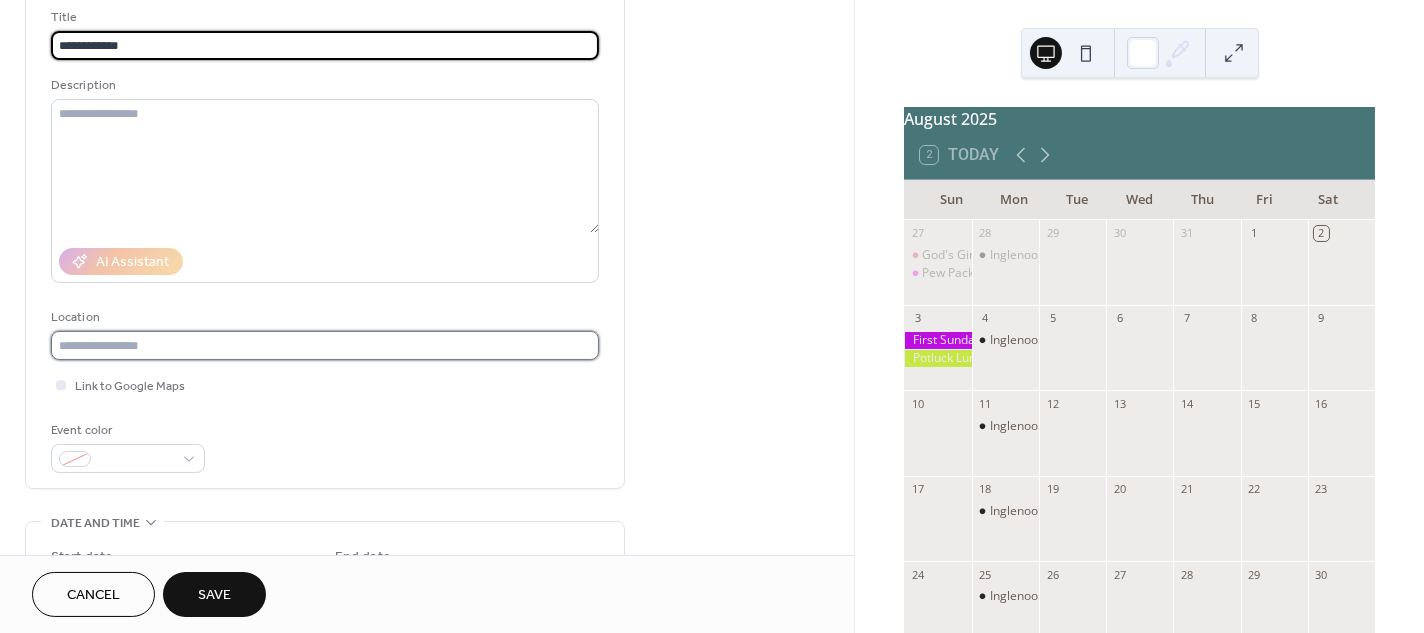 click at bounding box center (325, 345) 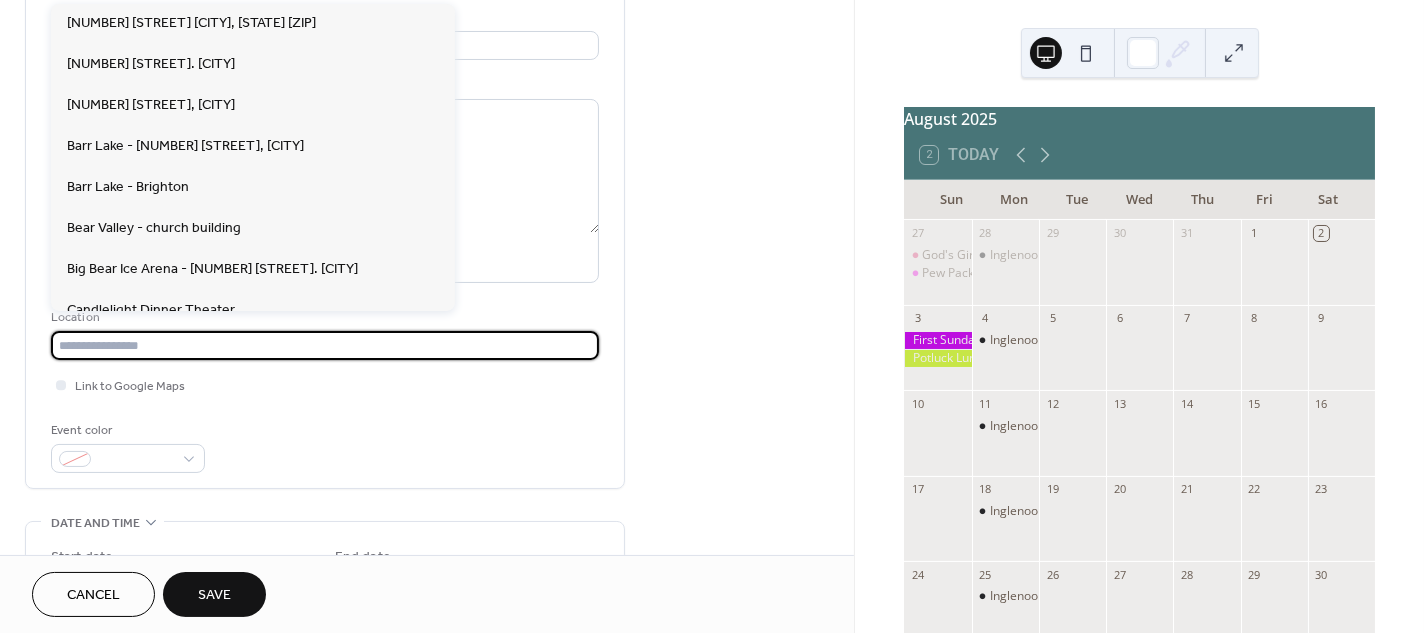 paste on "**********" 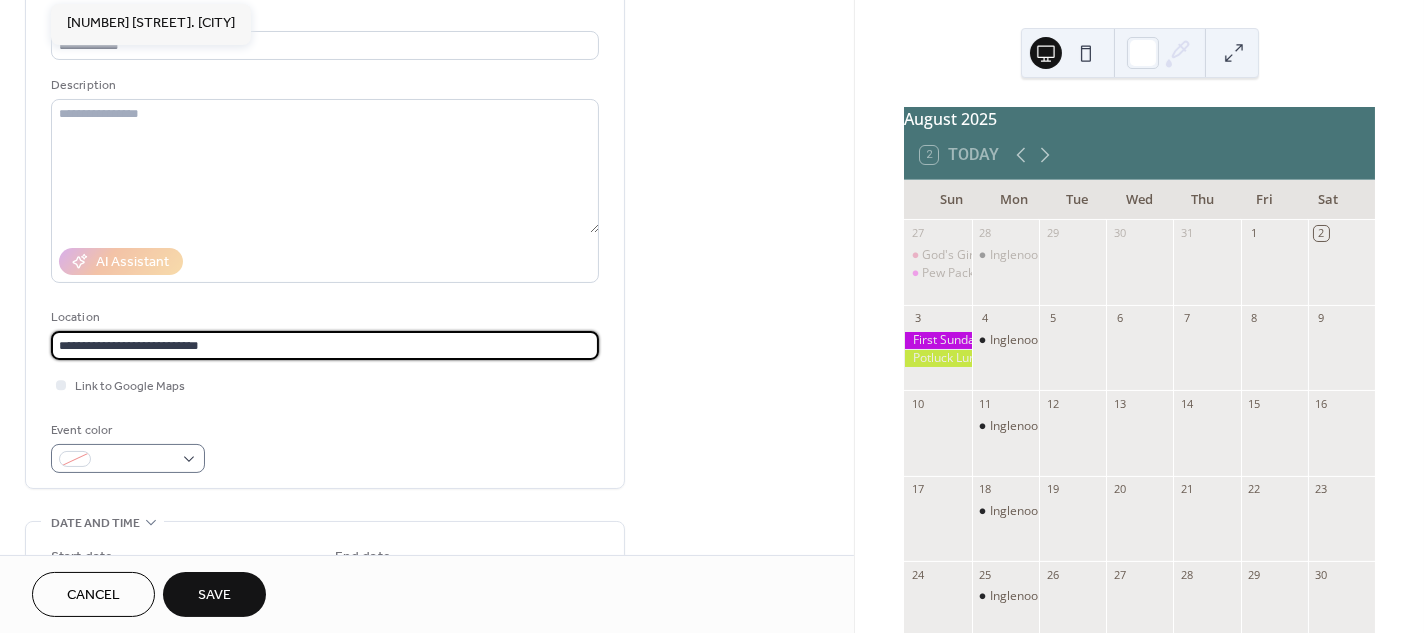 type on "**********" 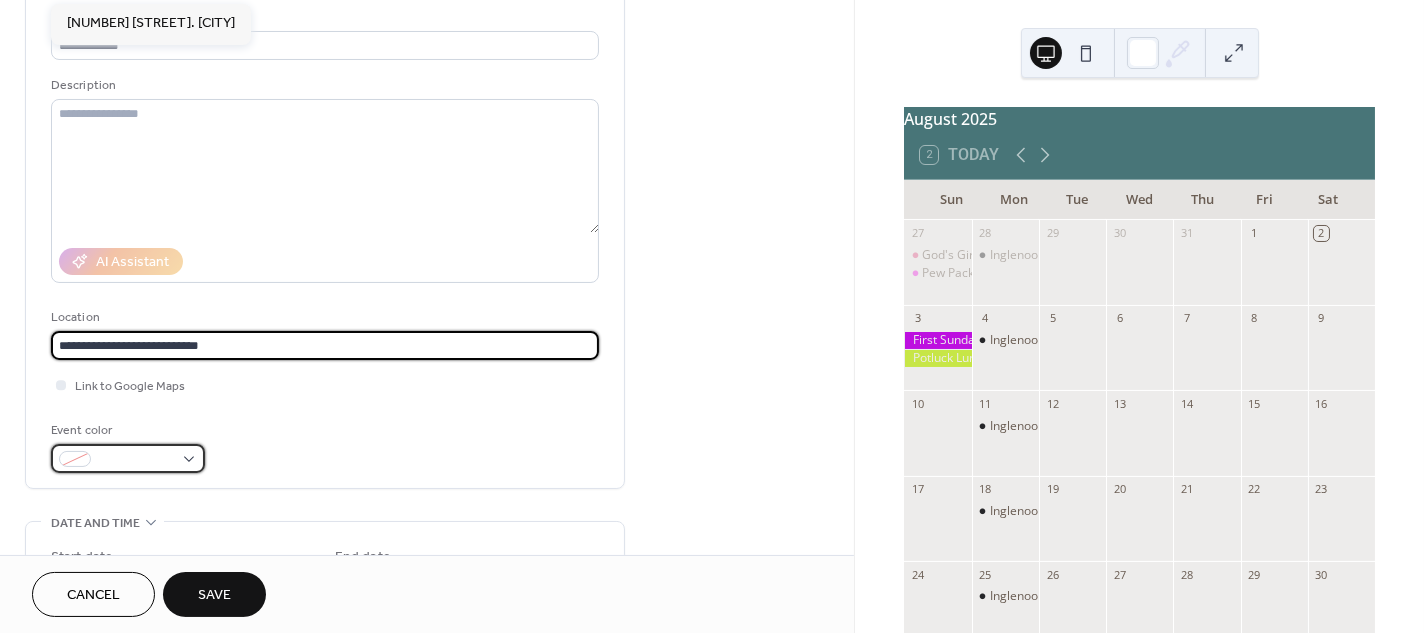 click at bounding box center [128, 458] 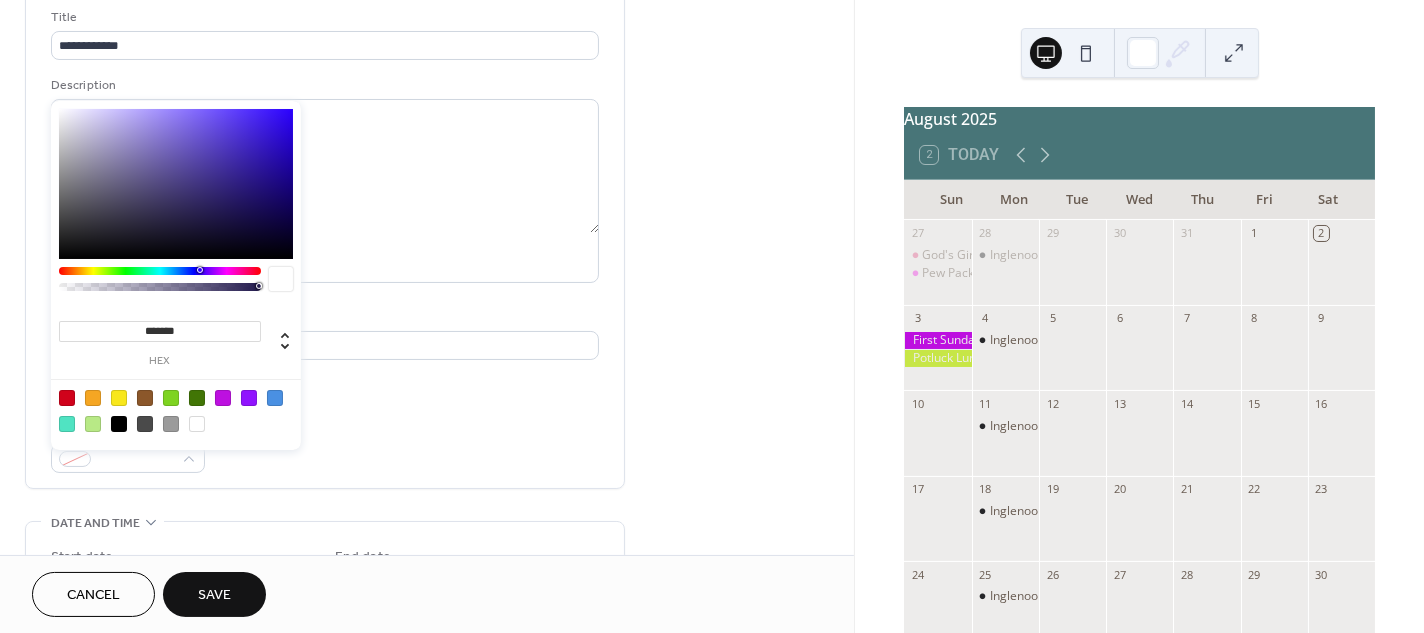 click at bounding box center [145, 398] 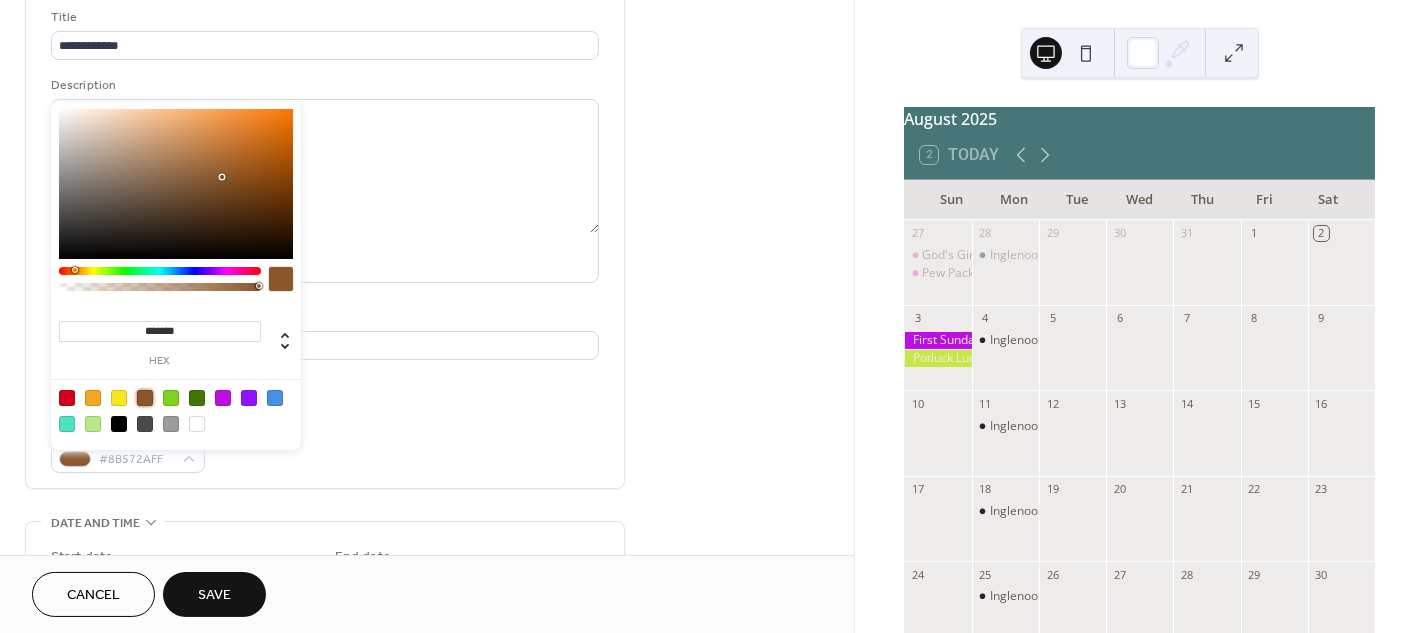 type on "*******" 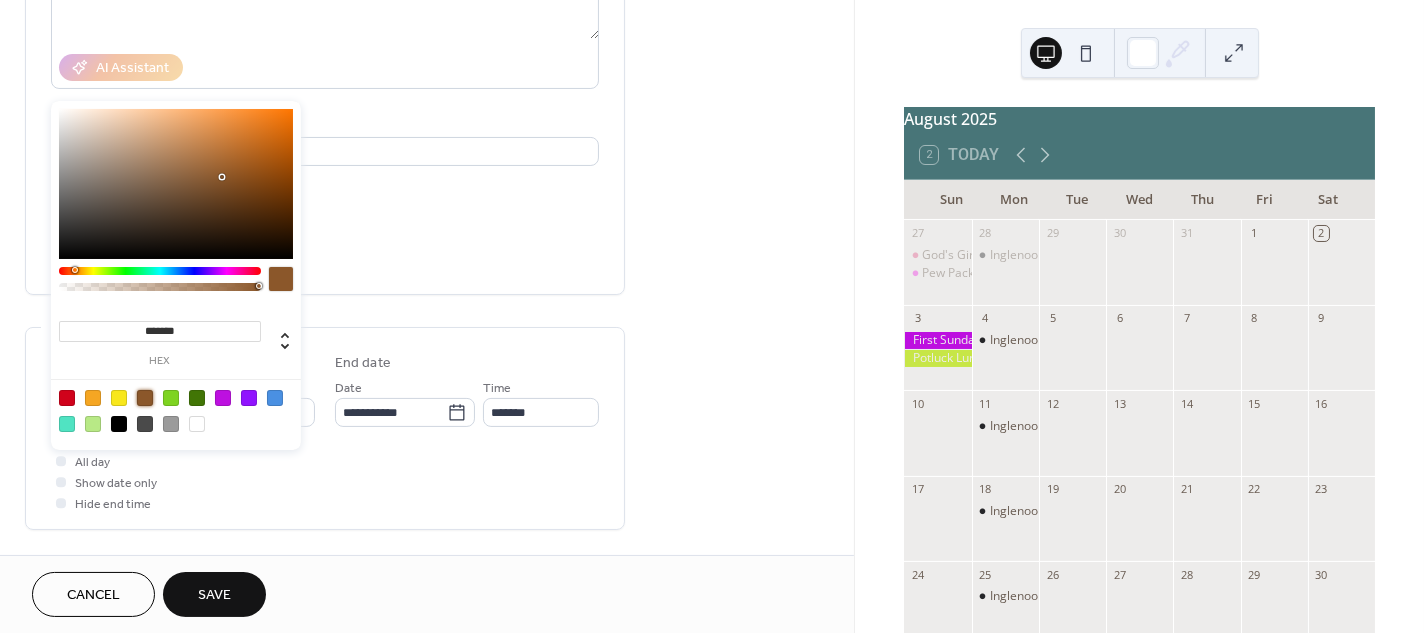 scroll, scrollTop: 325, scrollLeft: 0, axis: vertical 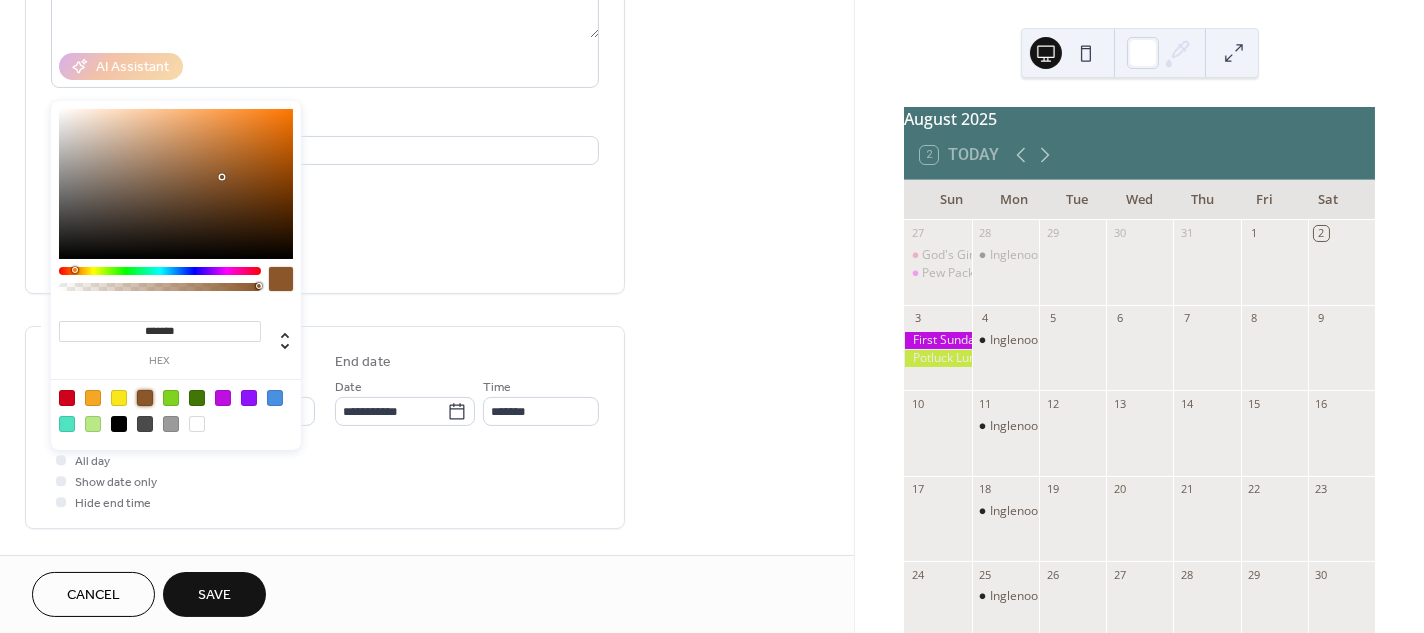 click on "**********" at bounding box center [427, 395] 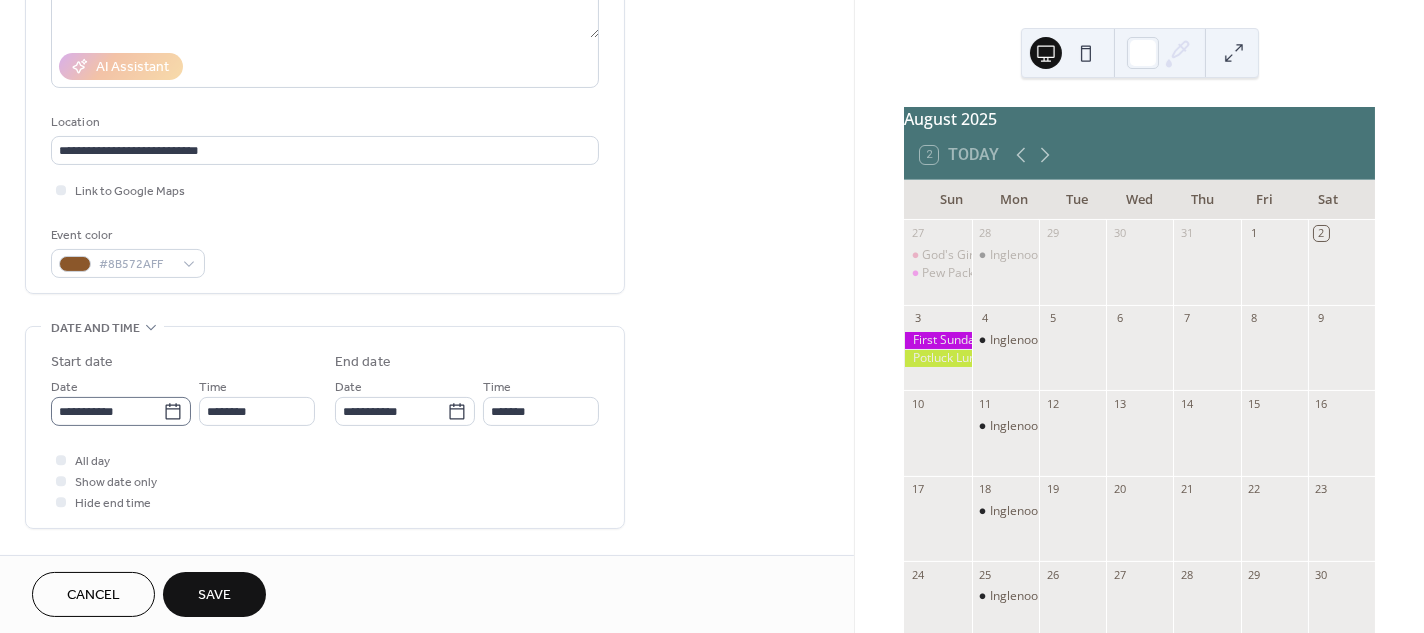 click 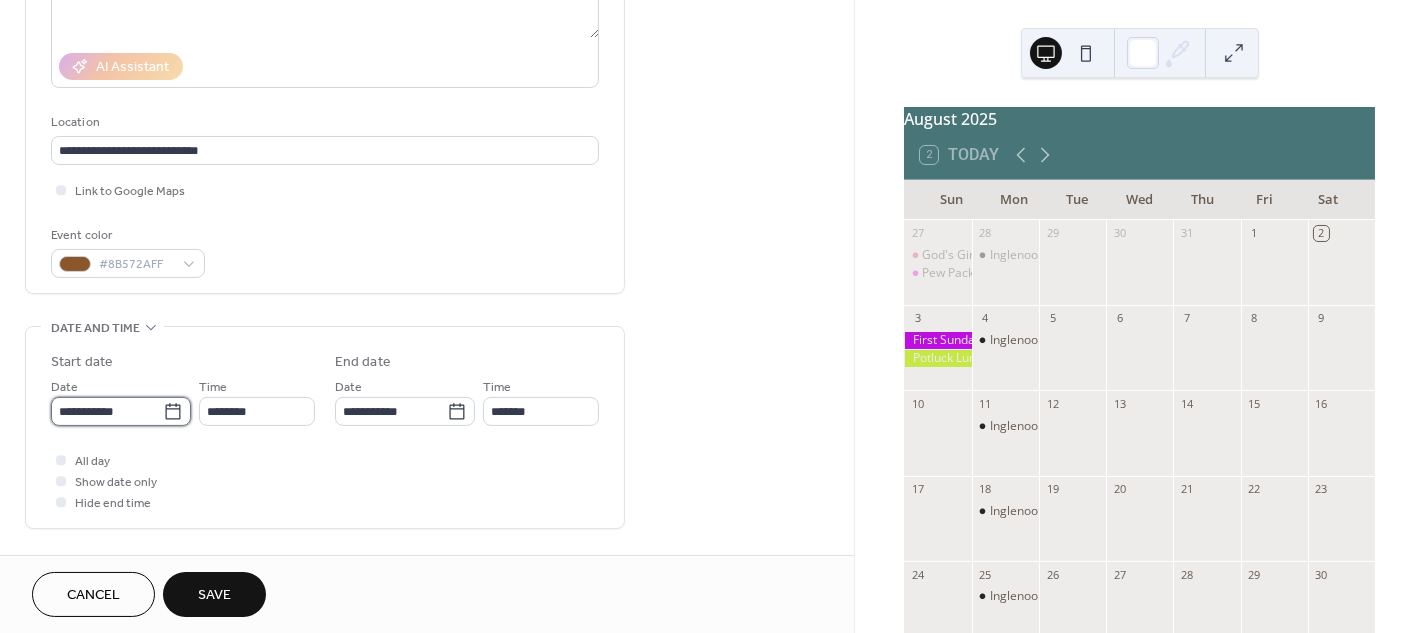 click on "**********" at bounding box center (107, 411) 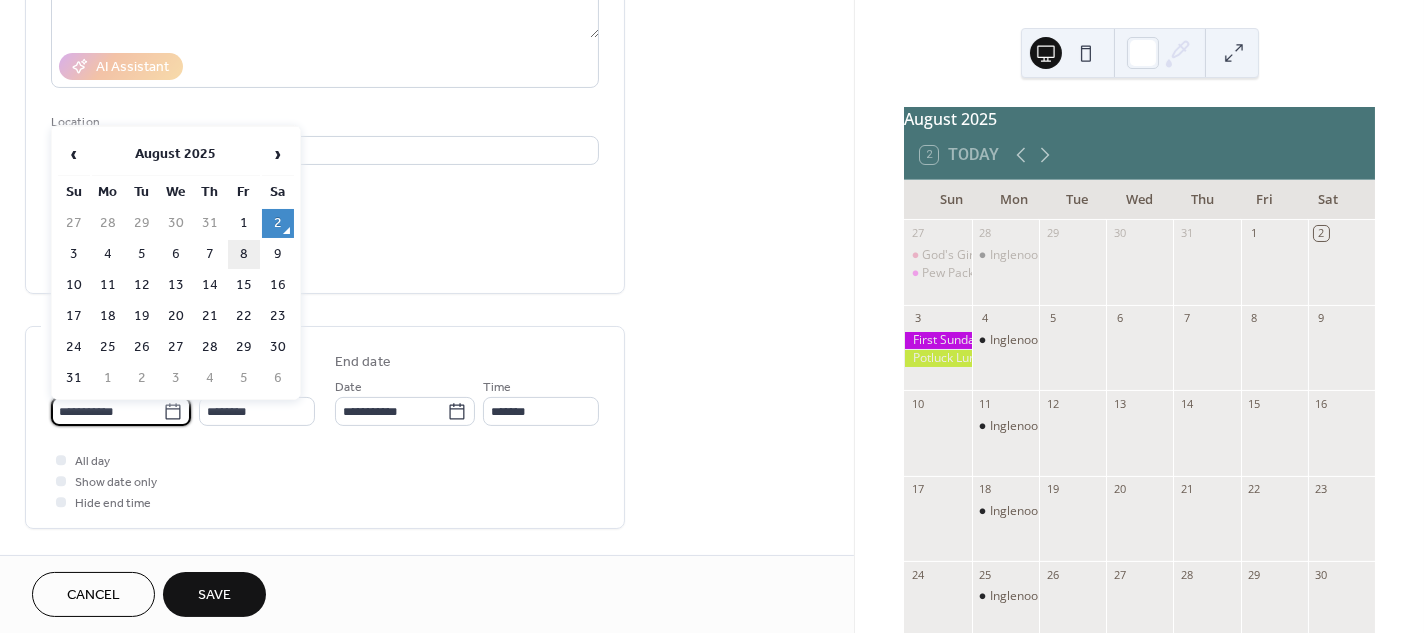 click on "8" at bounding box center [244, 254] 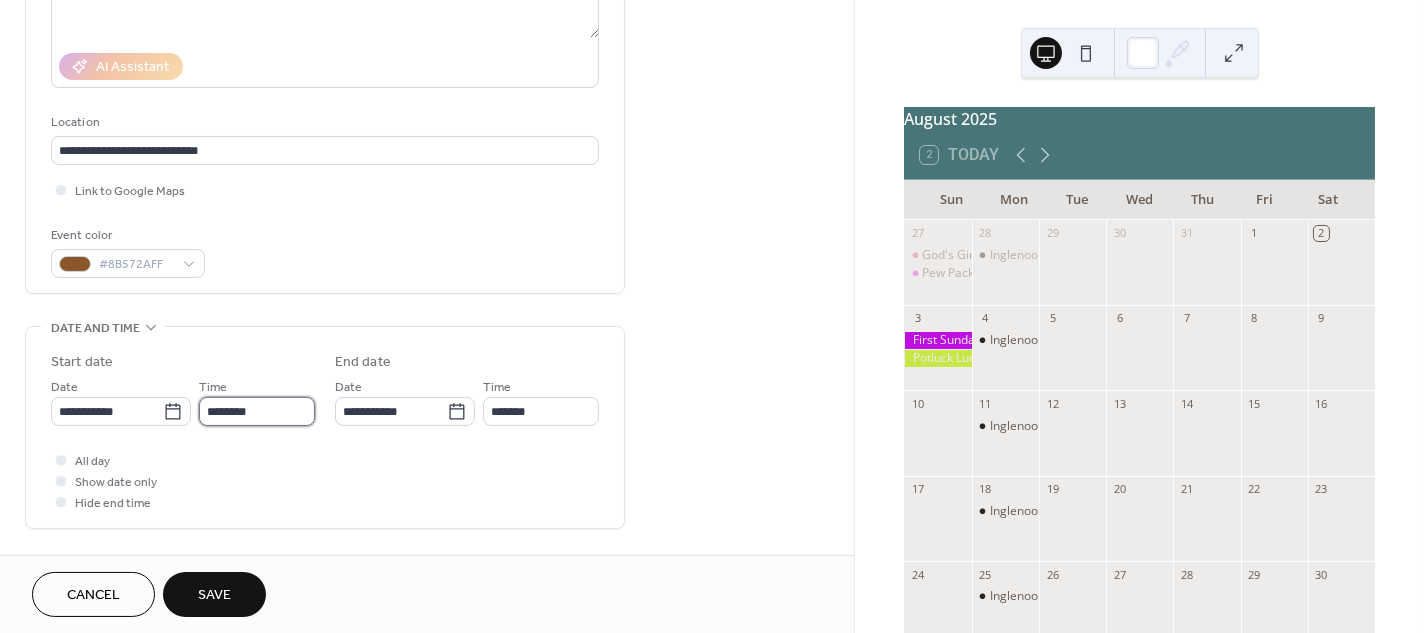 click on "********" at bounding box center [257, 411] 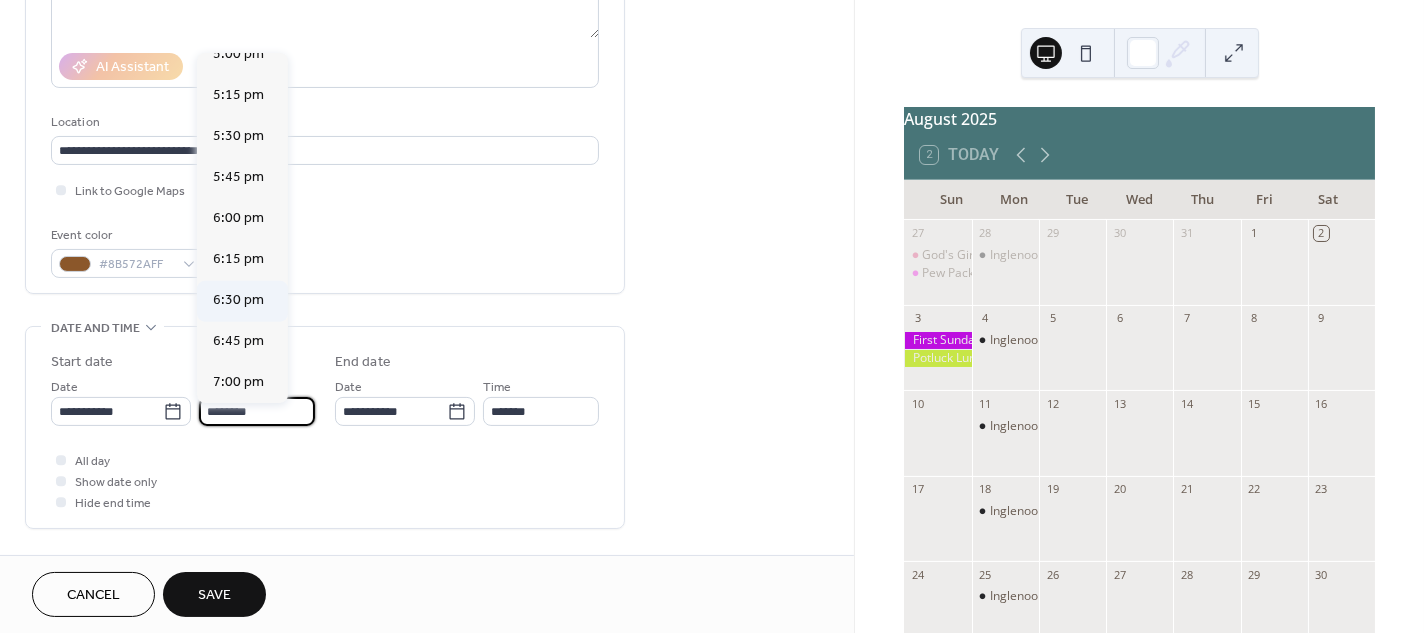 scroll, scrollTop: 2808, scrollLeft: 0, axis: vertical 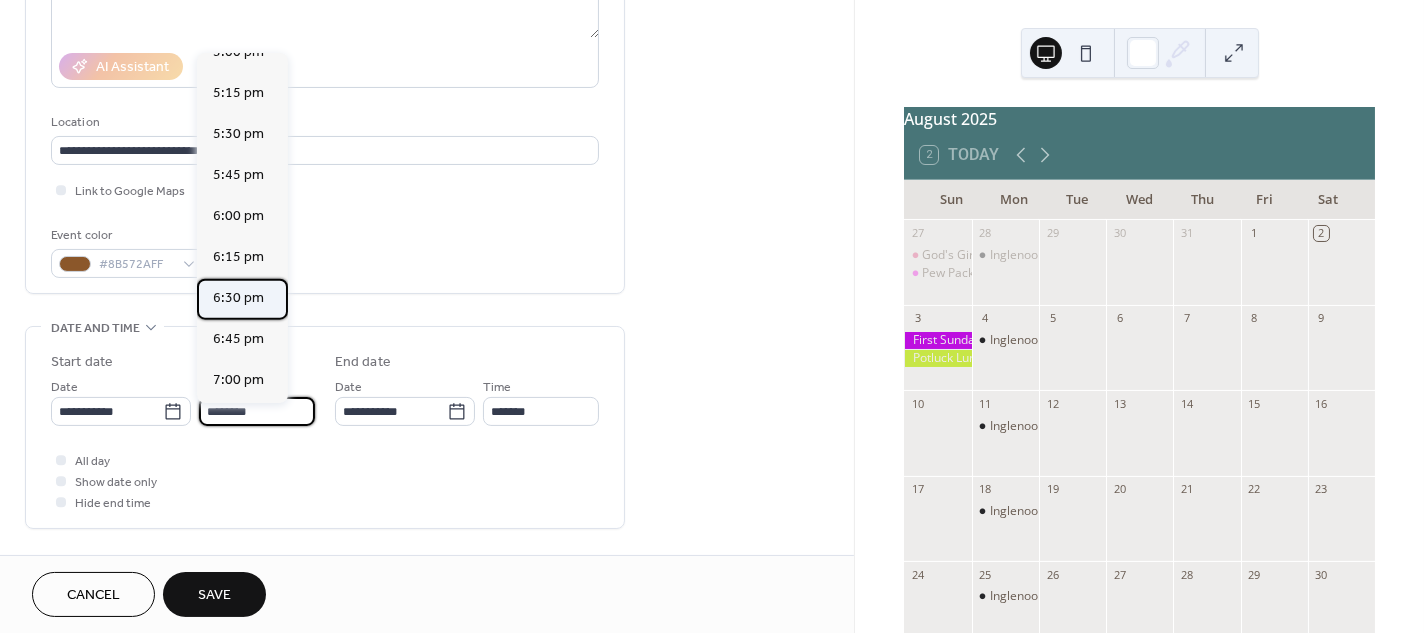 click on "6:30 pm" at bounding box center [238, 299] 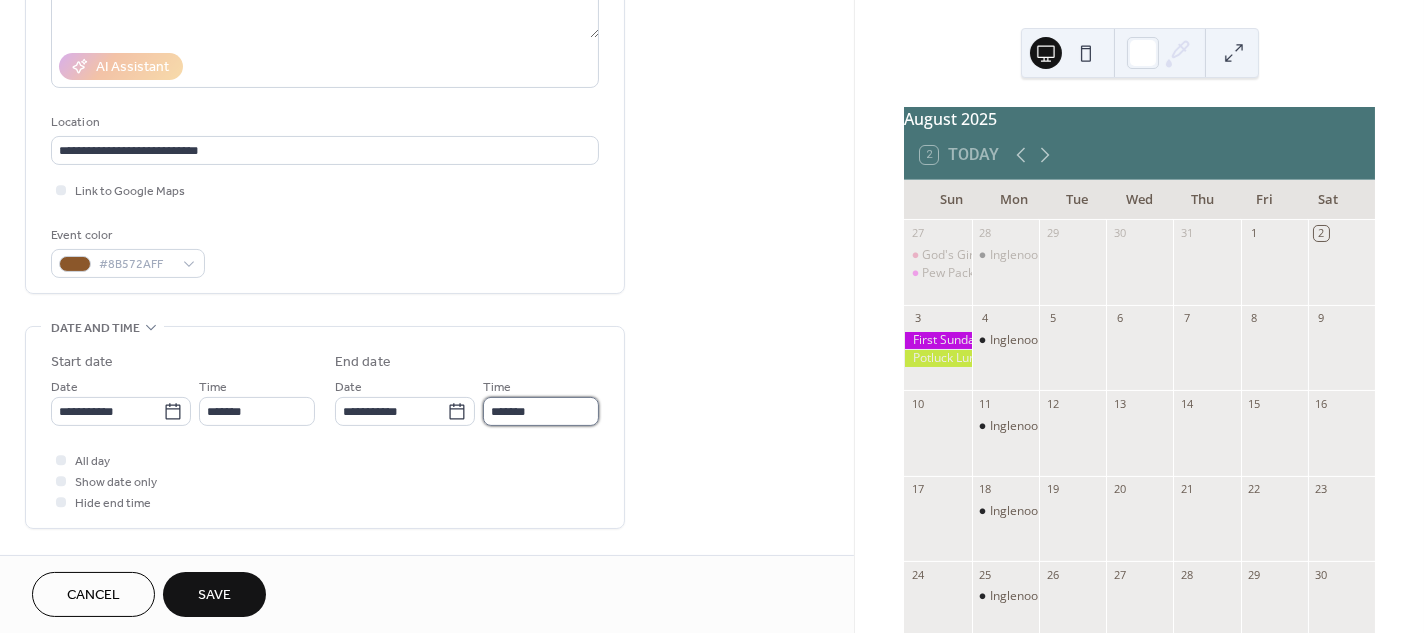 click on "*******" at bounding box center (541, 411) 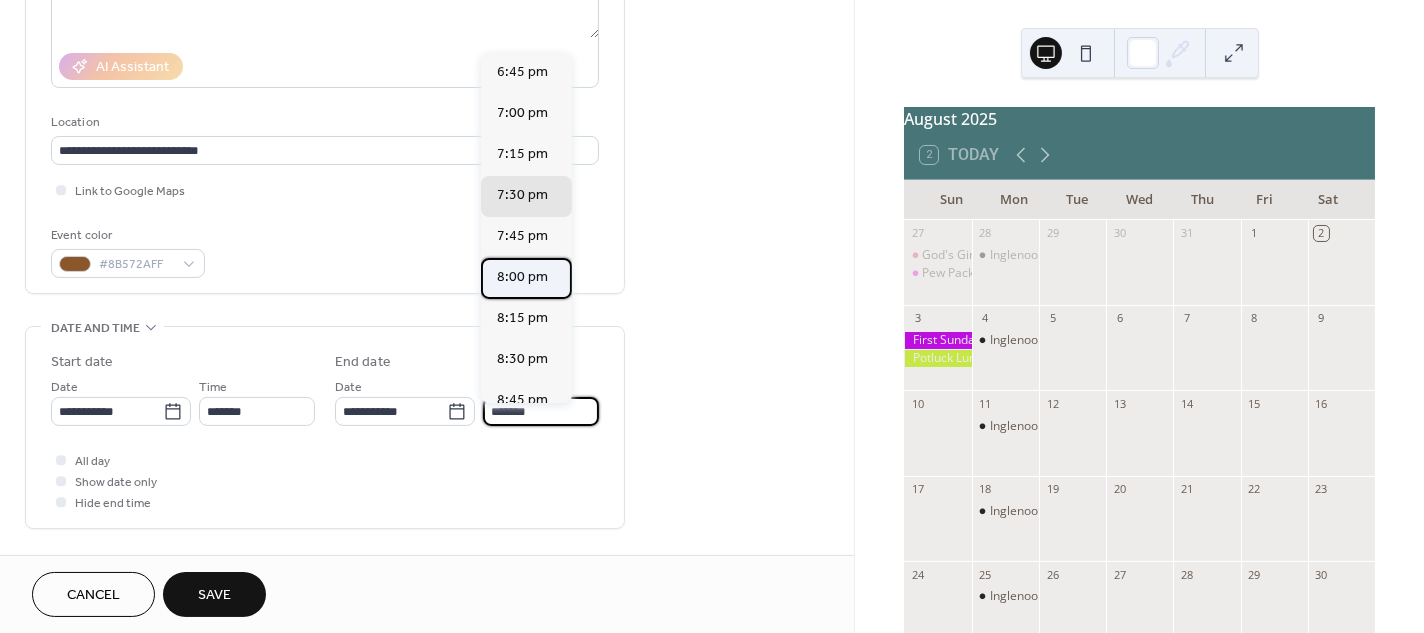click on "8:00 pm" at bounding box center [522, 278] 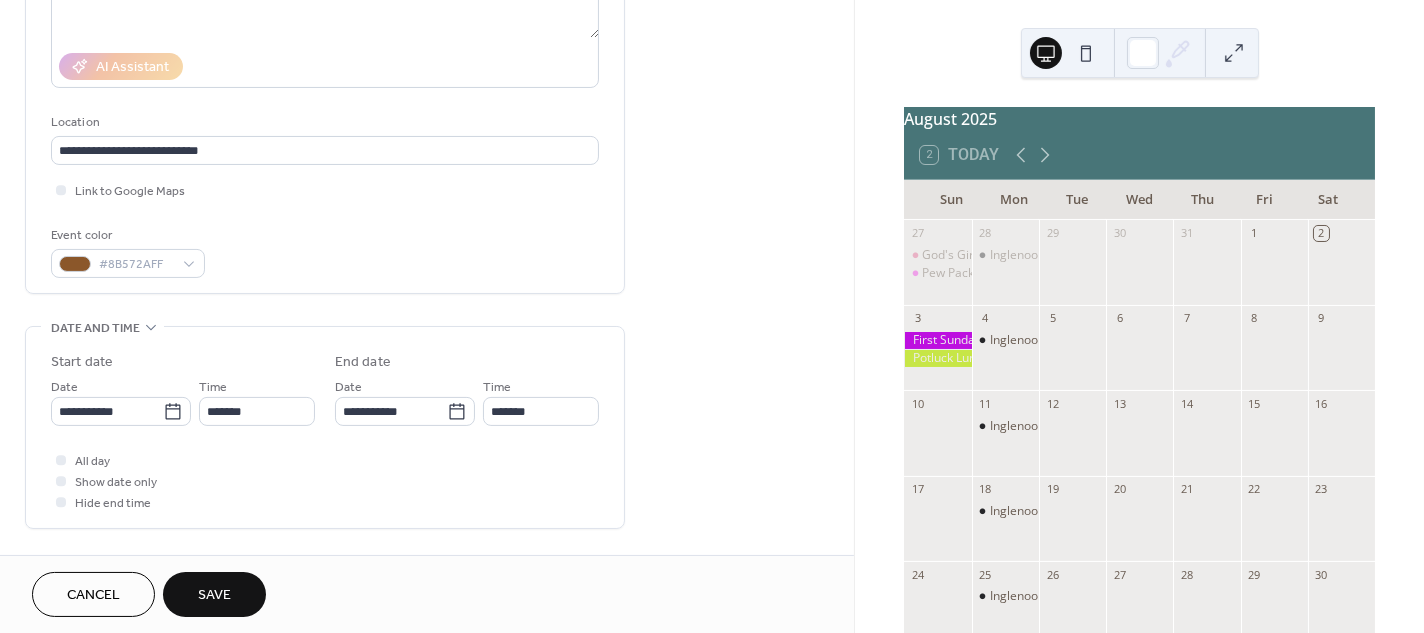 click on "Save" at bounding box center [214, 594] 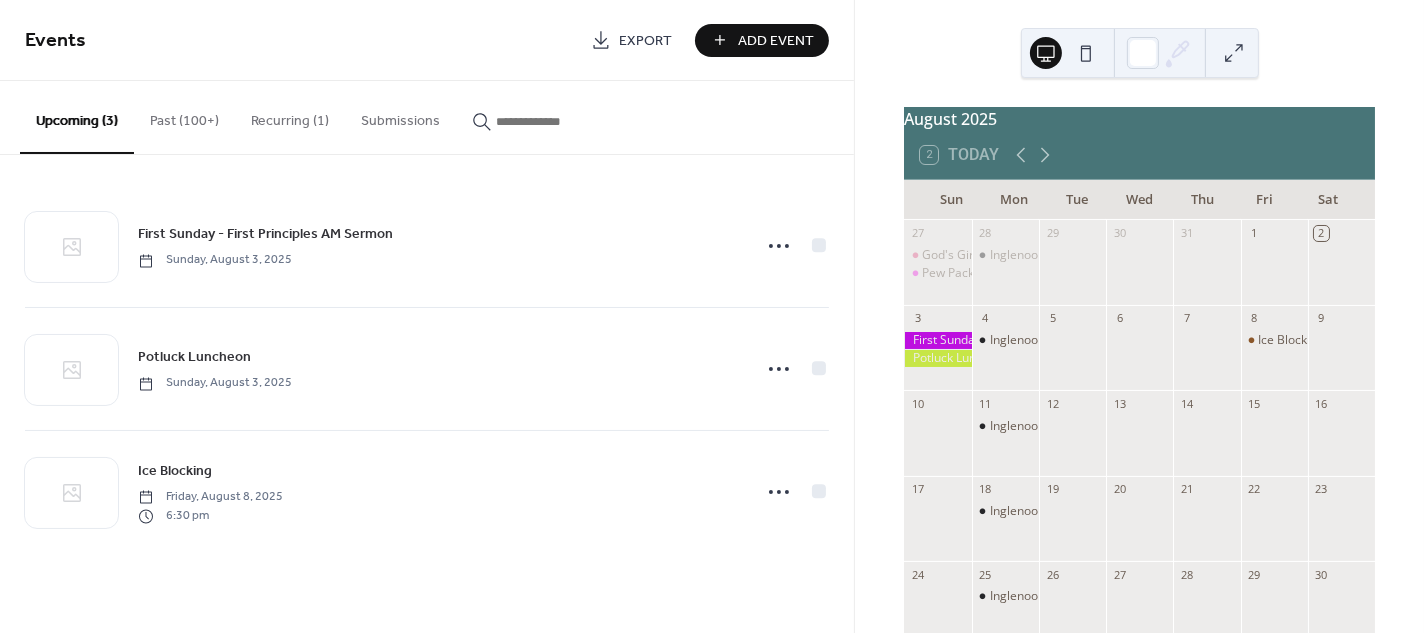 click on "Past (100+)" at bounding box center (184, 116) 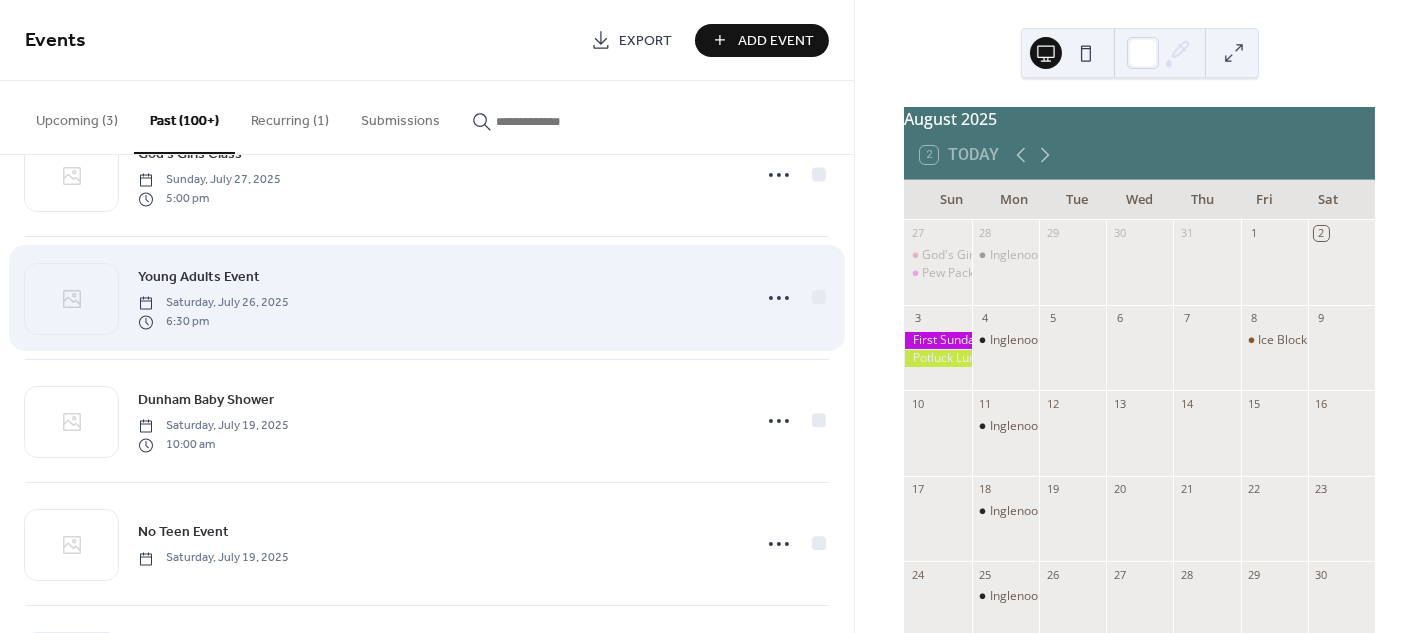 scroll, scrollTop: 195, scrollLeft: 0, axis: vertical 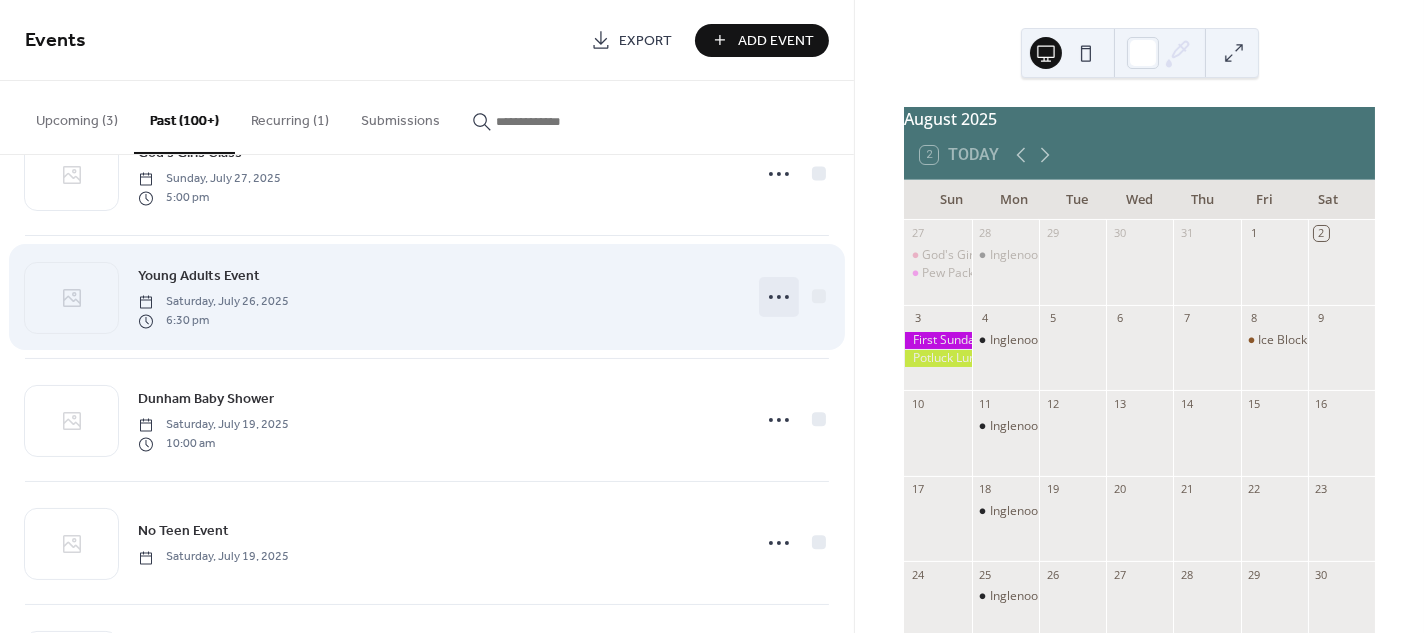 click 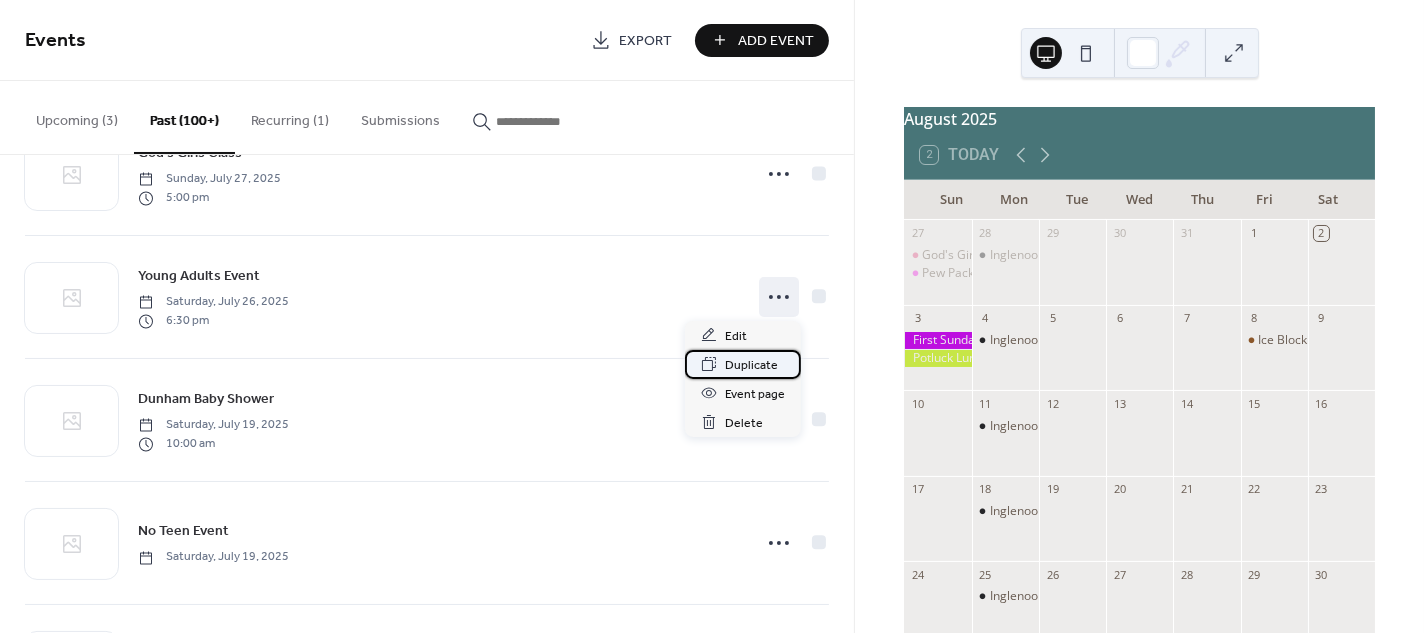 click on "Duplicate" at bounding box center [751, 365] 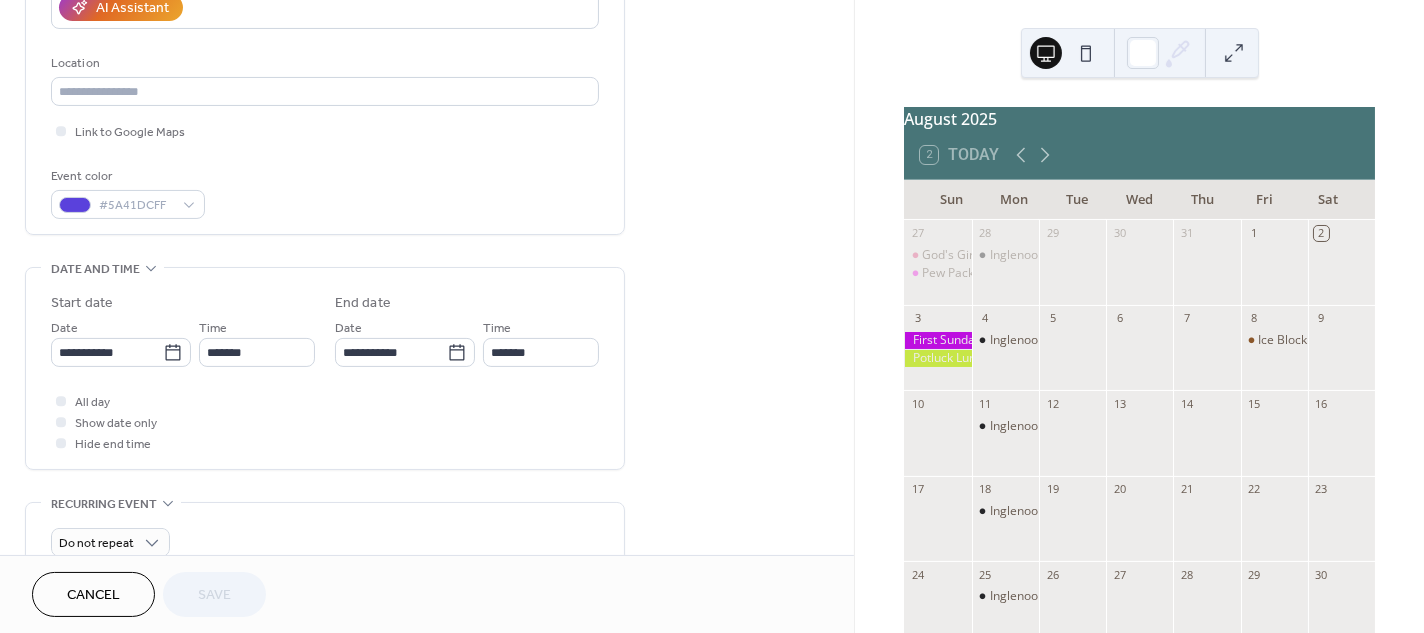 scroll, scrollTop: 386, scrollLeft: 0, axis: vertical 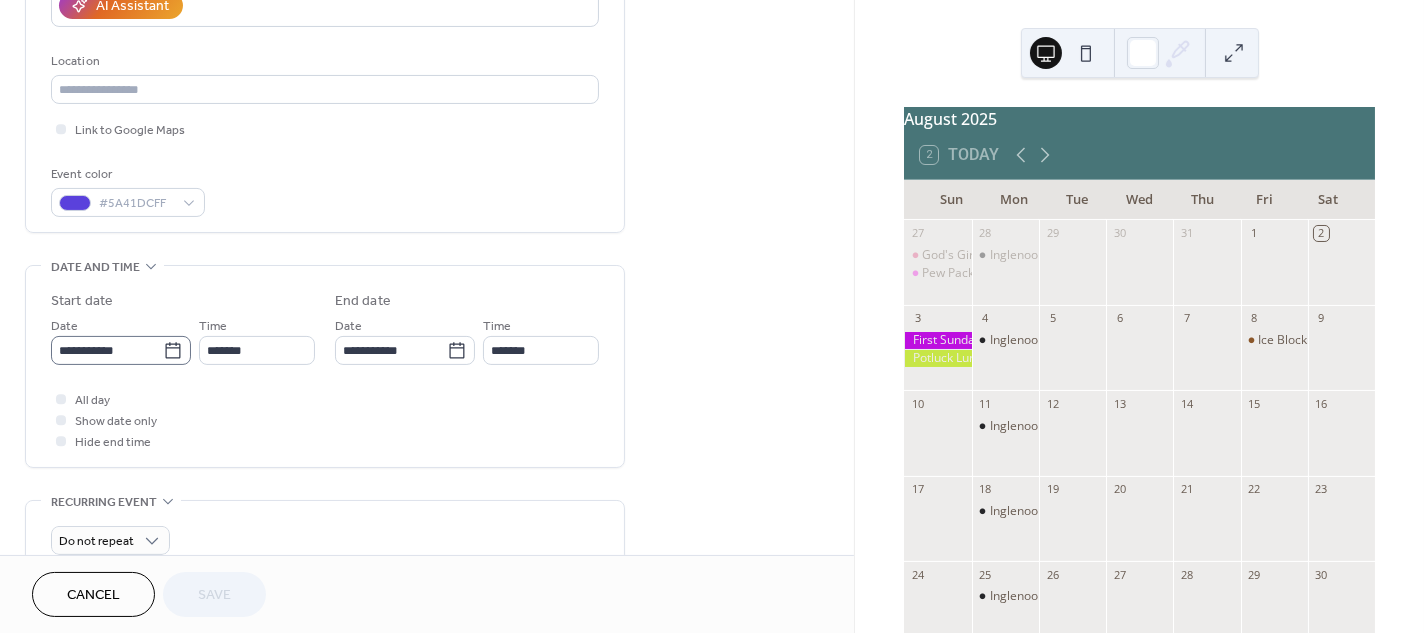 click 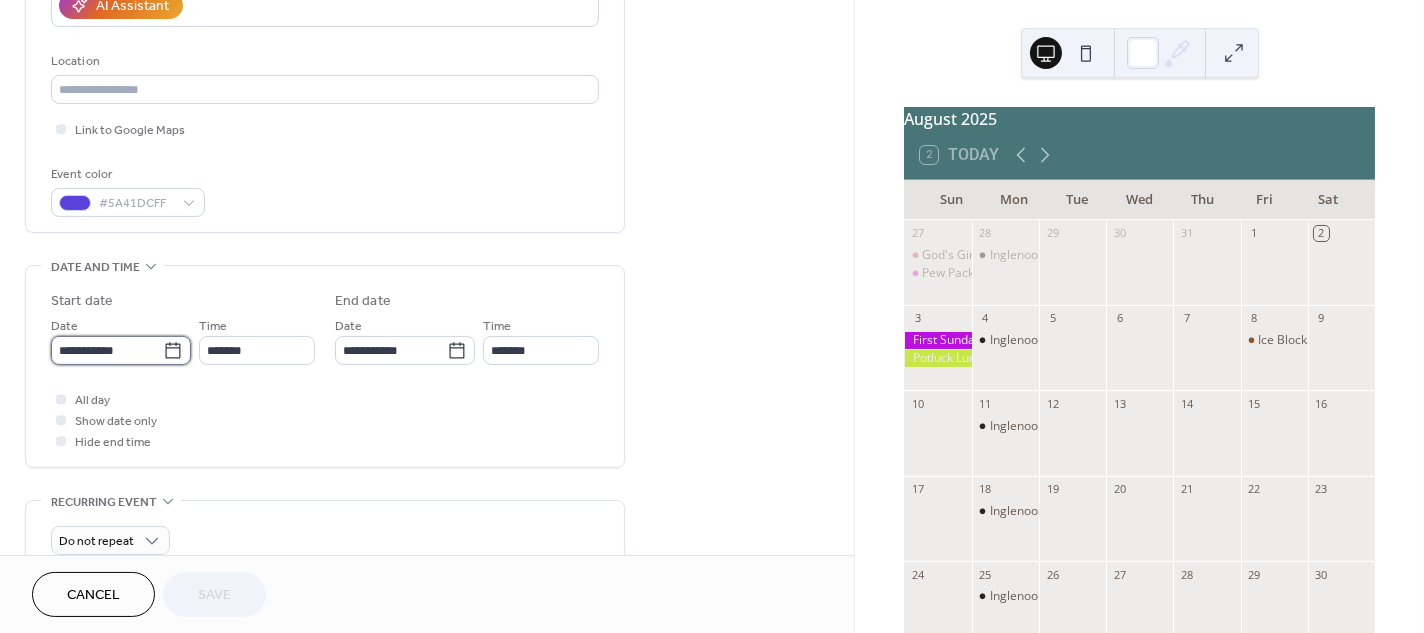 click on "**********" at bounding box center (107, 350) 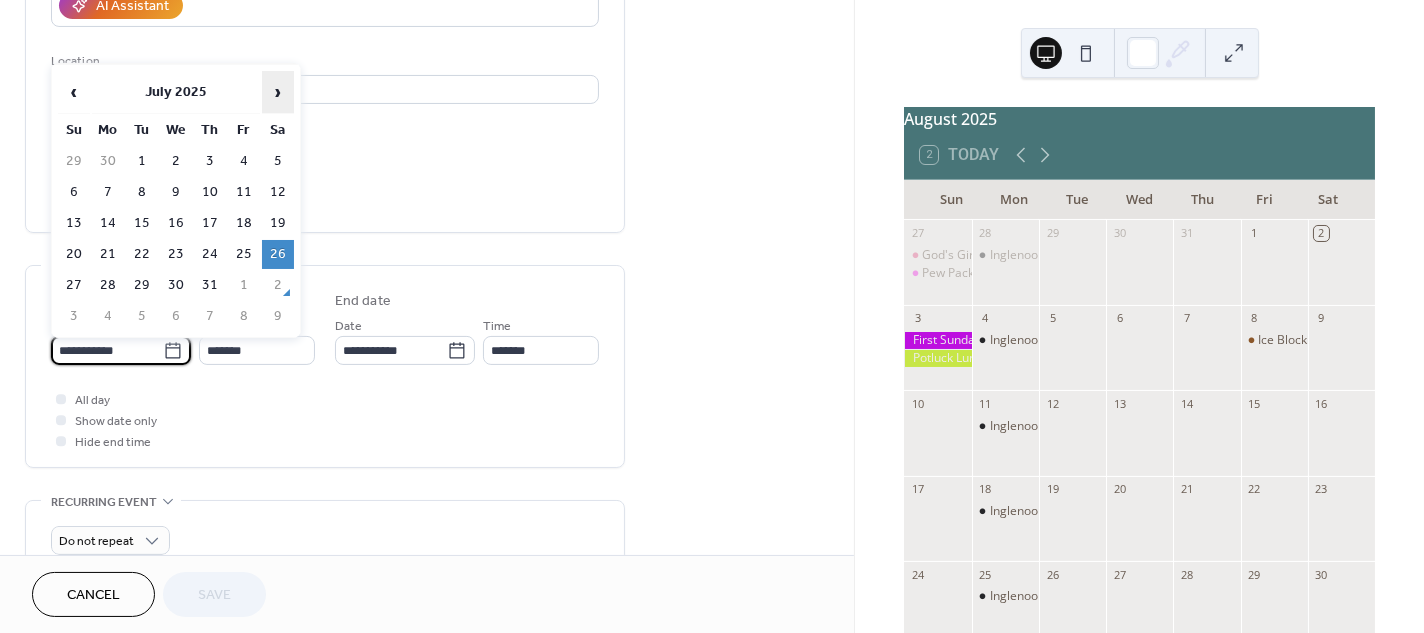 click on "›" at bounding box center [278, 92] 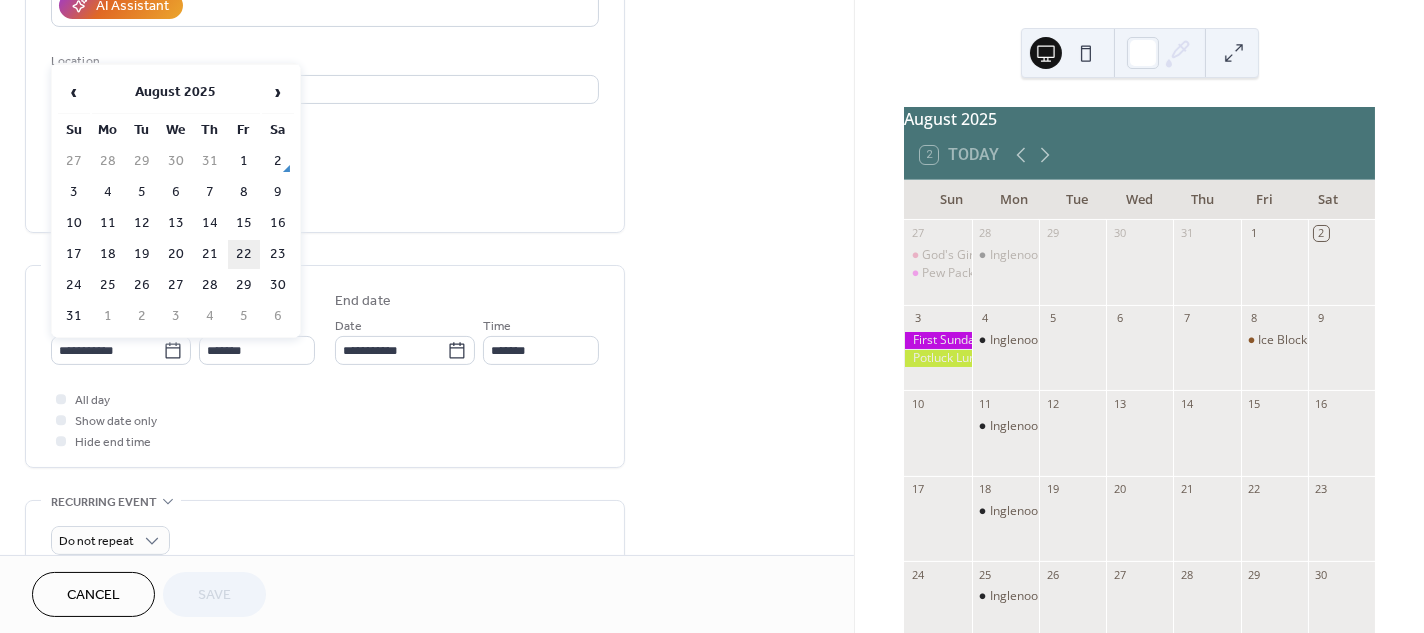 click on "22" at bounding box center (244, 254) 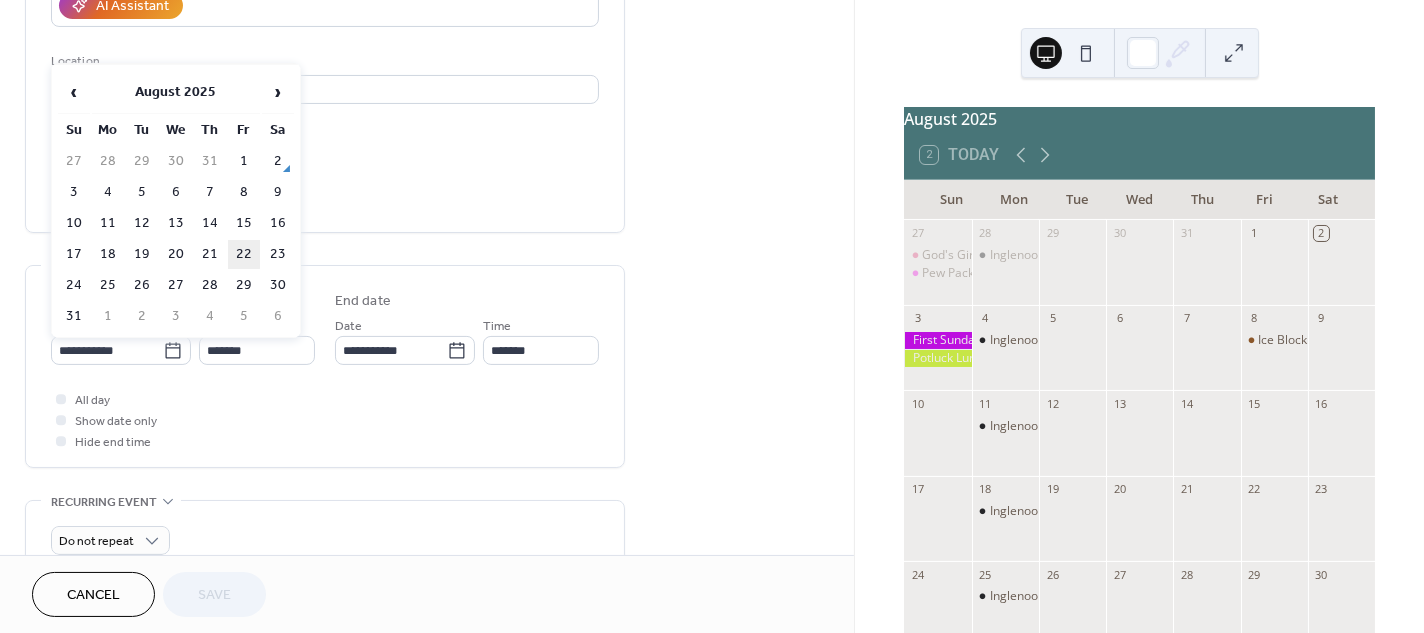 type on "**********" 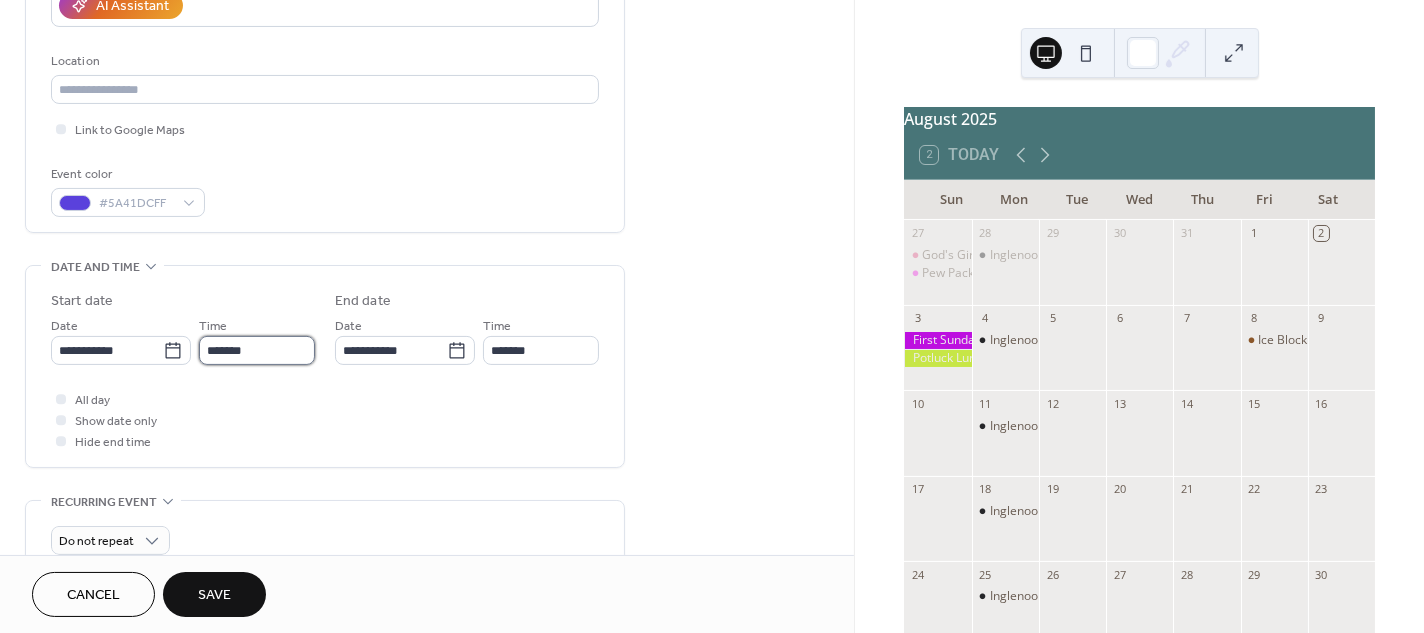 click on "*******" at bounding box center (257, 350) 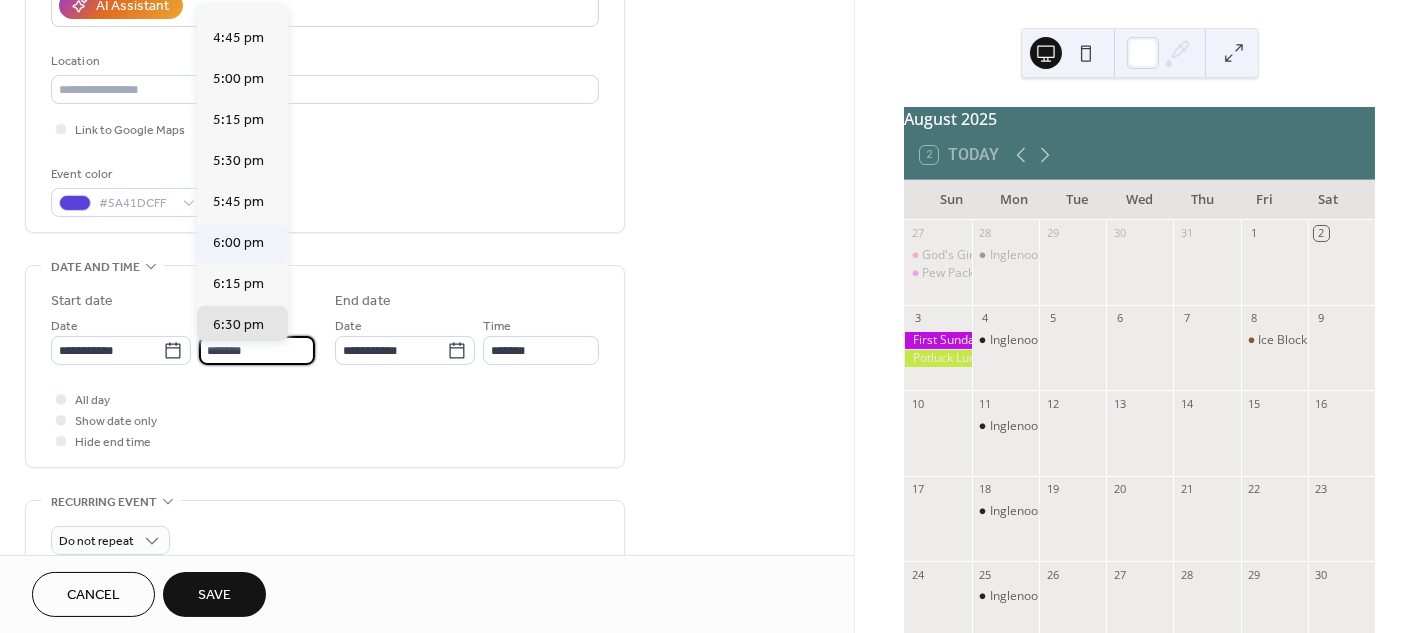 scroll, scrollTop: 2731, scrollLeft: 0, axis: vertical 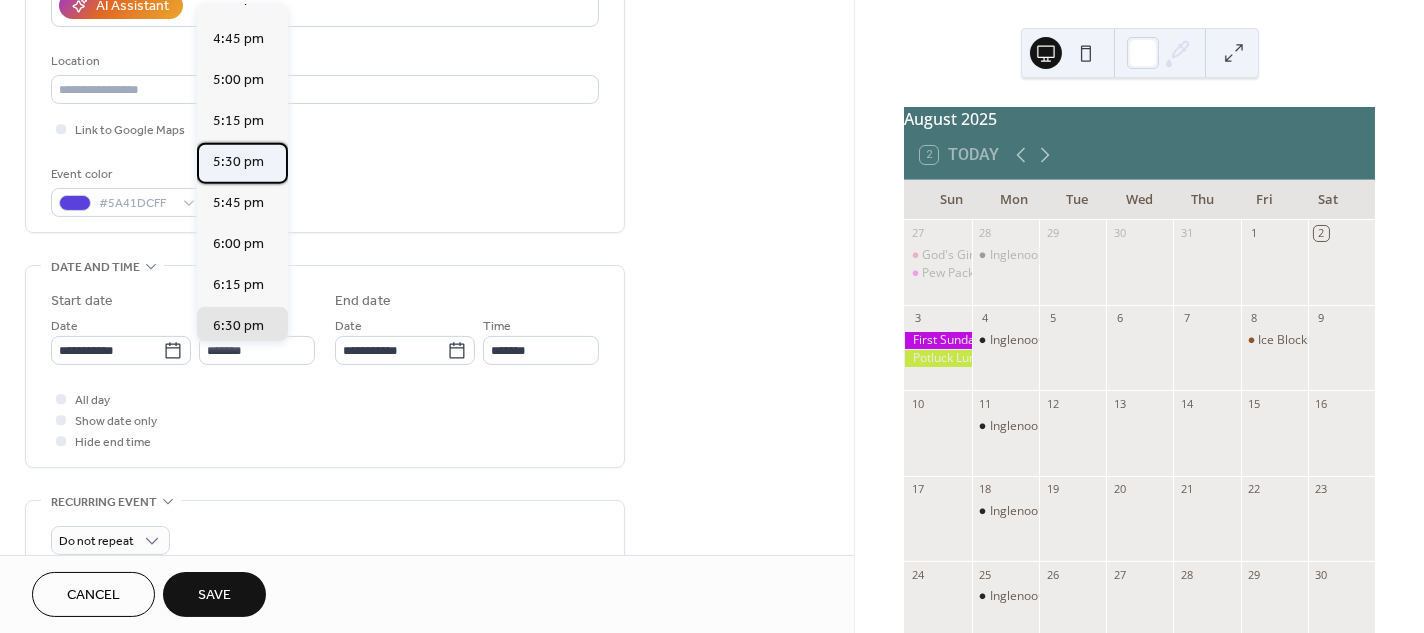 click on "5:30 pm" at bounding box center (238, 163) 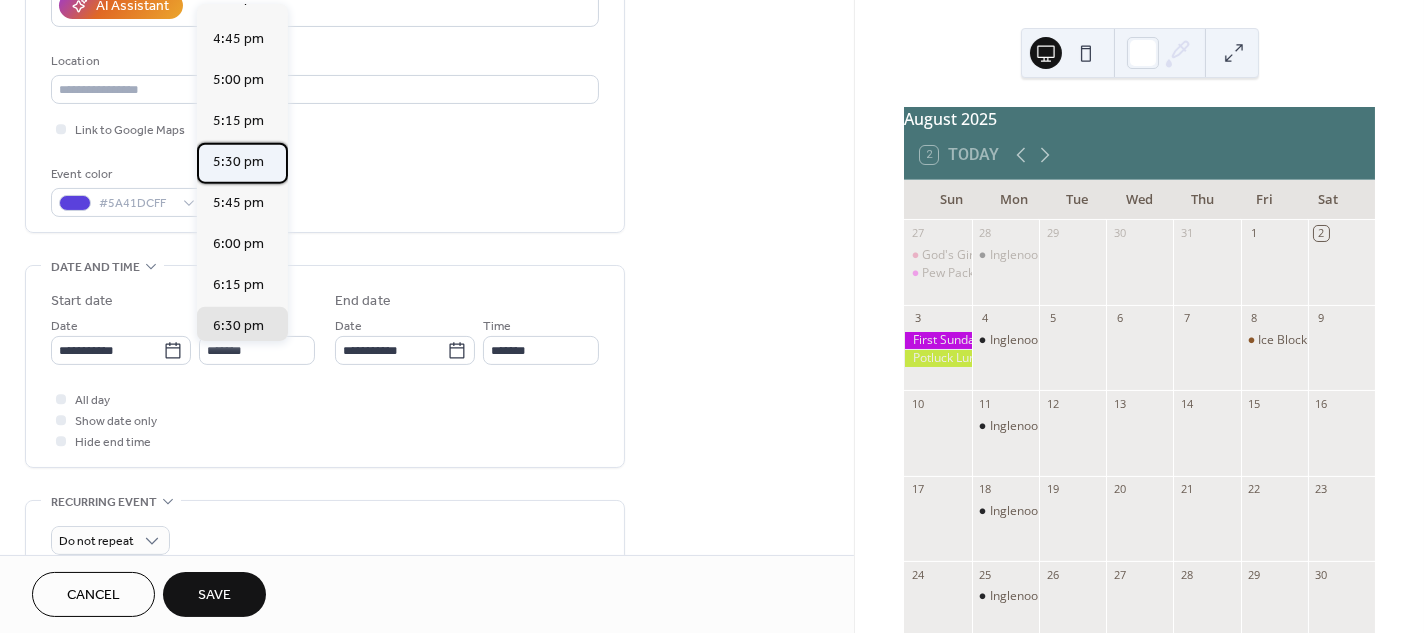 type on "*******" 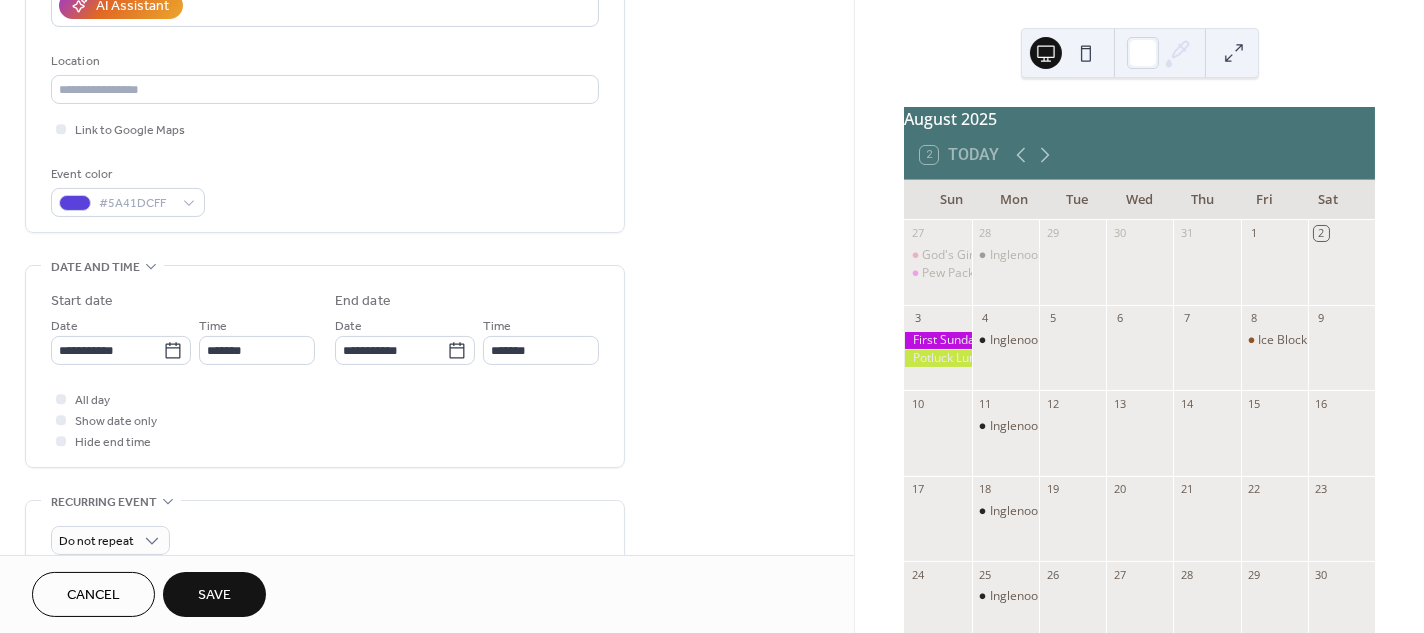 type on "*******" 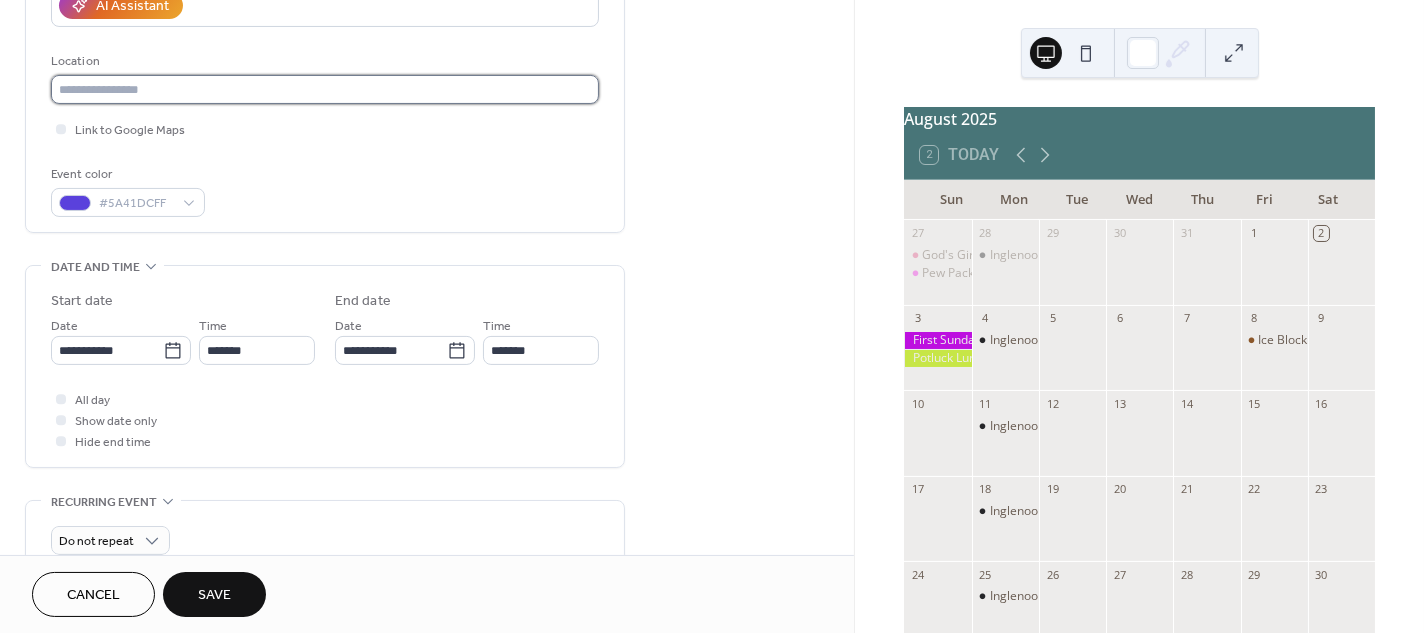 click at bounding box center (325, 89) 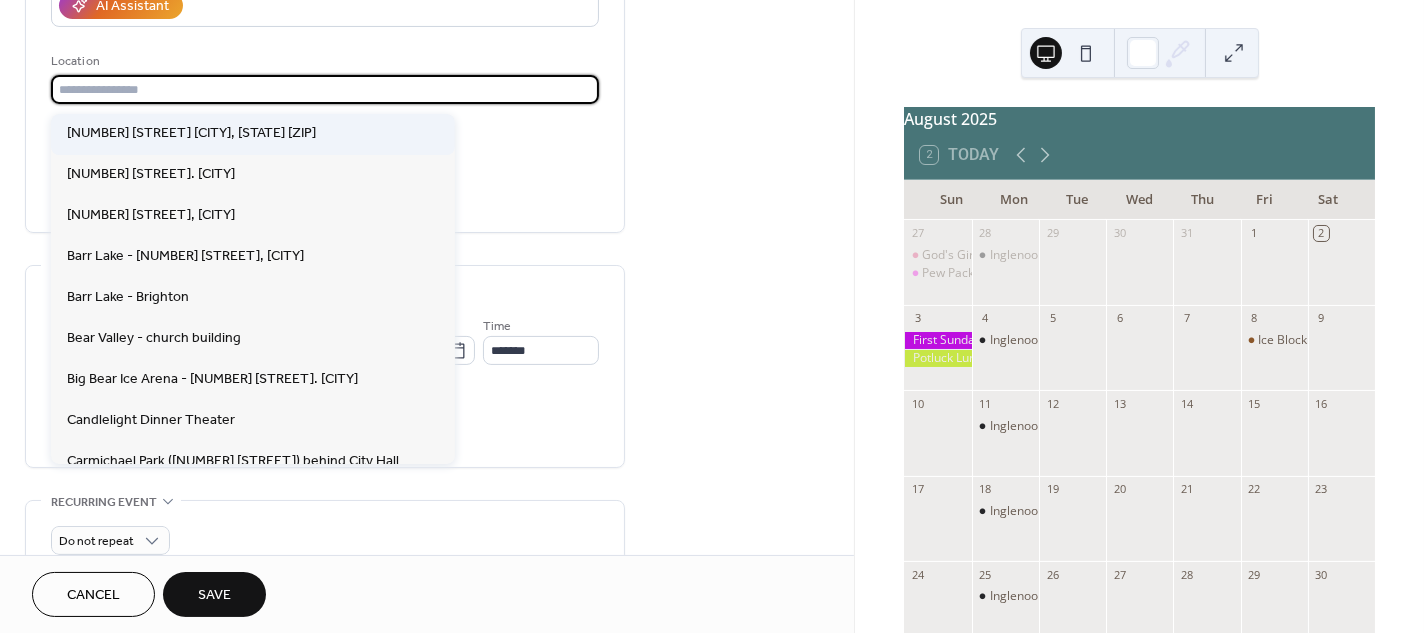 paste on "**********" 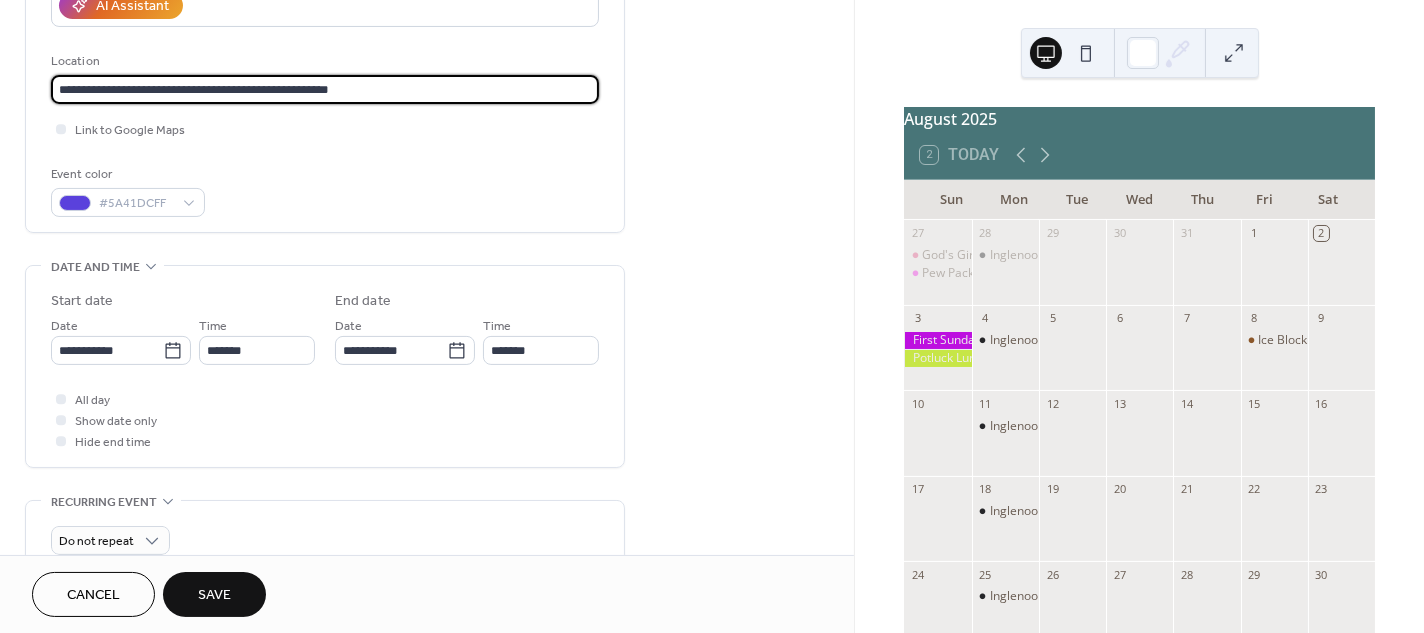 click on "**********" at bounding box center (325, 89) 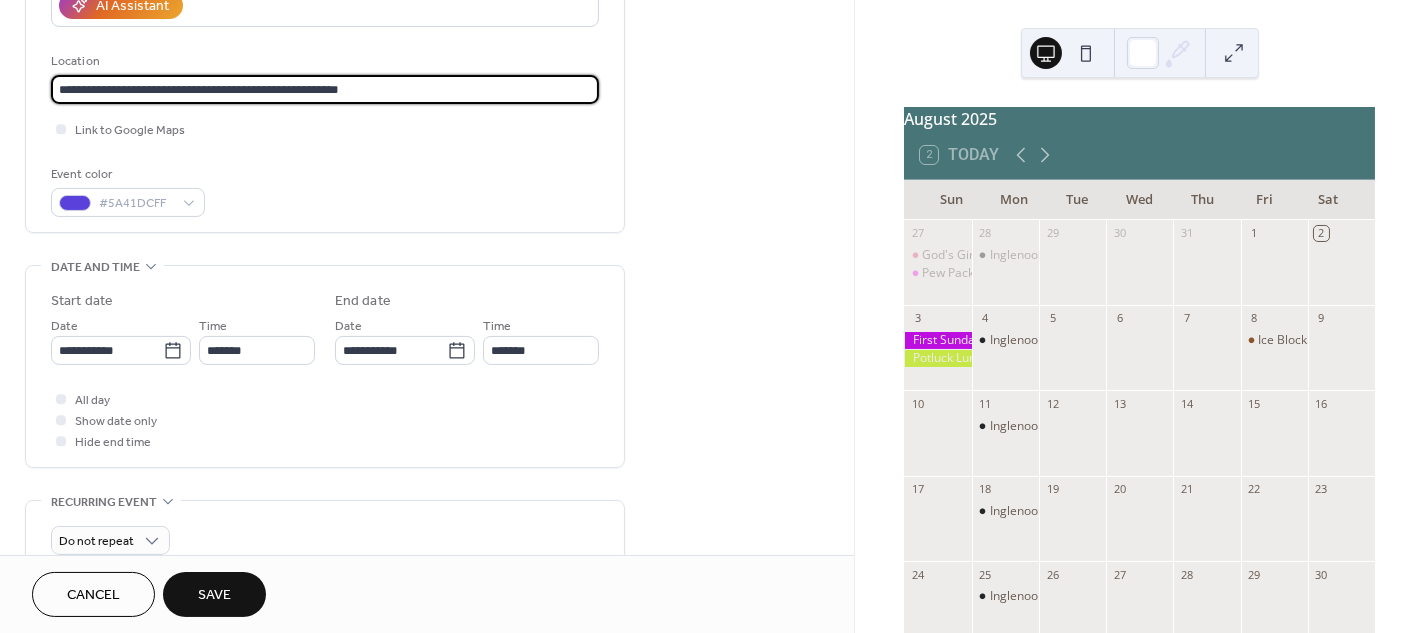 type on "**********" 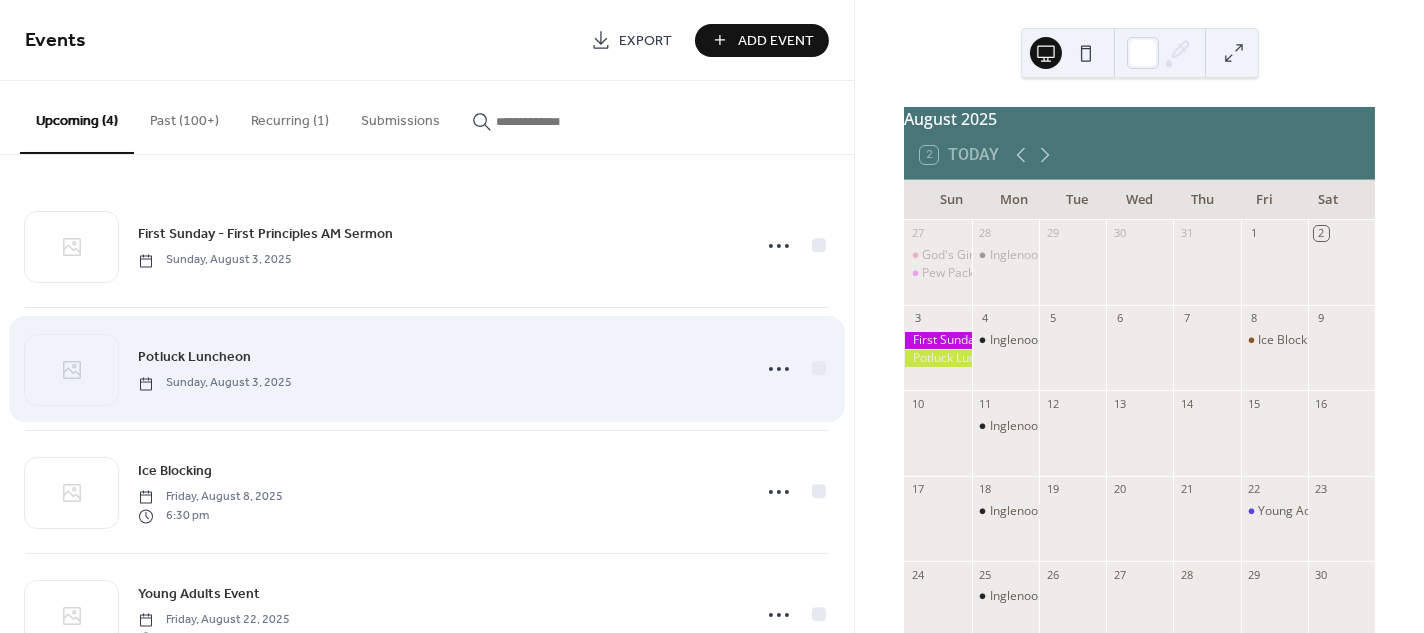scroll, scrollTop: 73, scrollLeft: 0, axis: vertical 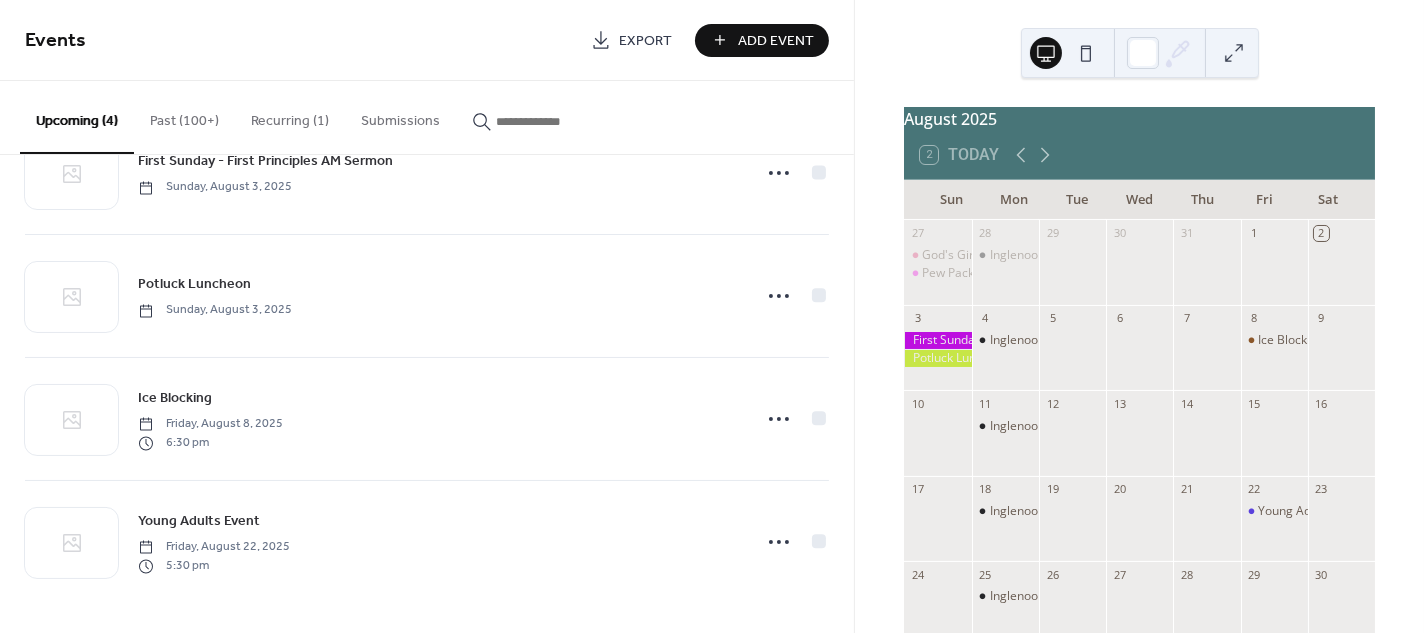 click on "Past (100+)" at bounding box center [184, 116] 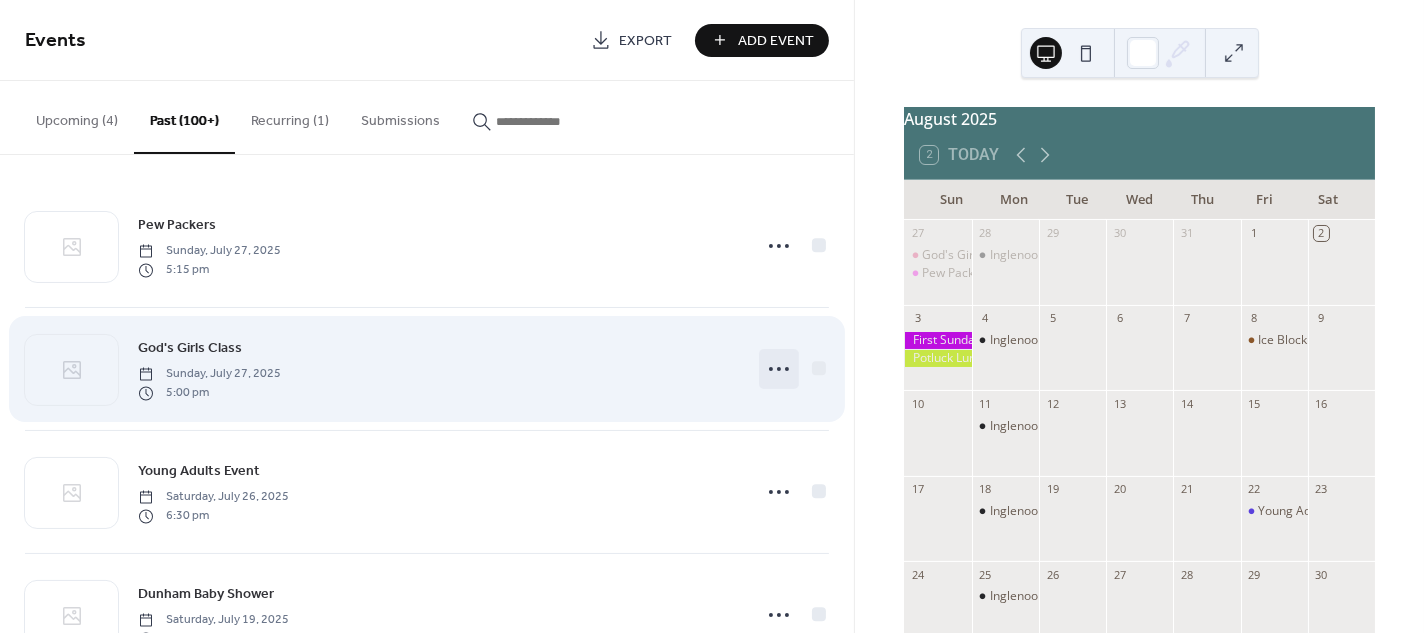 click 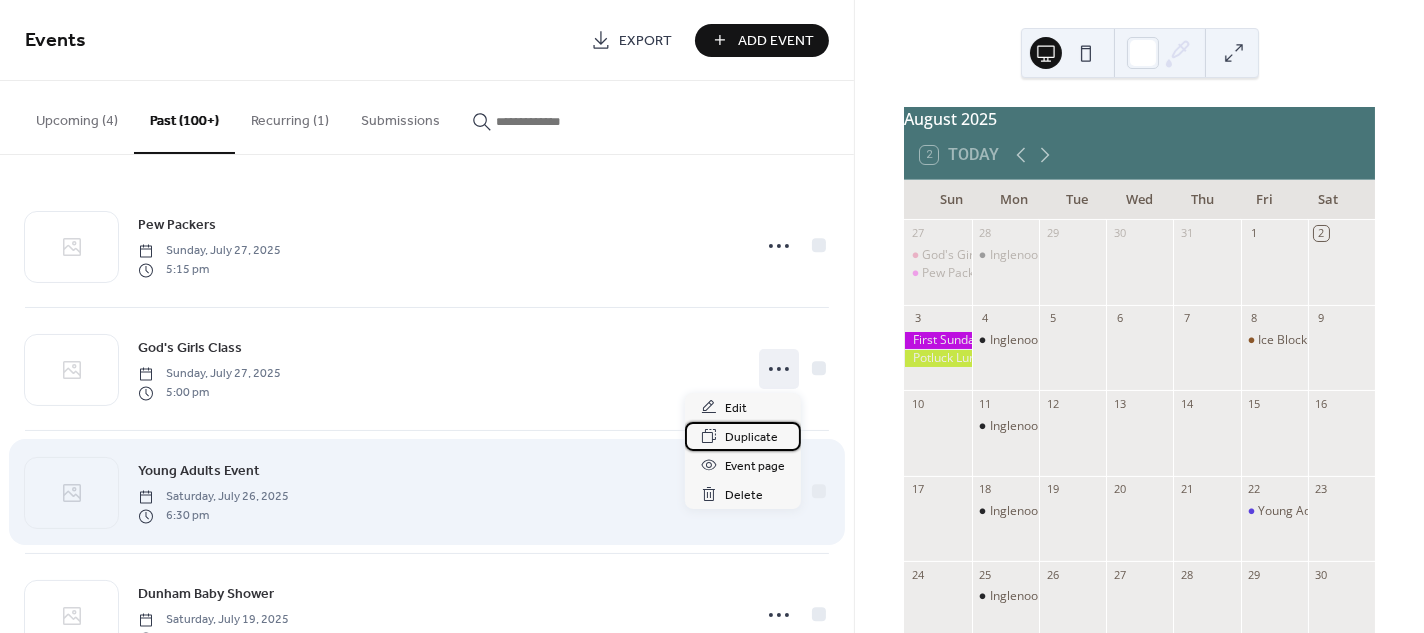 click on "Duplicate" at bounding box center [751, 437] 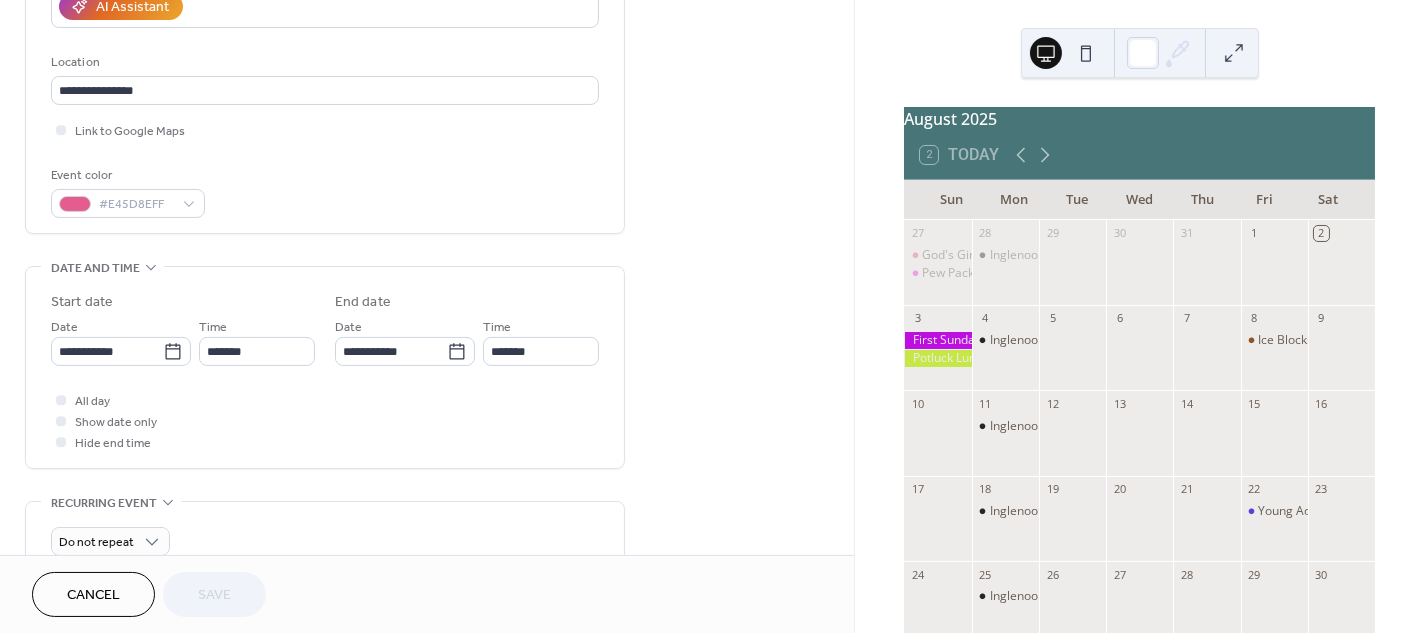 scroll, scrollTop: 389, scrollLeft: 0, axis: vertical 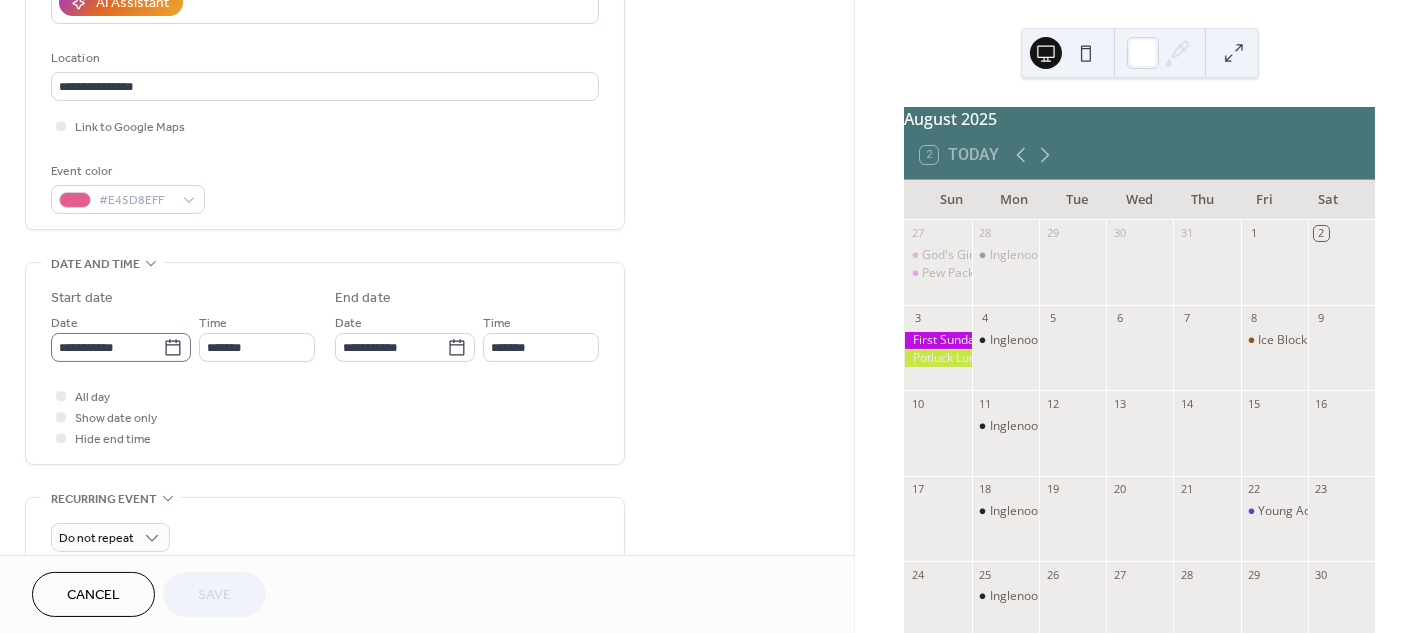 click 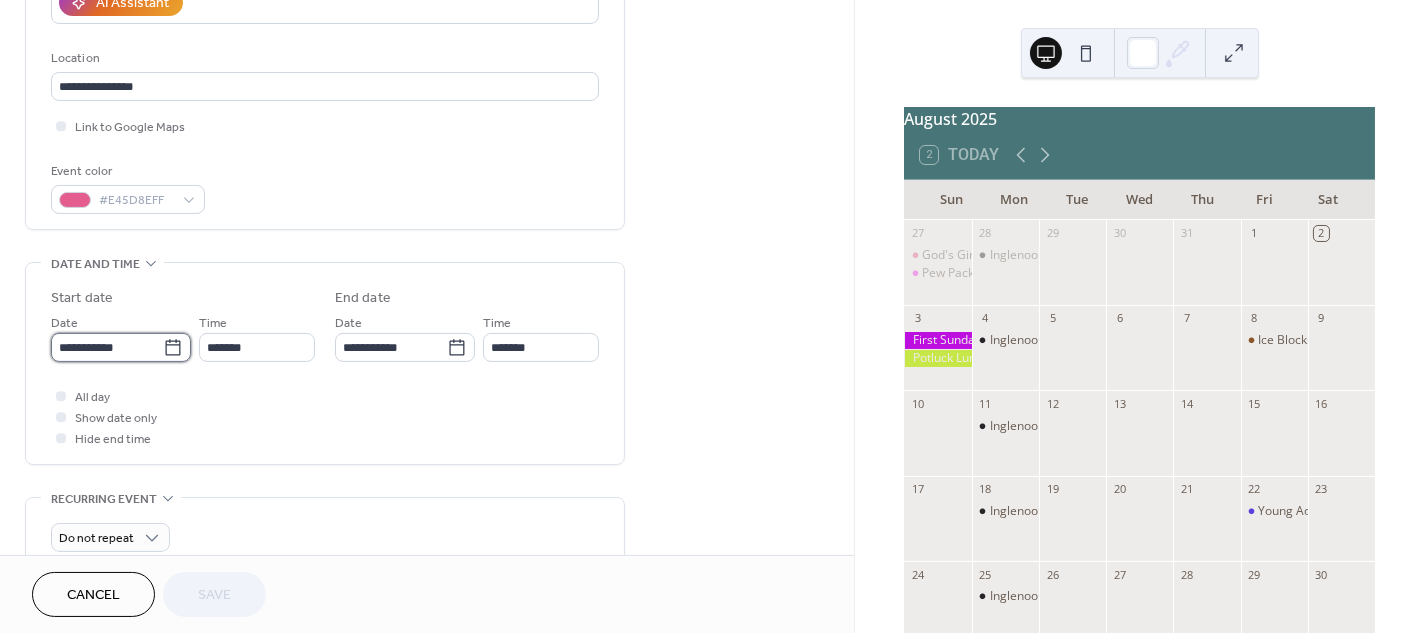 click on "**********" at bounding box center [107, 347] 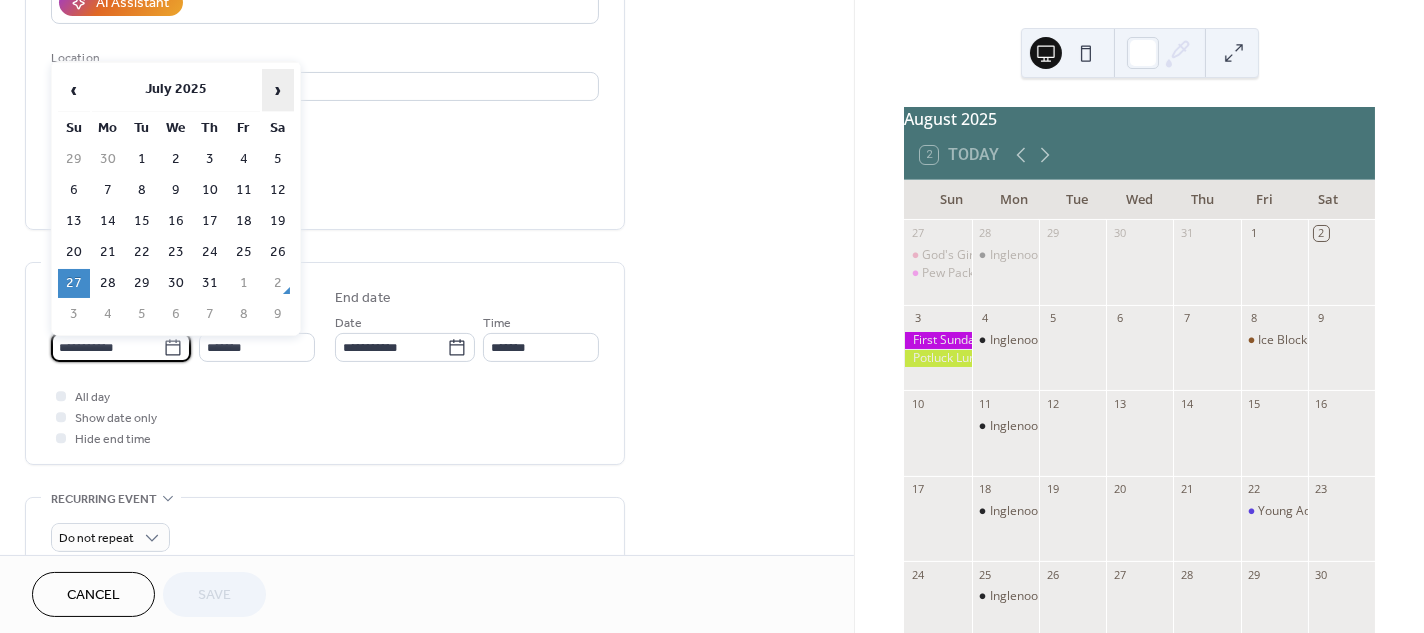 click on "›" at bounding box center (278, 90) 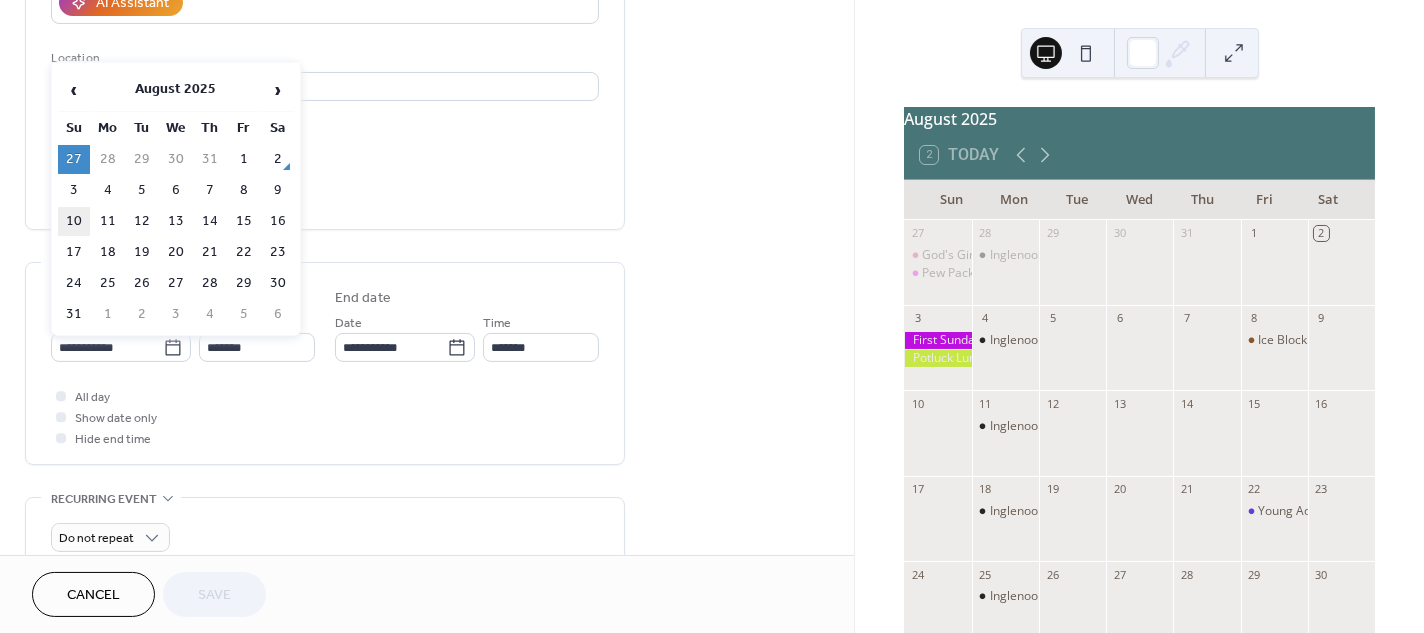 click on "10" at bounding box center (74, 221) 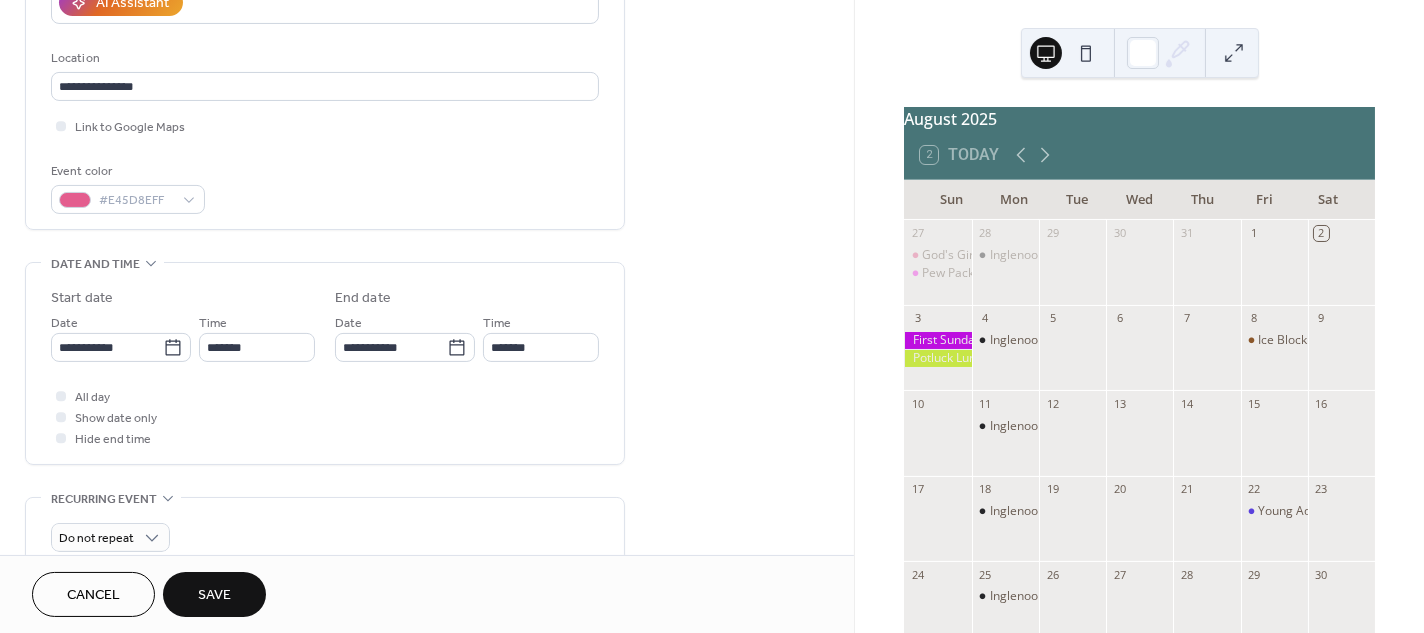 click on "Save" at bounding box center [214, 594] 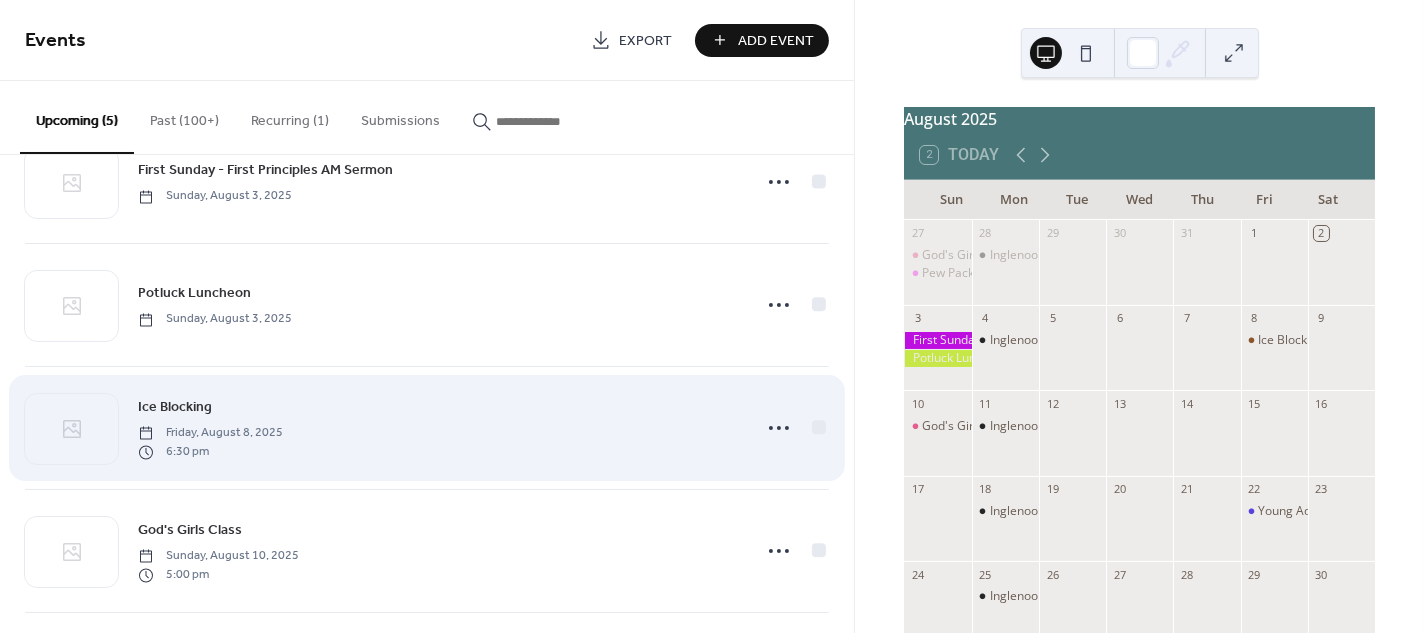 scroll, scrollTop: 195, scrollLeft: 0, axis: vertical 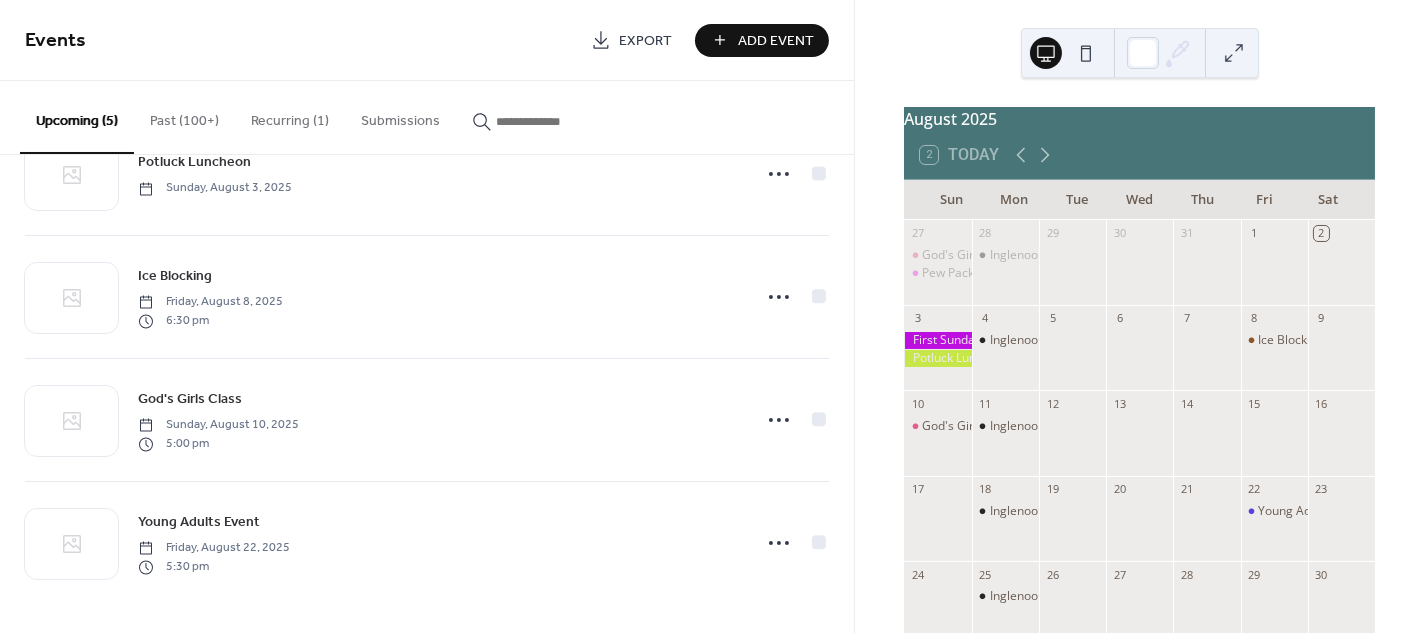 click on "Past (100+)" at bounding box center [184, 116] 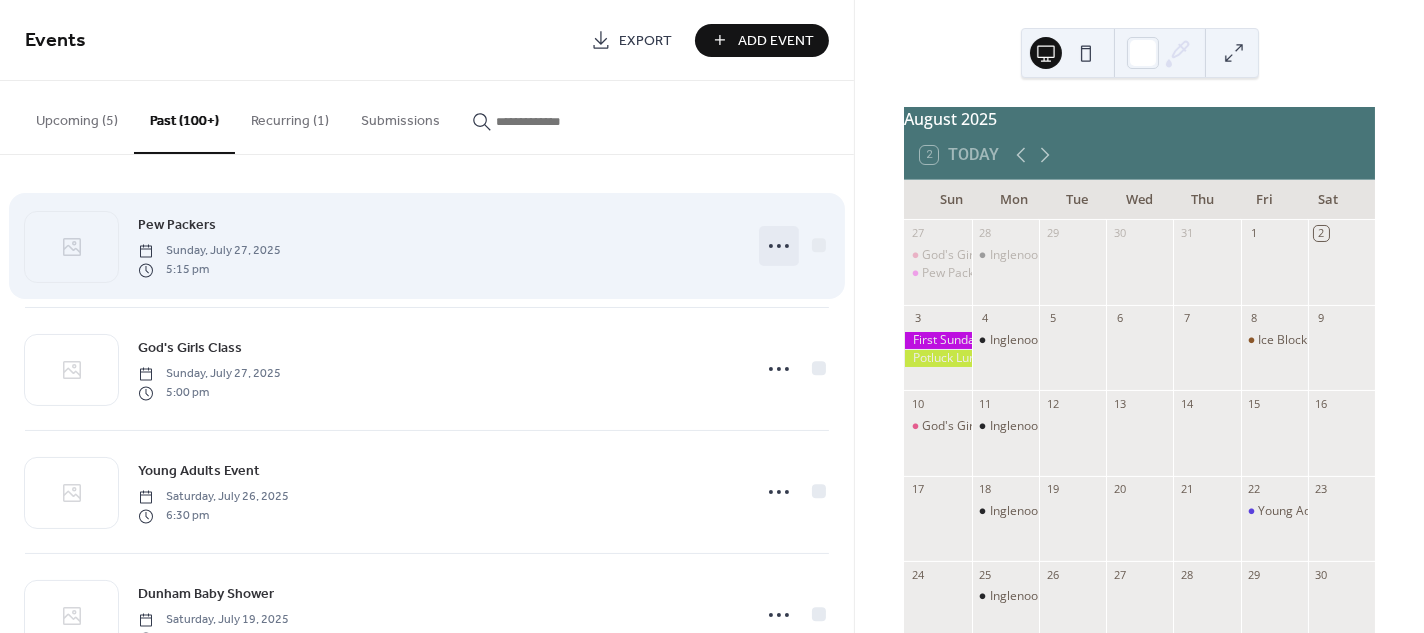 click 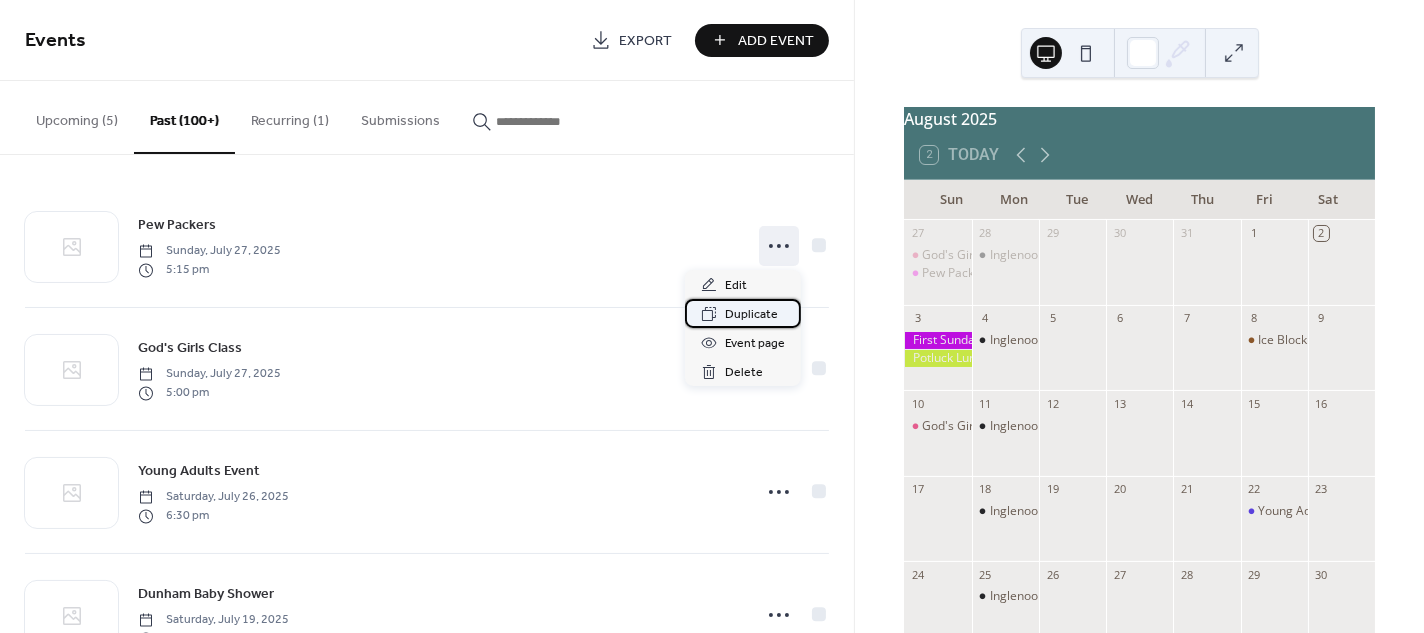 click on "Duplicate" at bounding box center (751, 315) 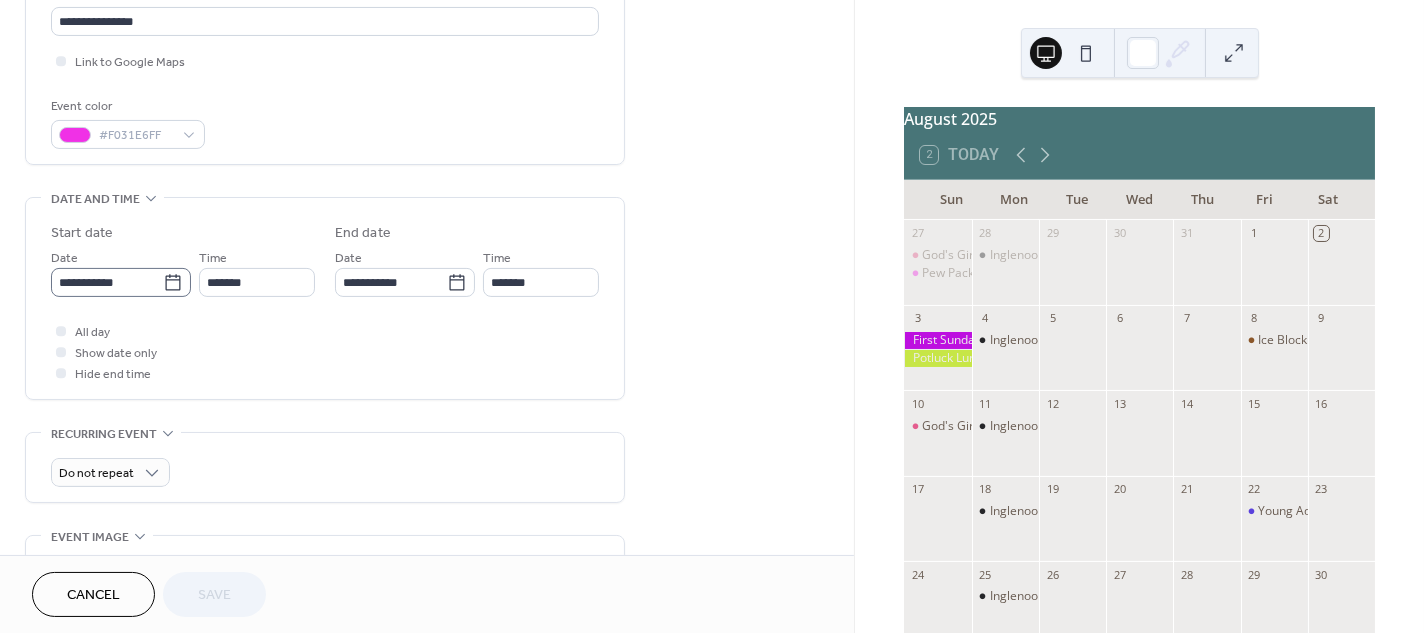 scroll, scrollTop: 455, scrollLeft: 0, axis: vertical 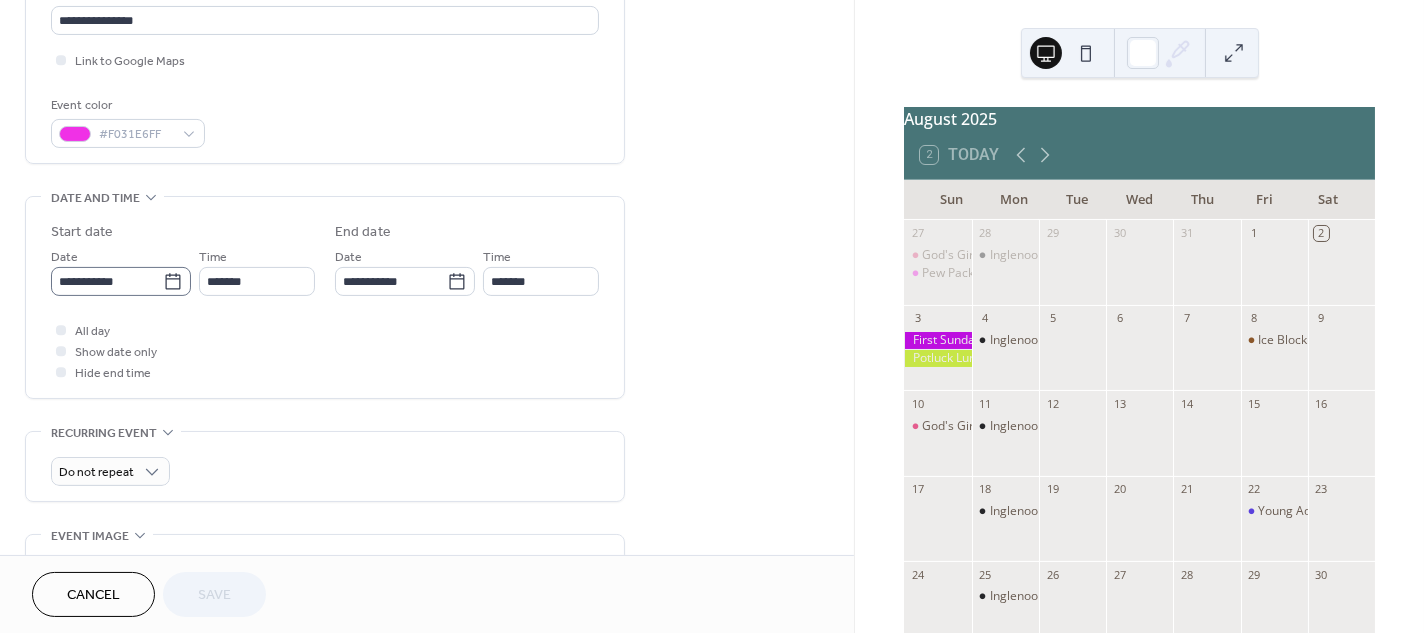 click 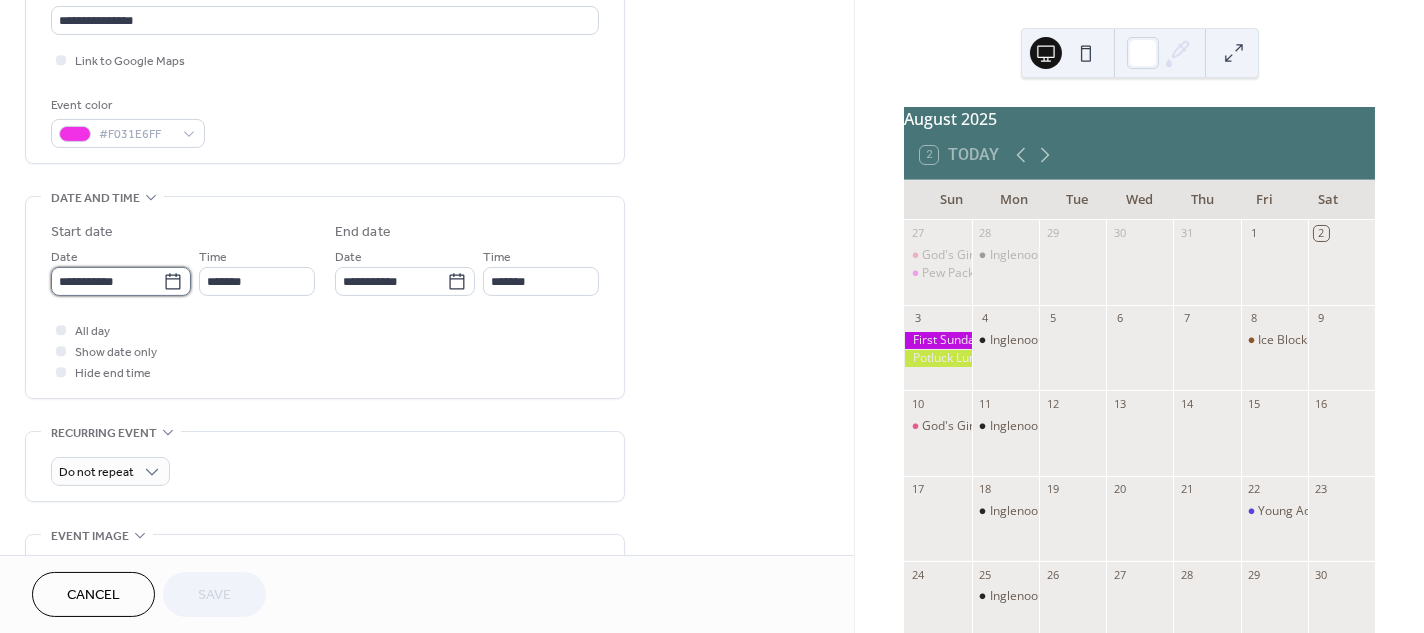 click on "**********" at bounding box center (107, 281) 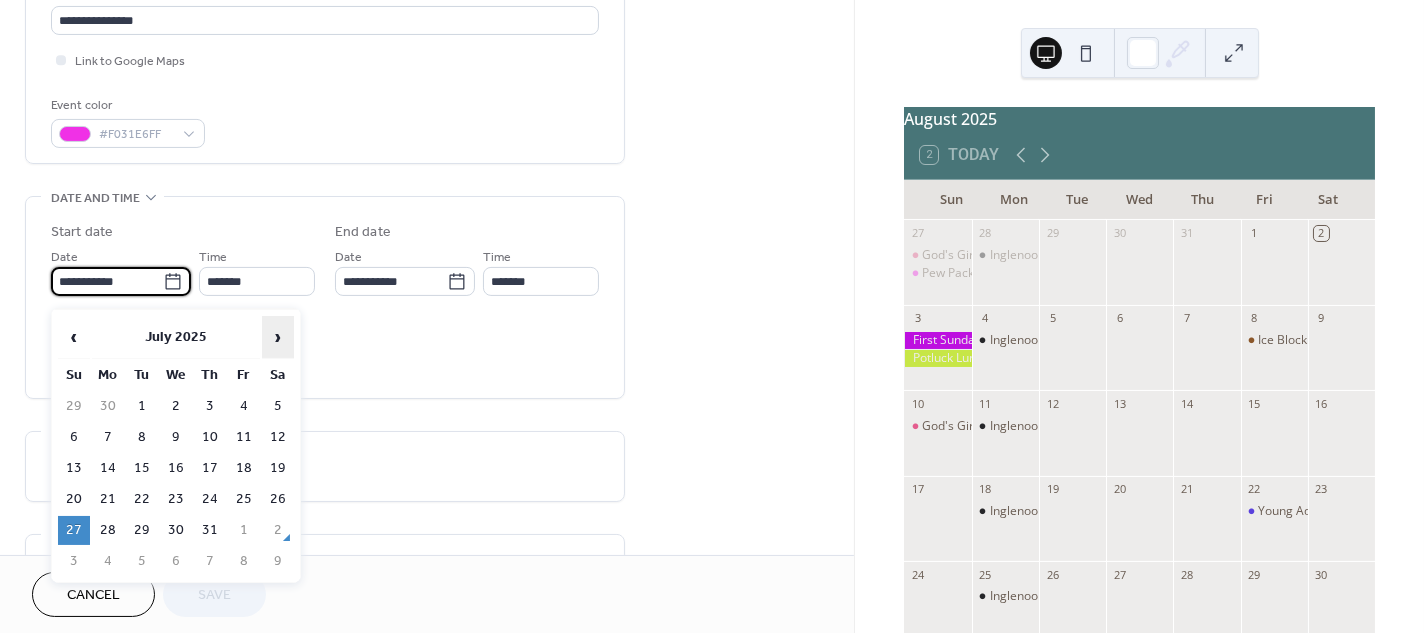 click on "›" at bounding box center (278, 337) 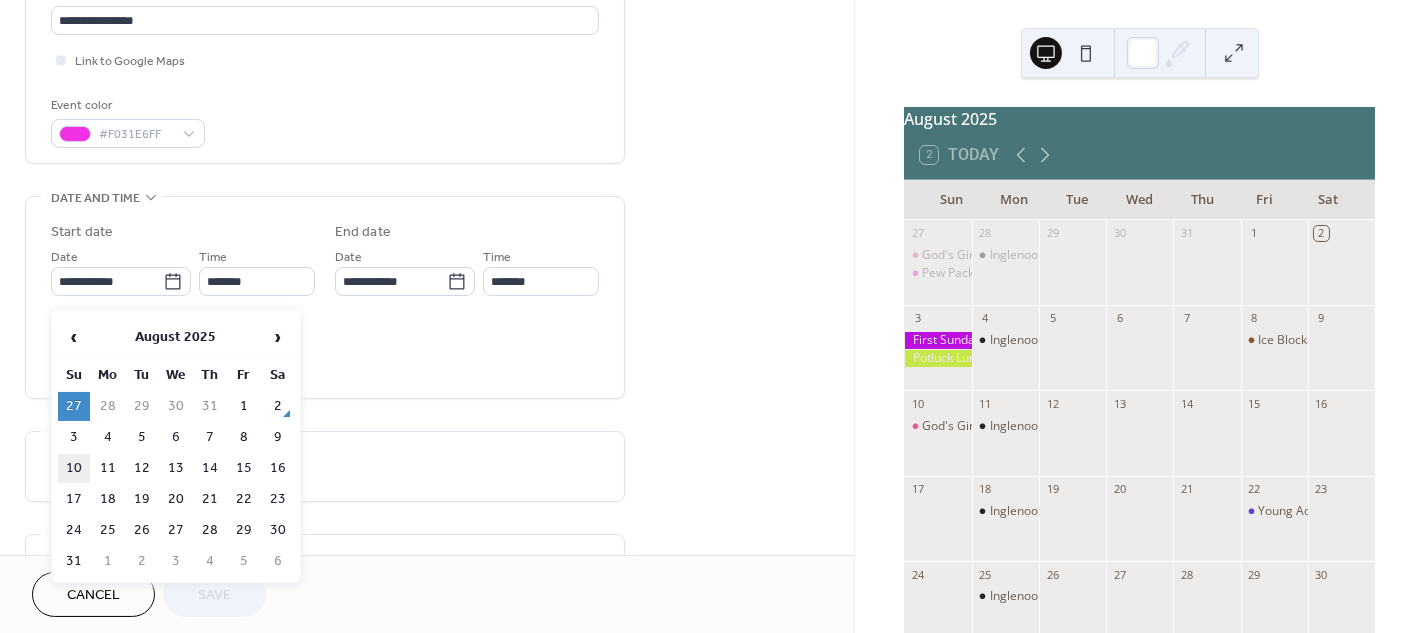 click on "10" at bounding box center (74, 468) 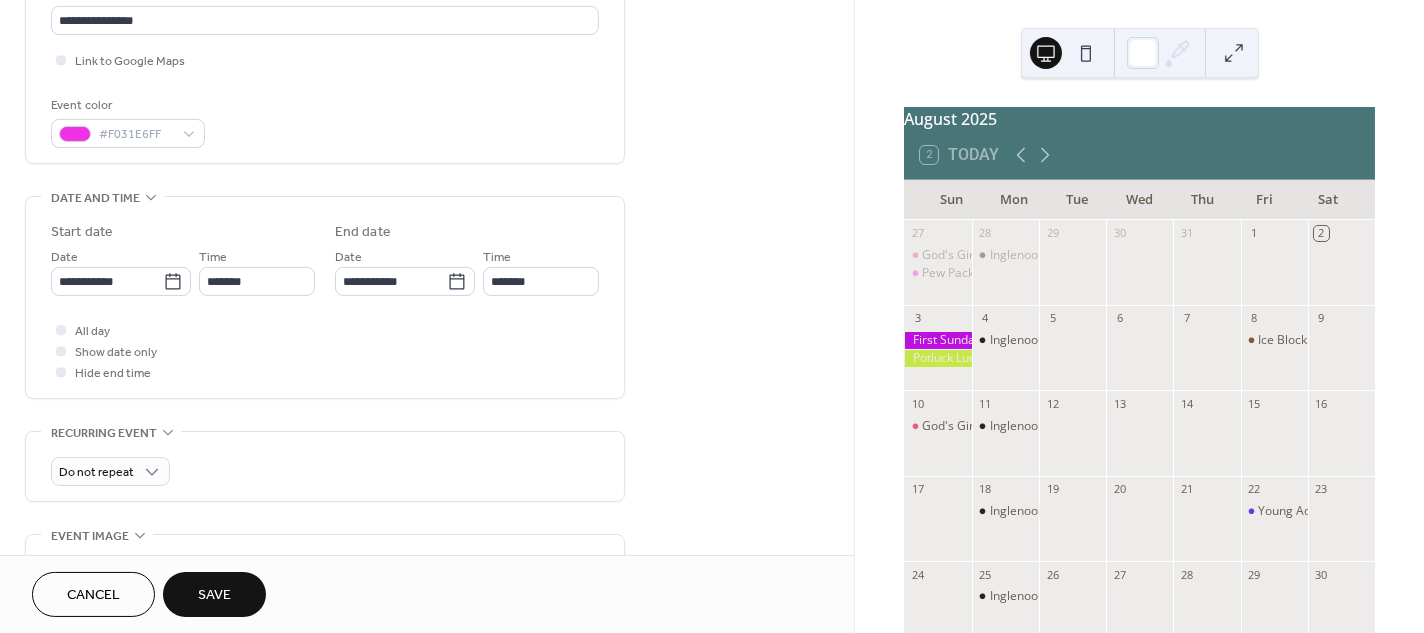 click on "Save" at bounding box center [214, 596] 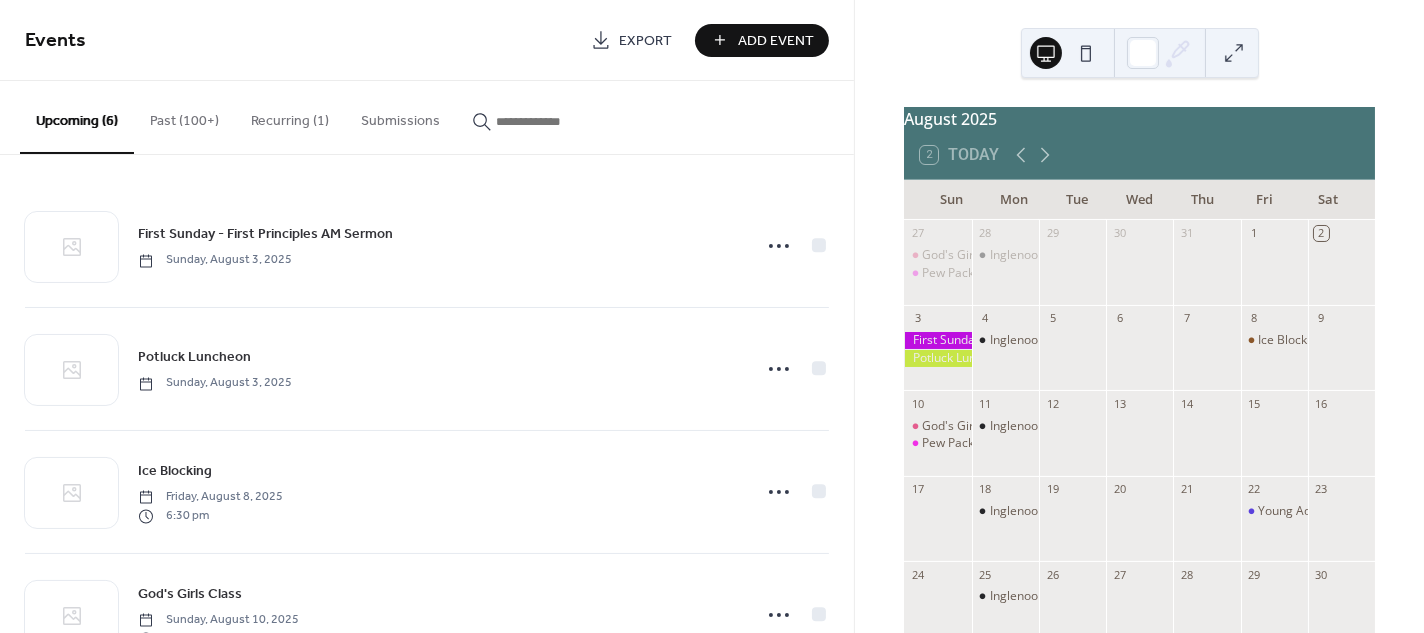 click on "Past (100+)" at bounding box center (184, 116) 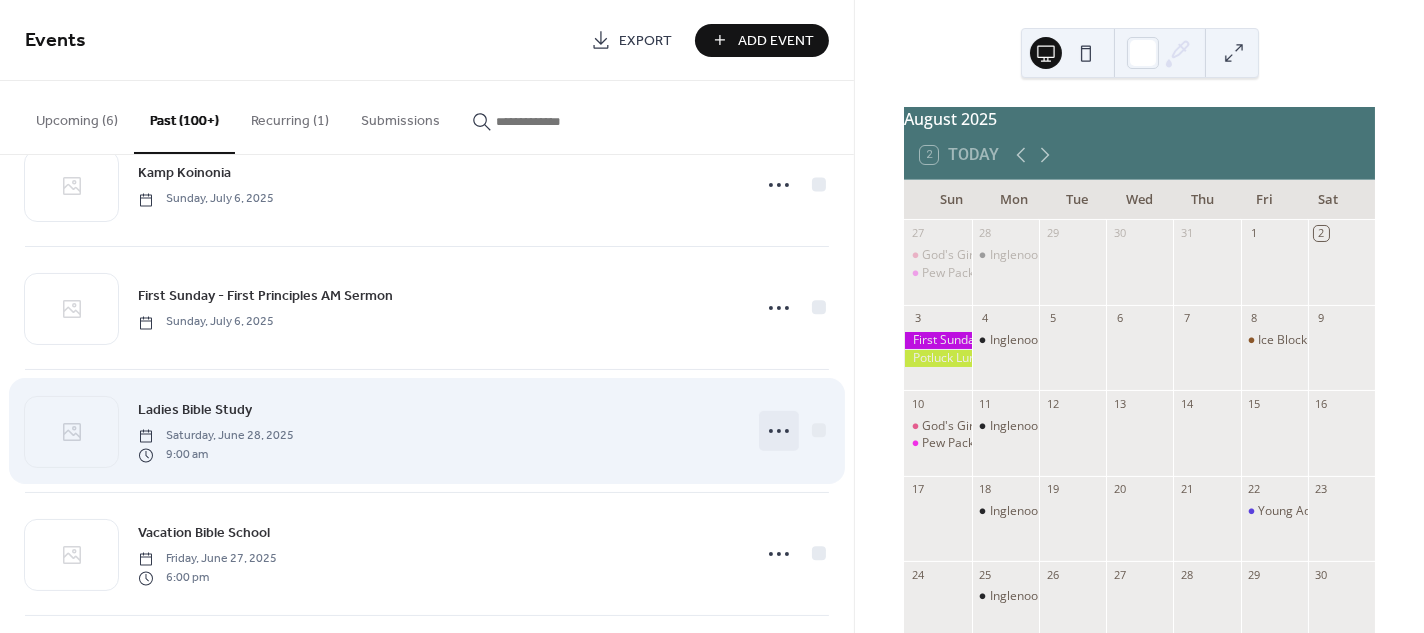 click 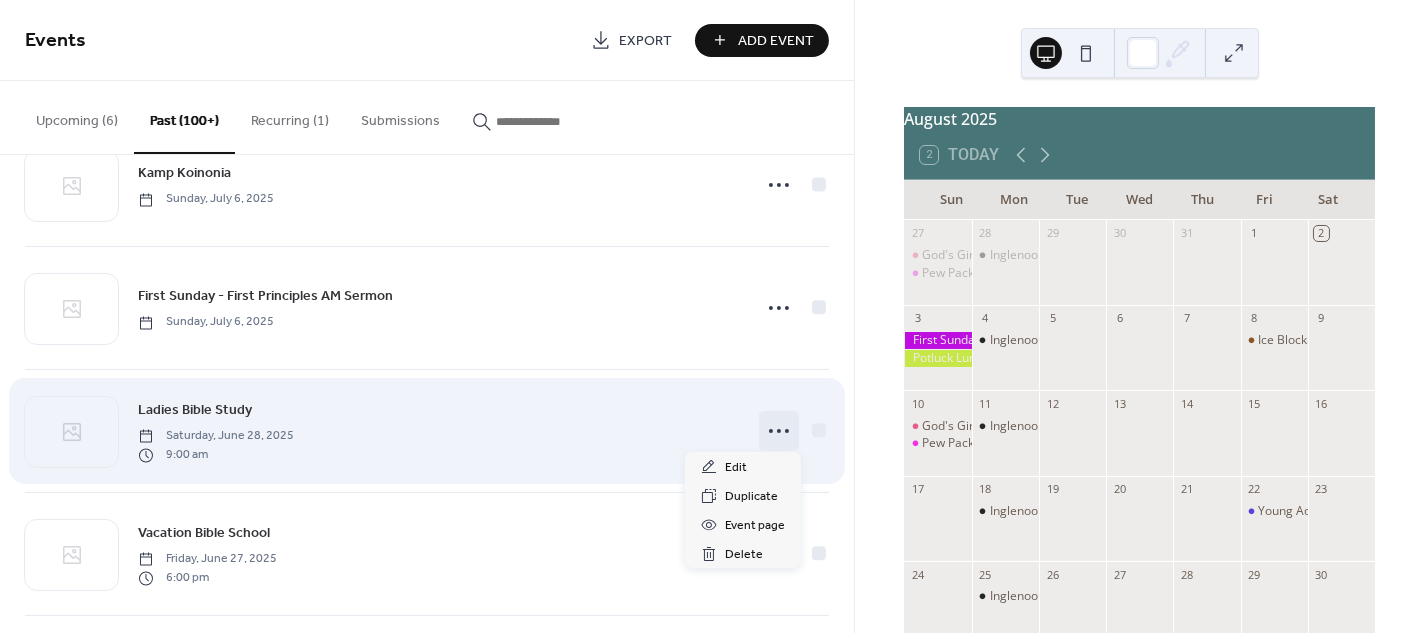 scroll, scrollTop: 1169, scrollLeft: 0, axis: vertical 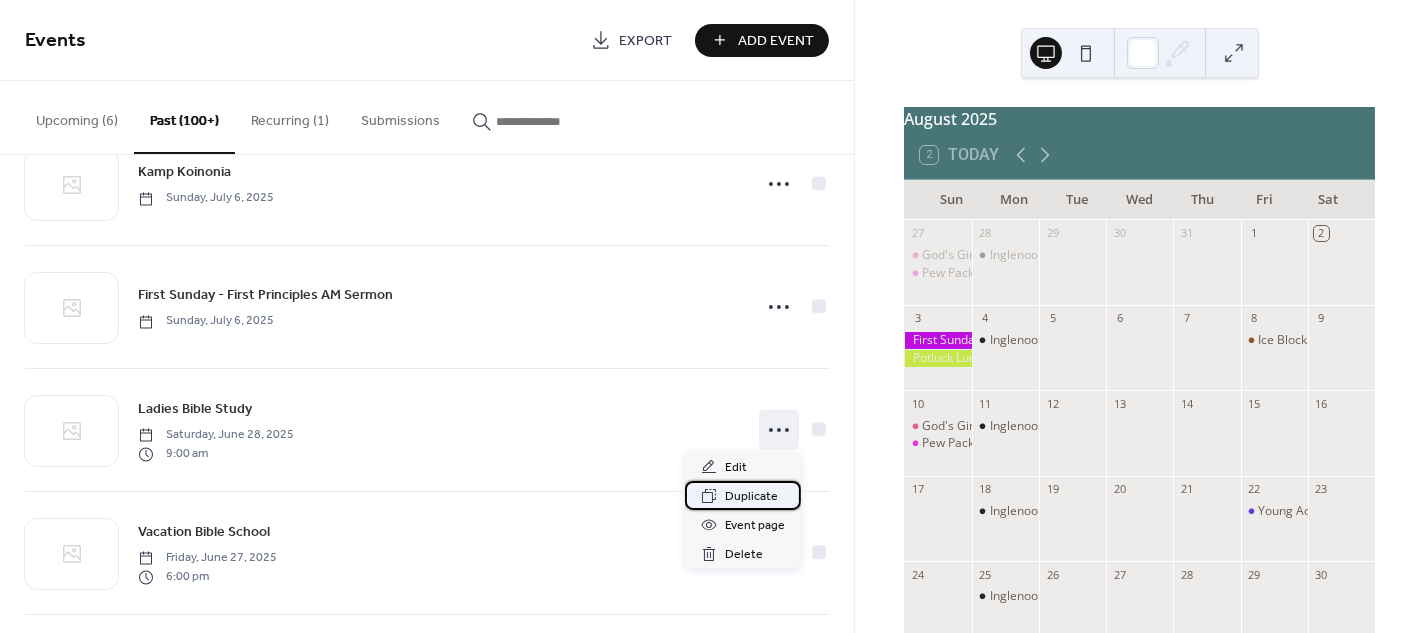 click on "Duplicate" at bounding box center (751, 497) 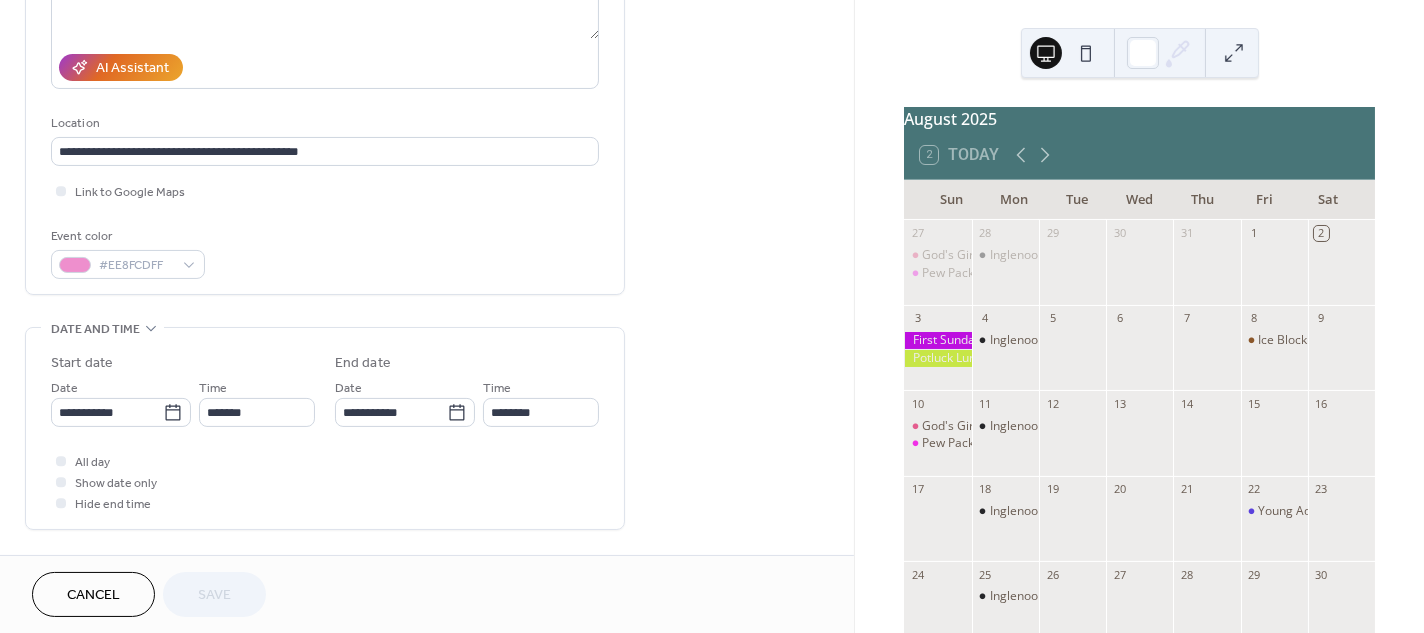scroll, scrollTop: 325, scrollLeft: 0, axis: vertical 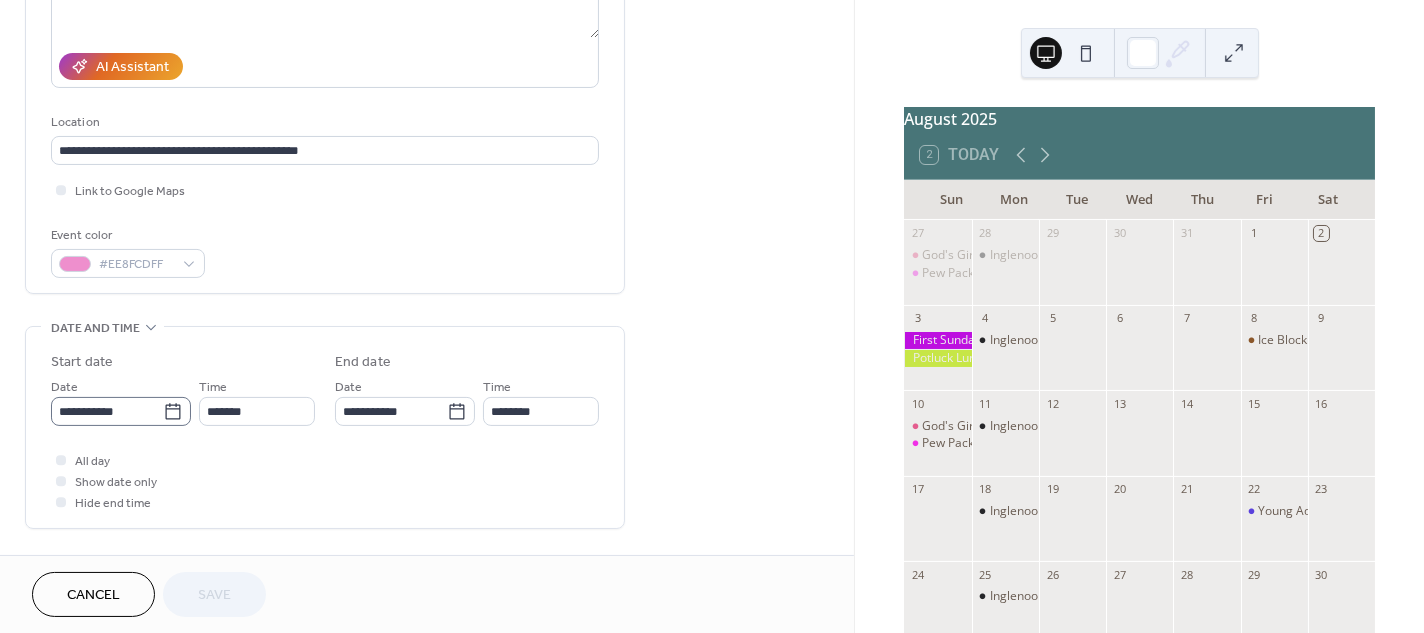 click 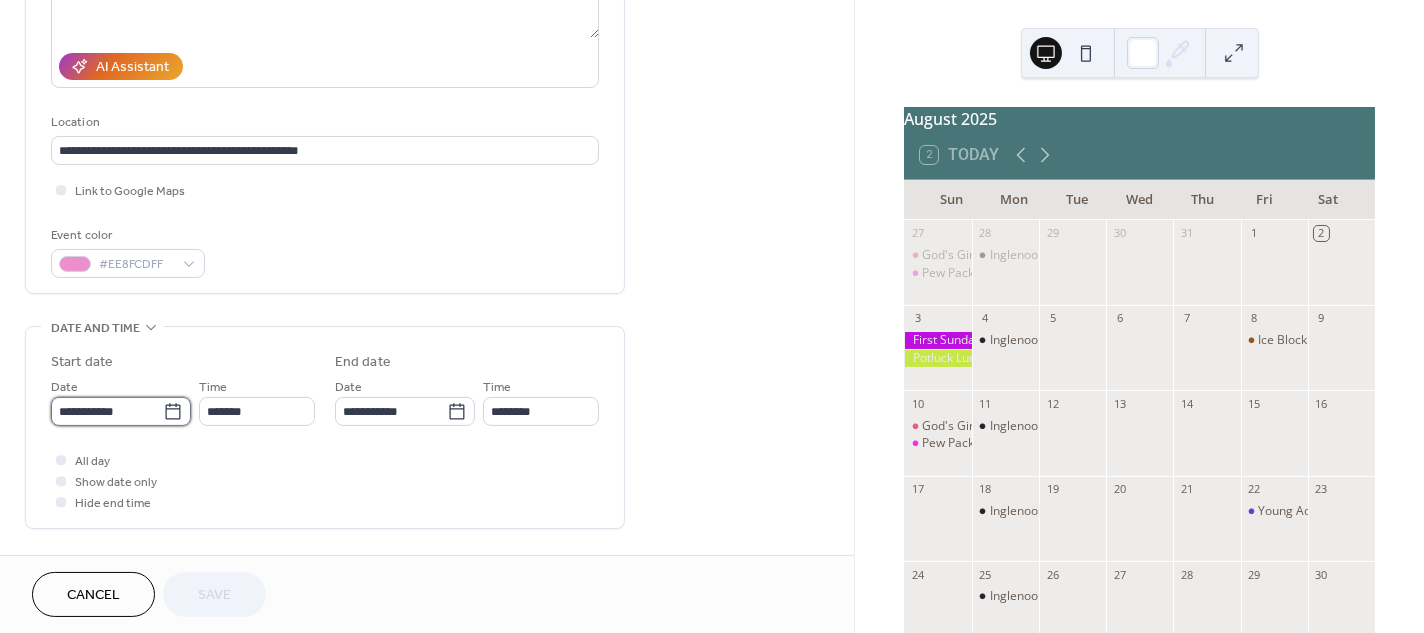 click on "**********" at bounding box center [107, 411] 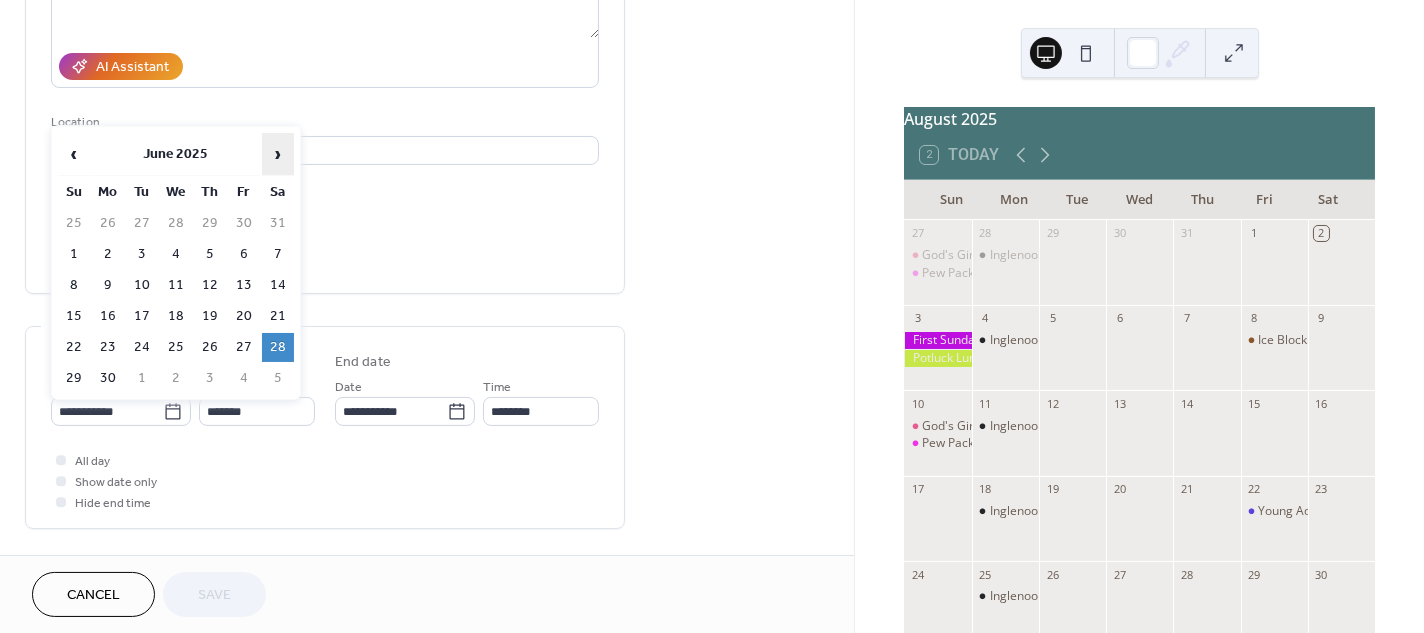 click on "›" at bounding box center (278, 154) 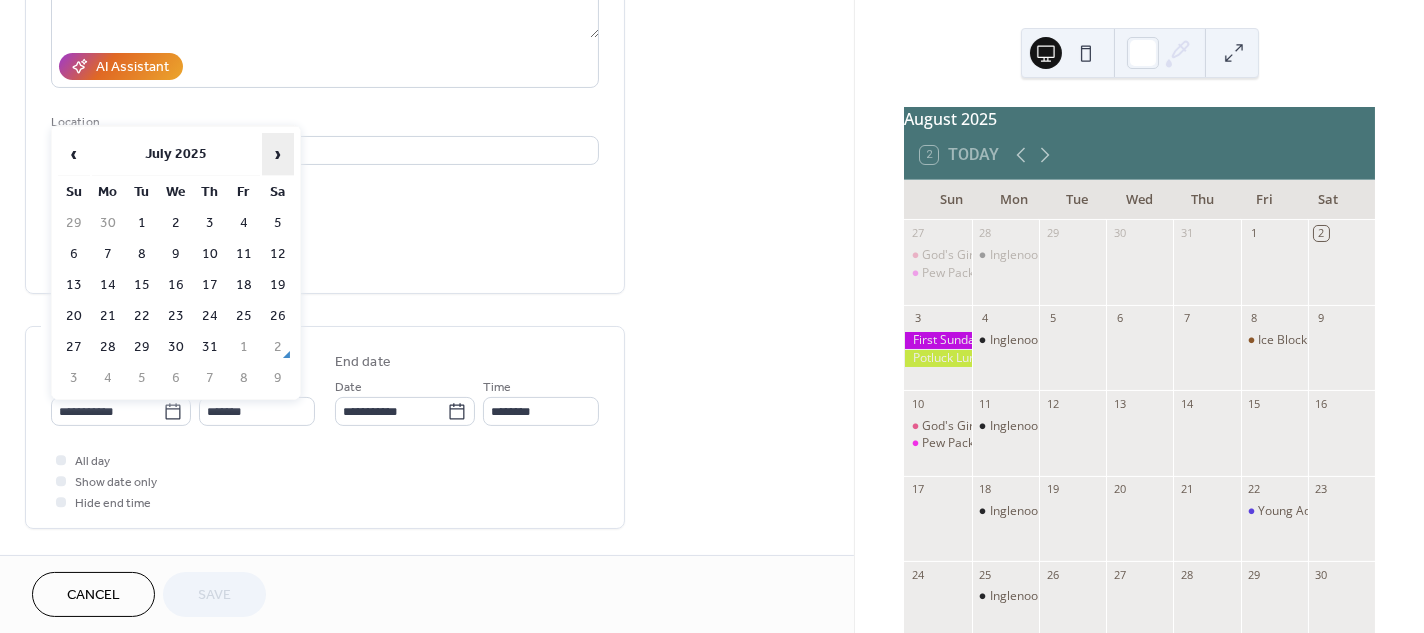 click on "›" at bounding box center (278, 154) 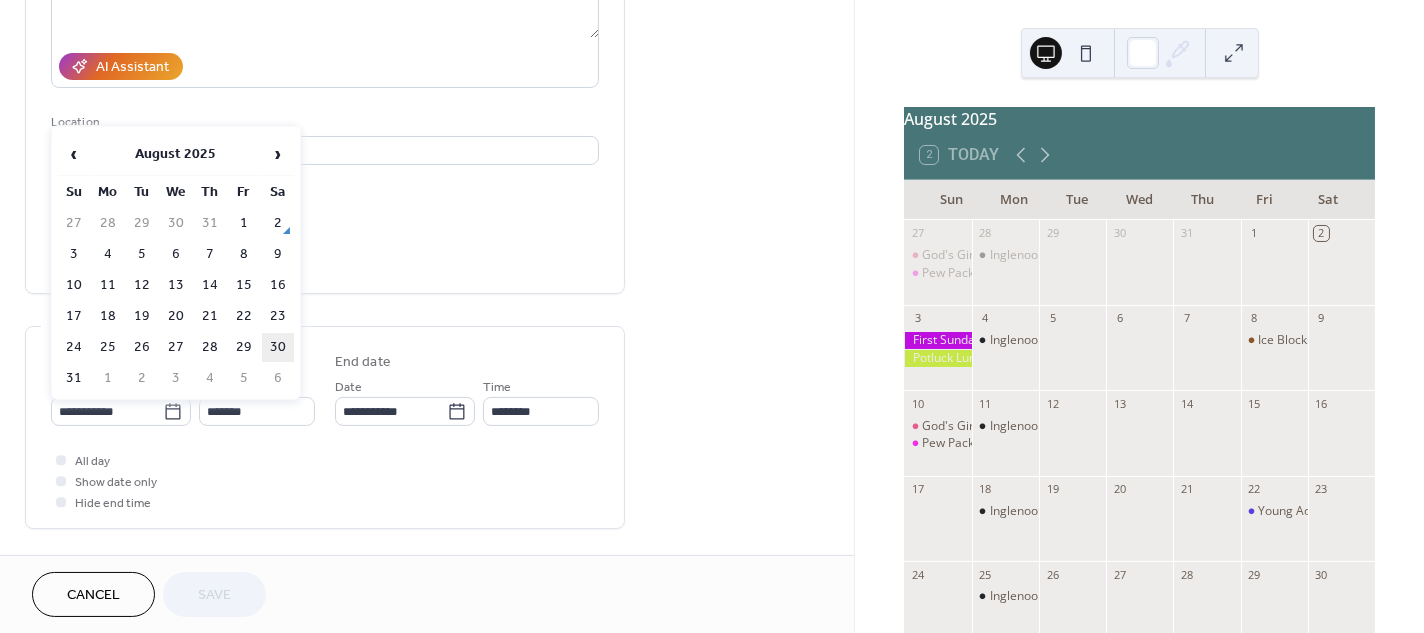 click on "30" at bounding box center [278, 347] 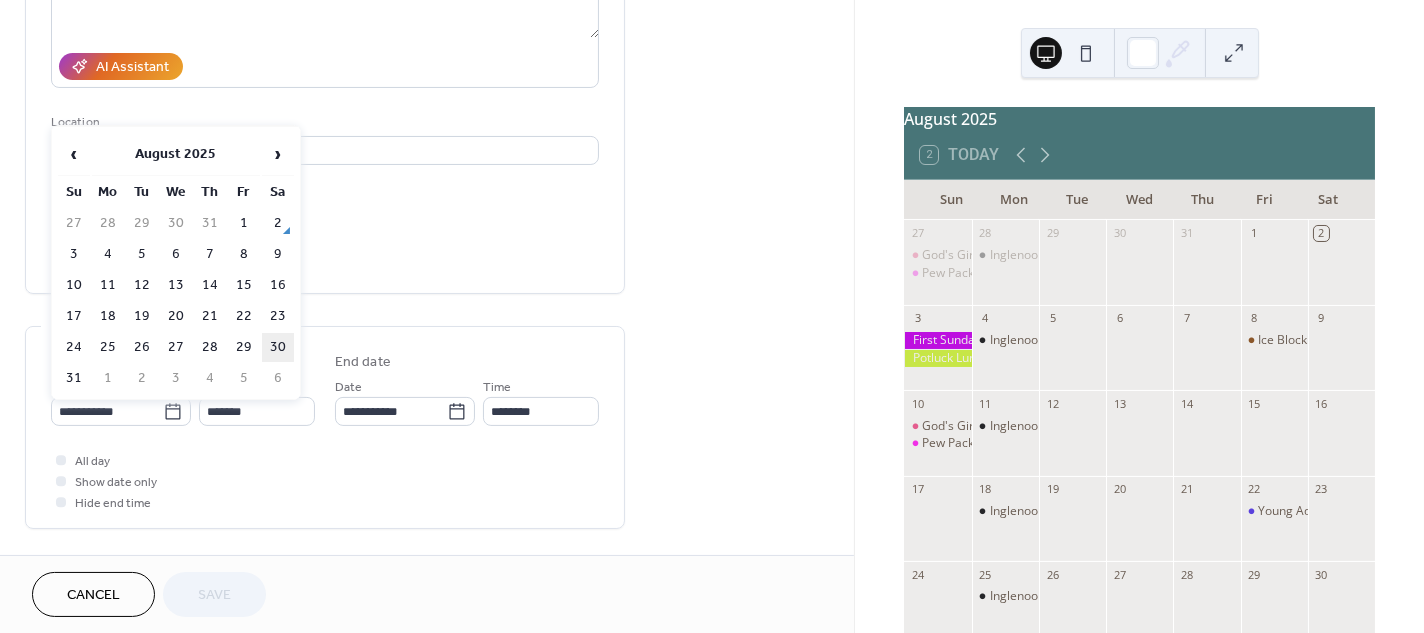 type on "**********" 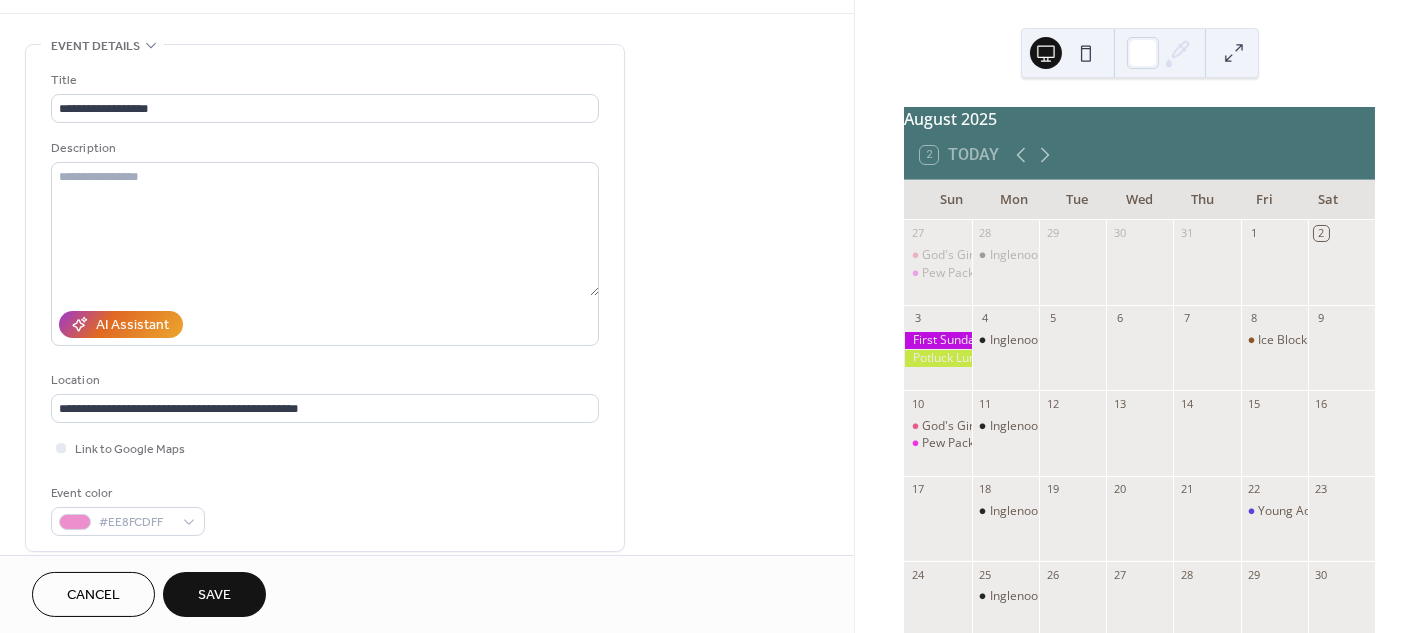 scroll, scrollTop: 65, scrollLeft: 0, axis: vertical 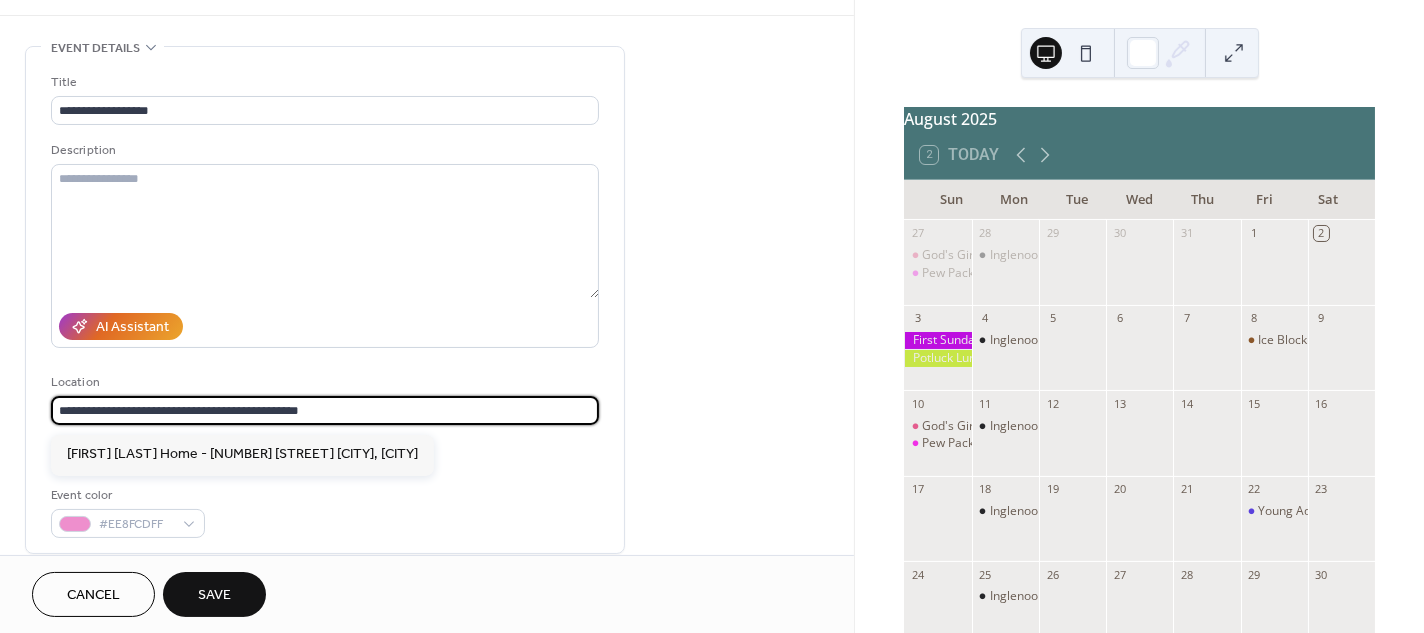 drag, startPoint x: 350, startPoint y: 413, endPoint x: 18, endPoint y: 393, distance: 332.60187 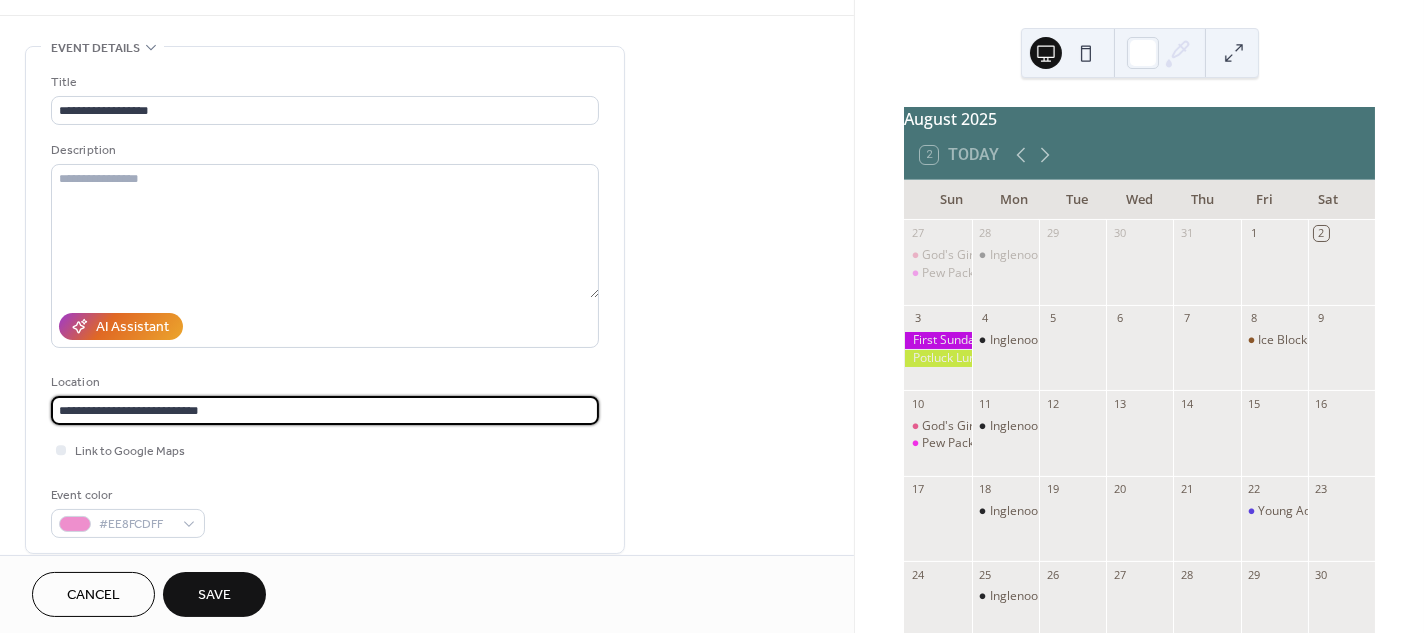 click on "**********" at bounding box center (325, 410) 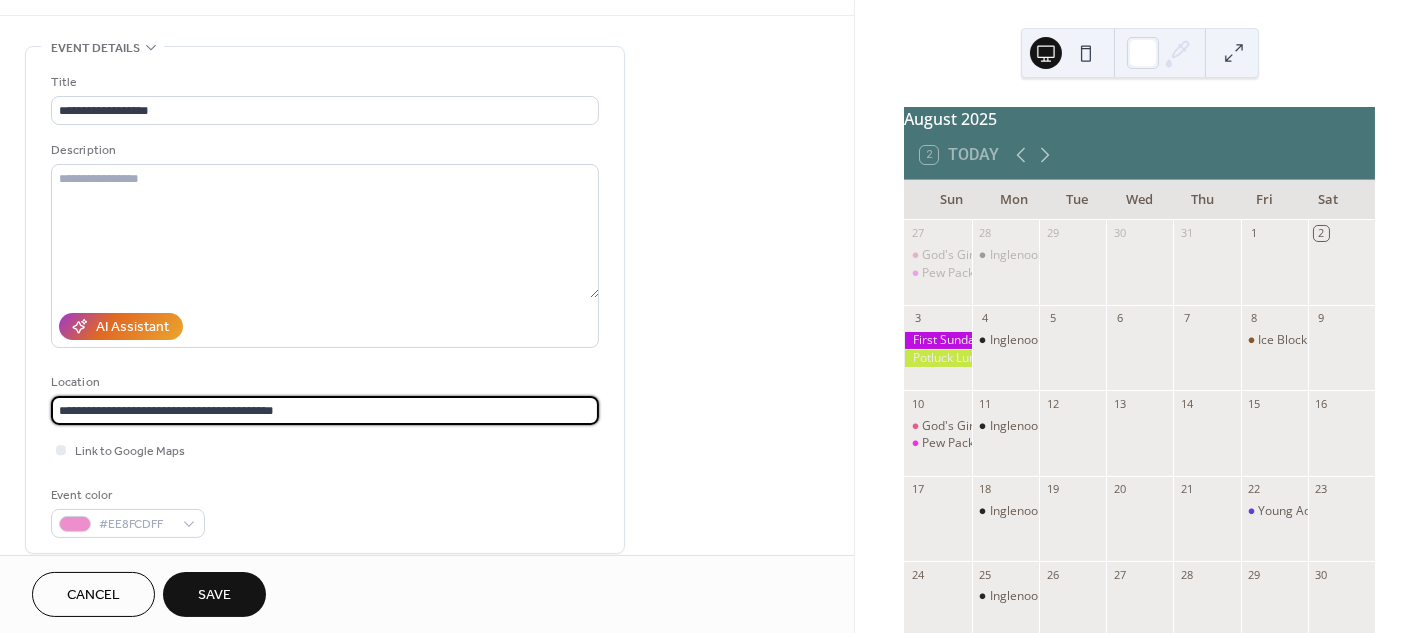 type on "**********" 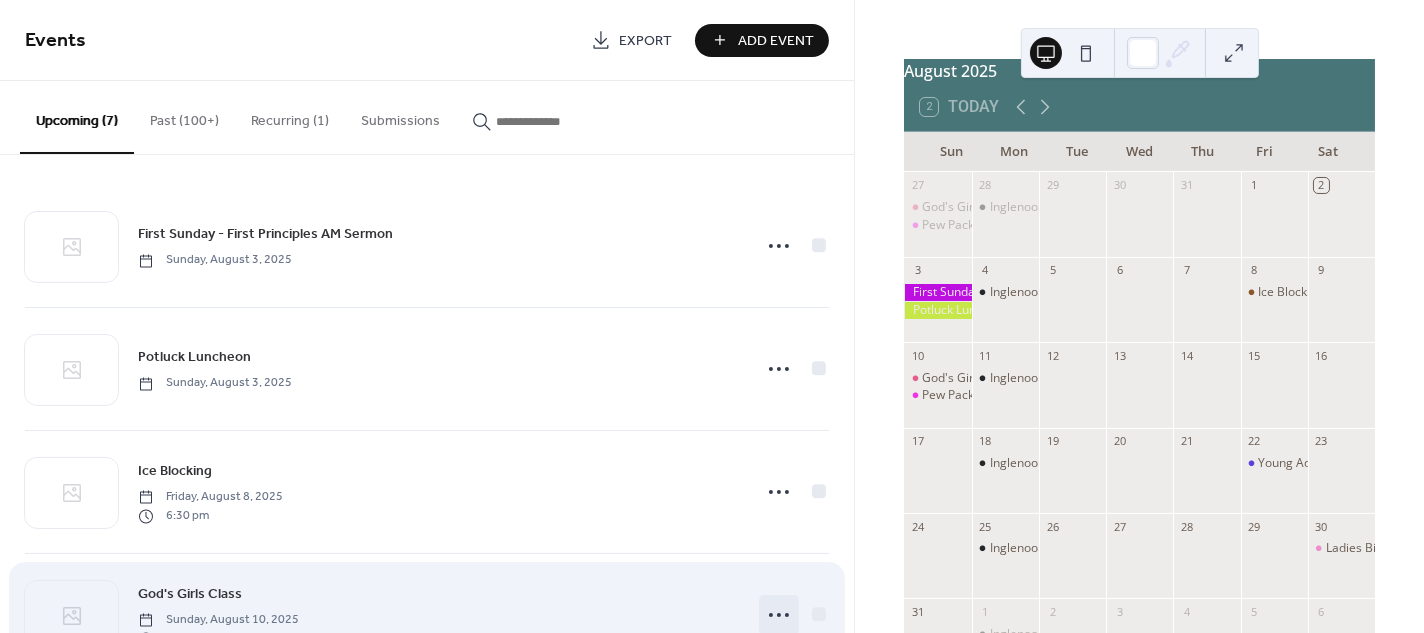 scroll, scrollTop: 50, scrollLeft: 0, axis: vertical 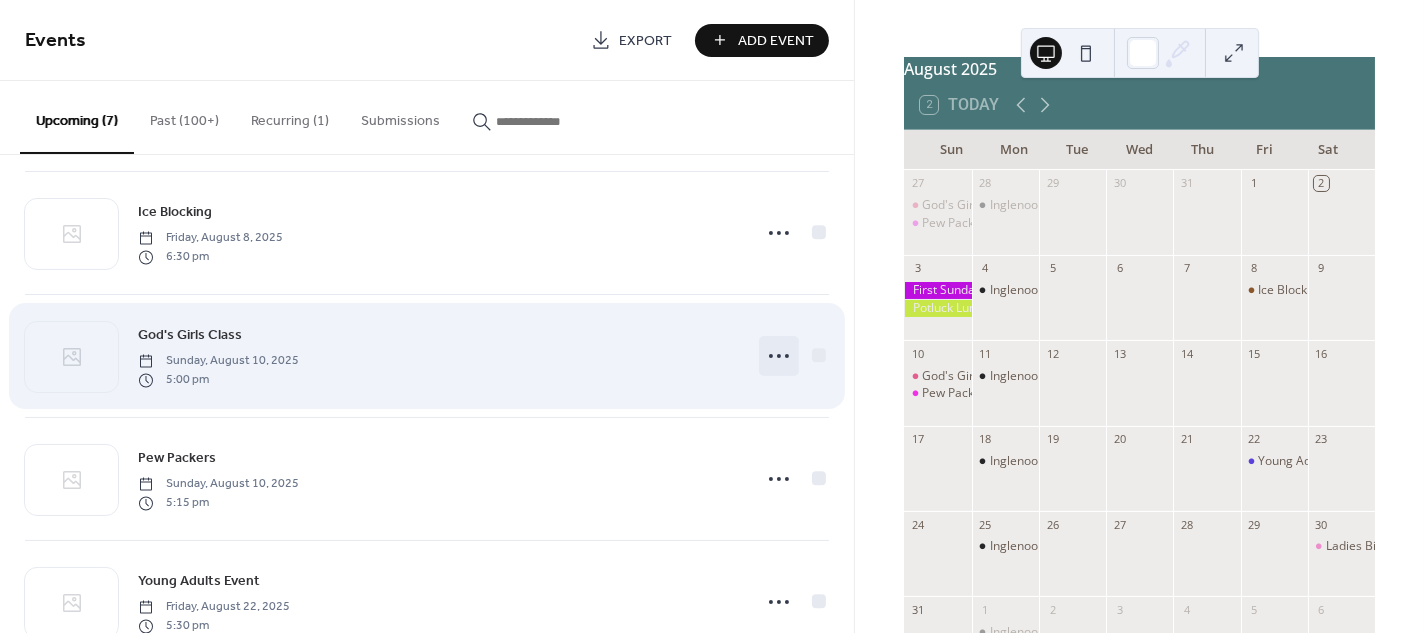 click 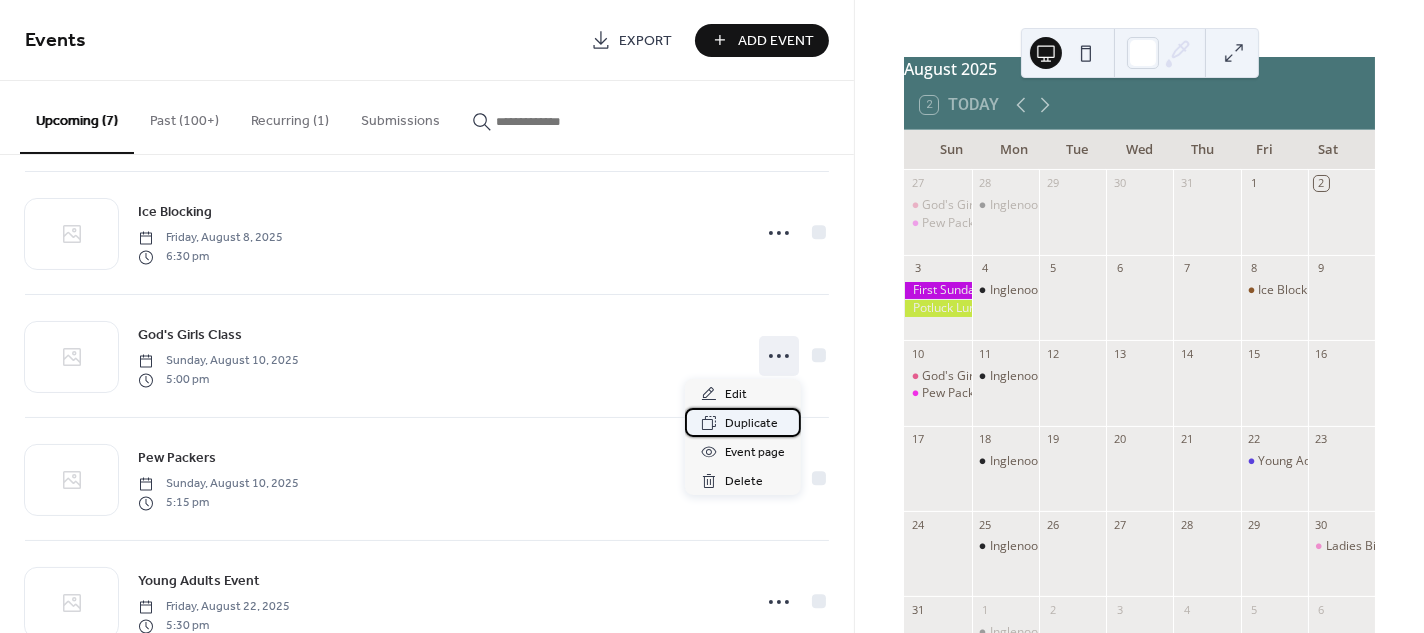 click on "Duplicate" at bounding box center (751, 424) 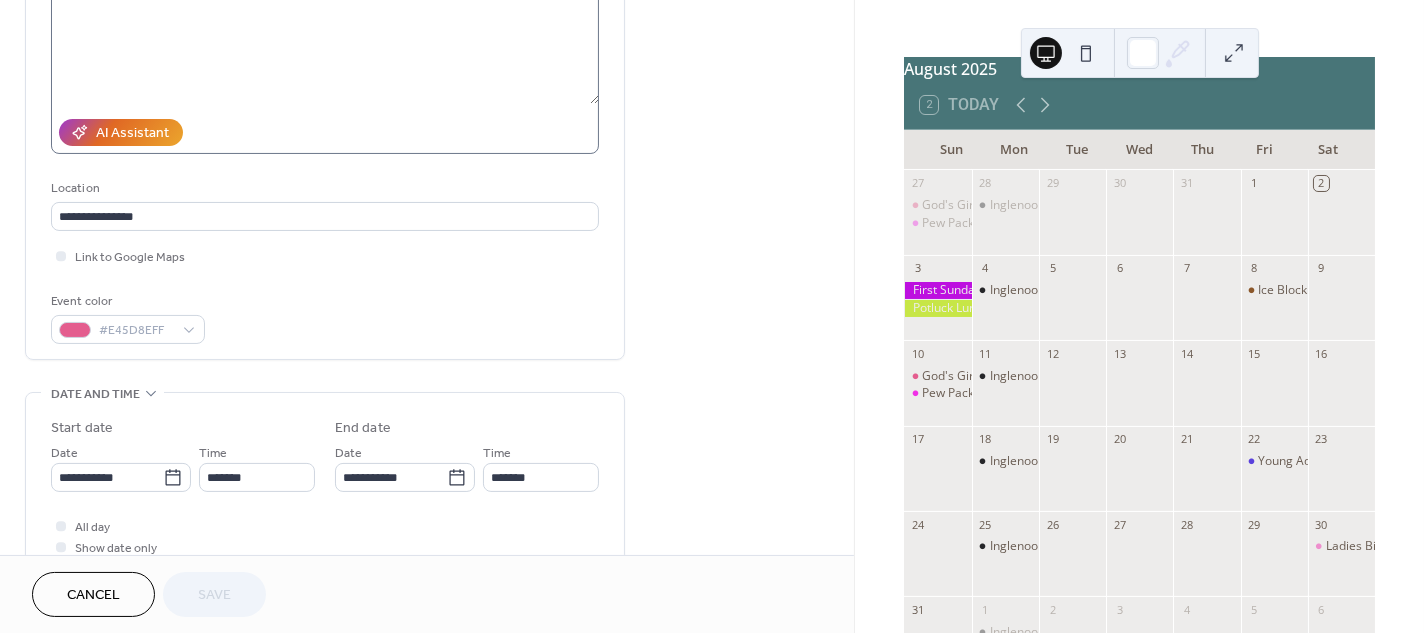 scroll, scrollTop: 260, scrollLeft: 0, axis: vertical 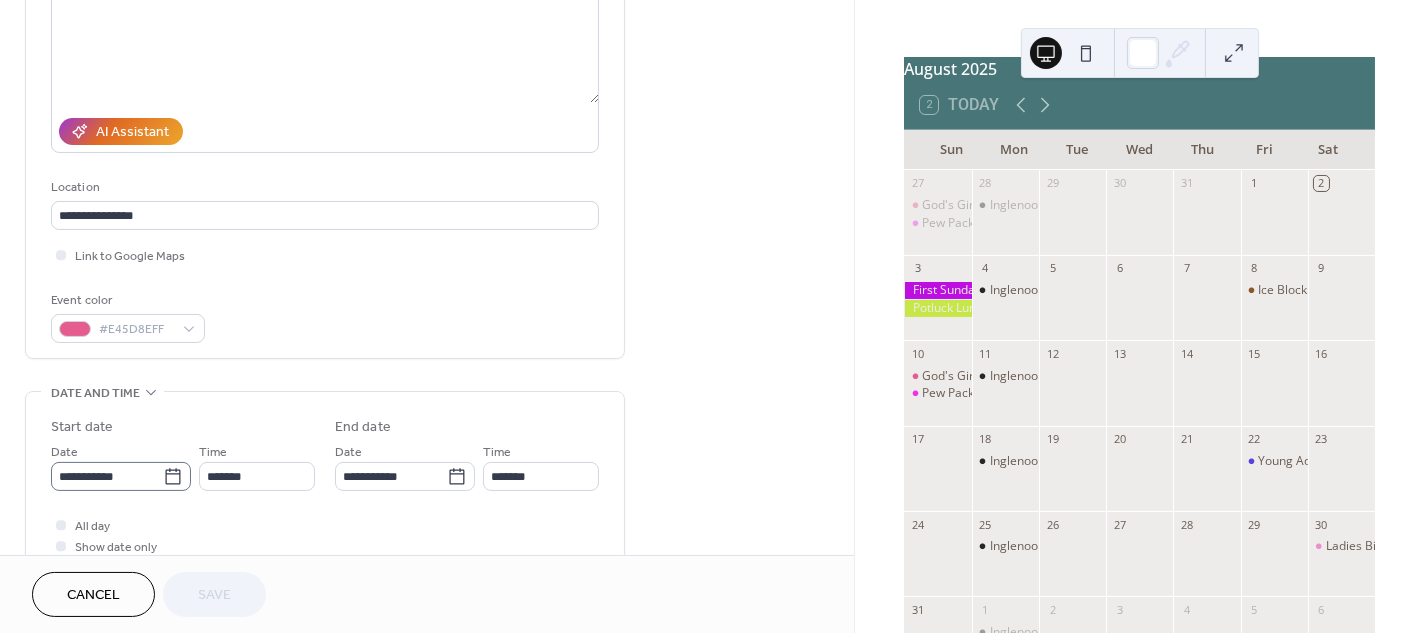 click 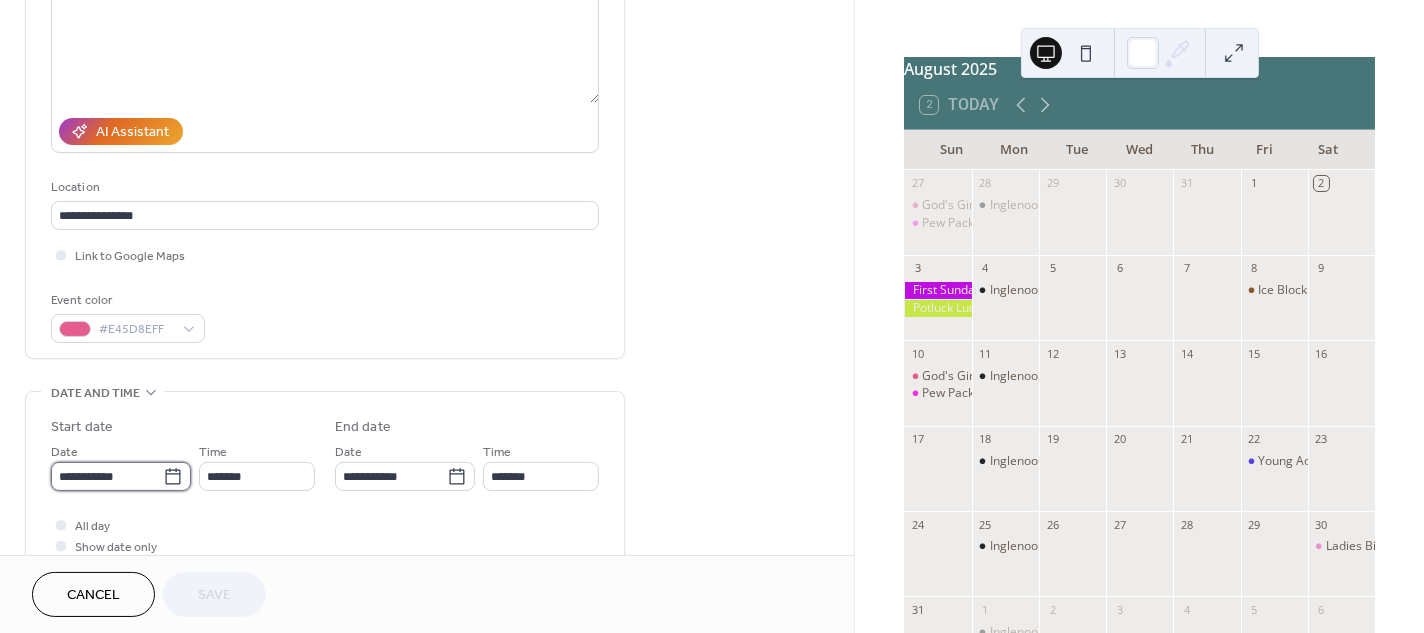 click on "**********" at bounding box center (107, 476) 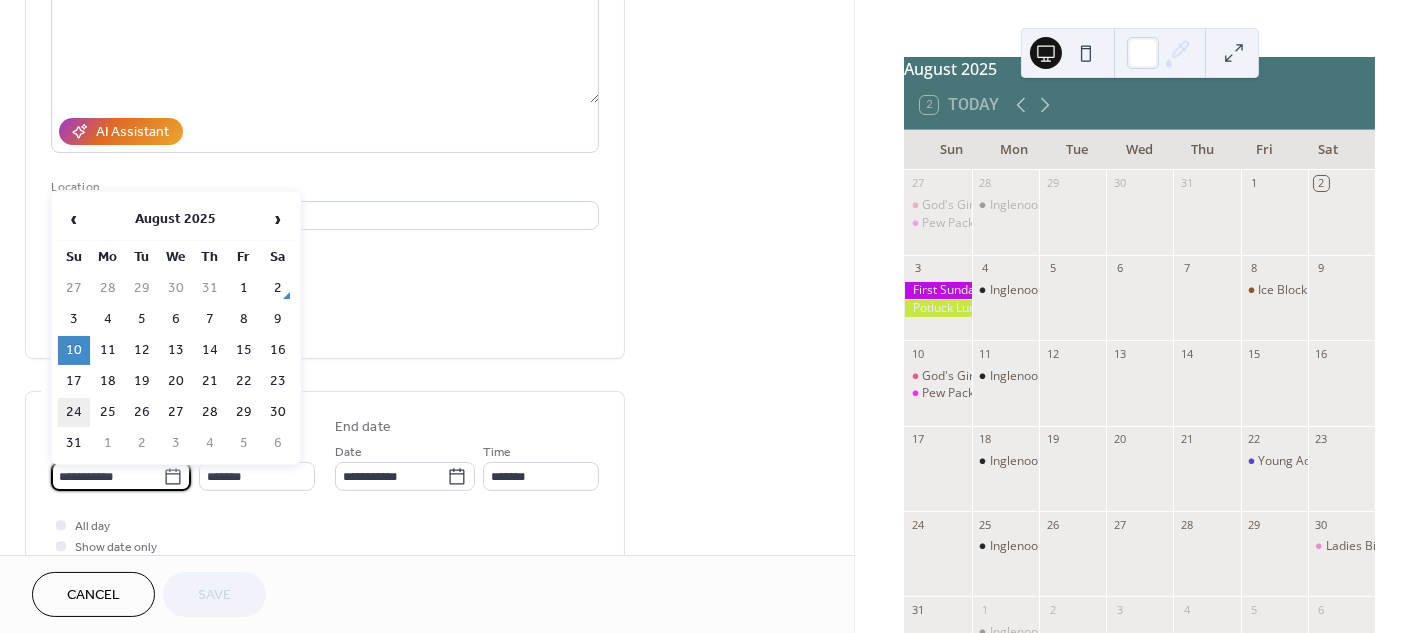 click on "24" at bounding box center (74, 412) 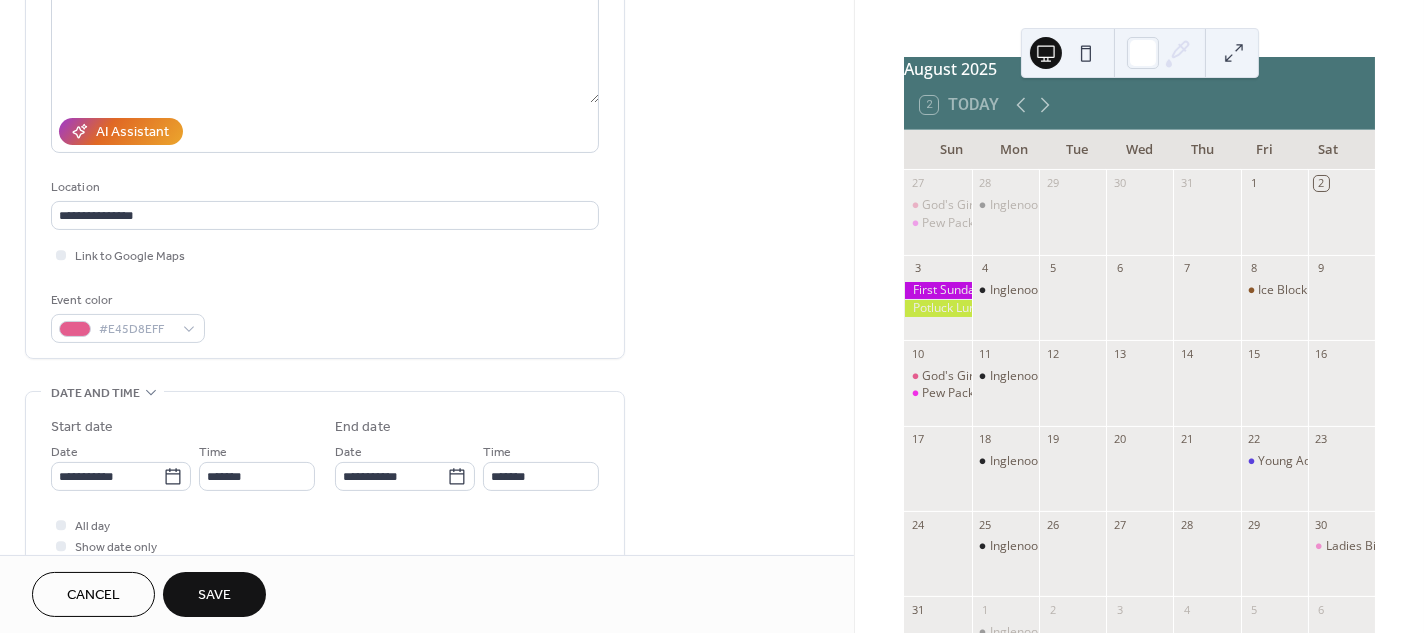 click on "Save" at bounding box center (214, 596) 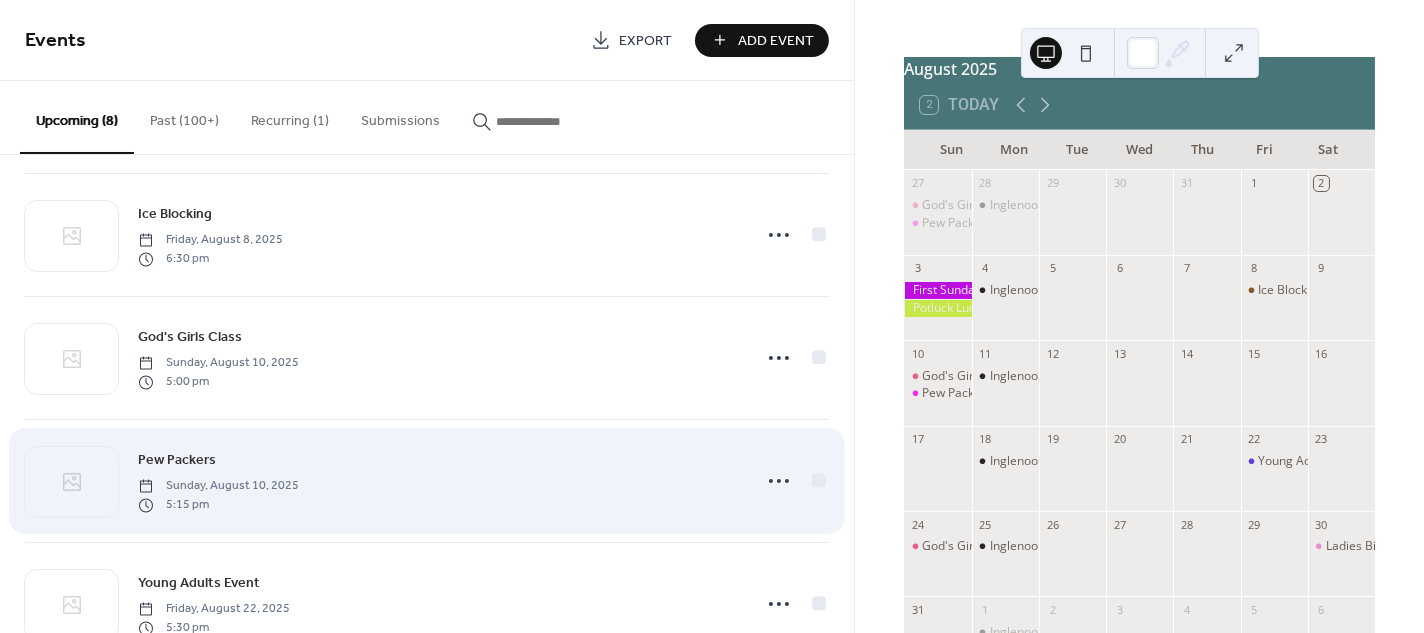 scroll, scrollTop: 259, scrollLeft: 0, axis: vertical 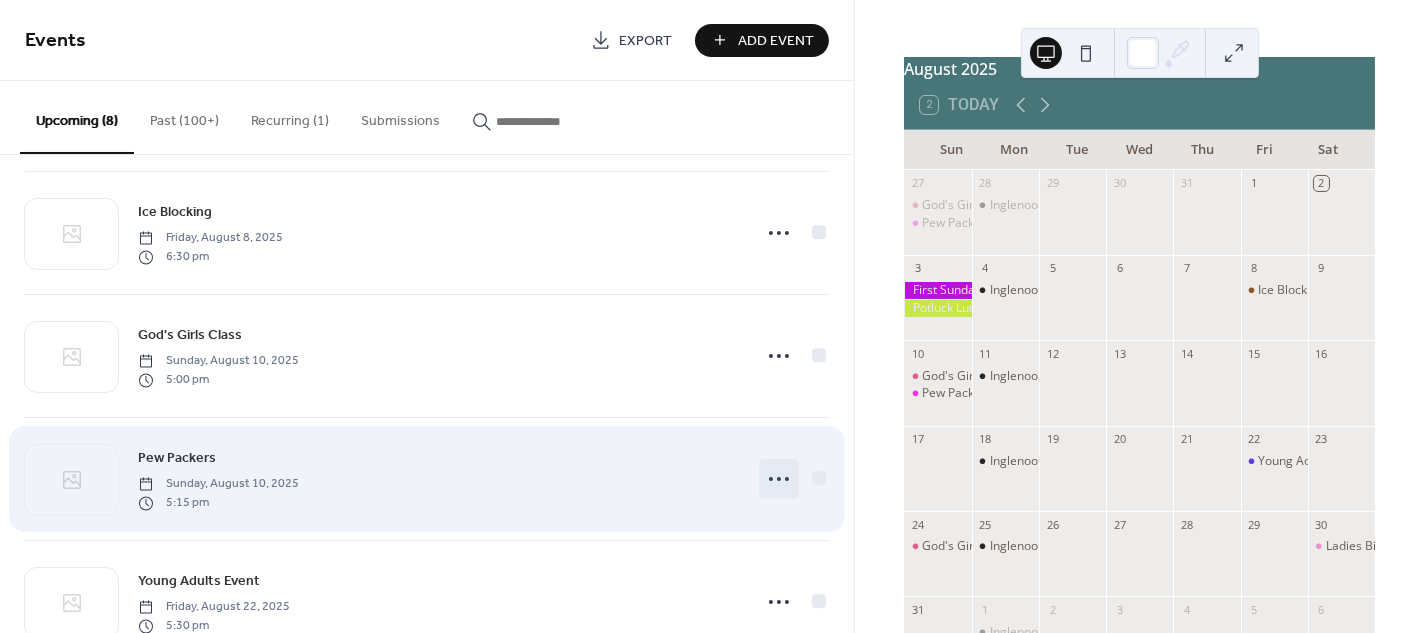 click 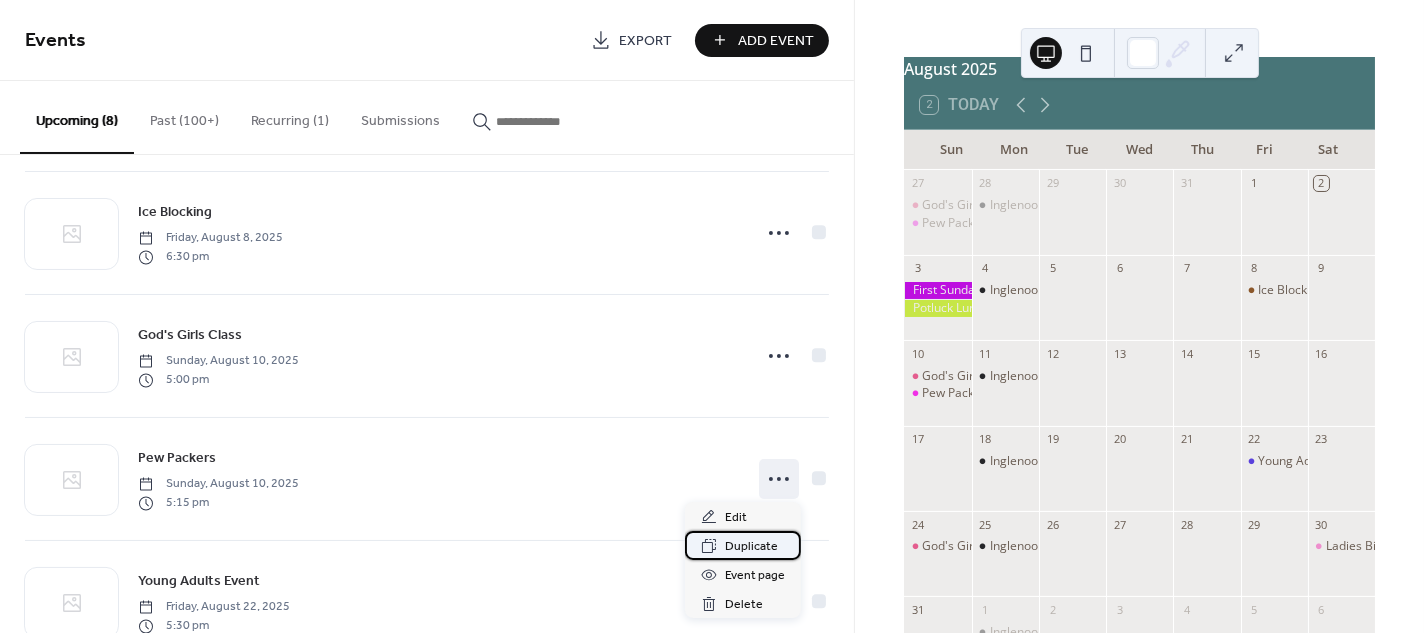 click on "Duplicate" at bounding box center (751, 547) 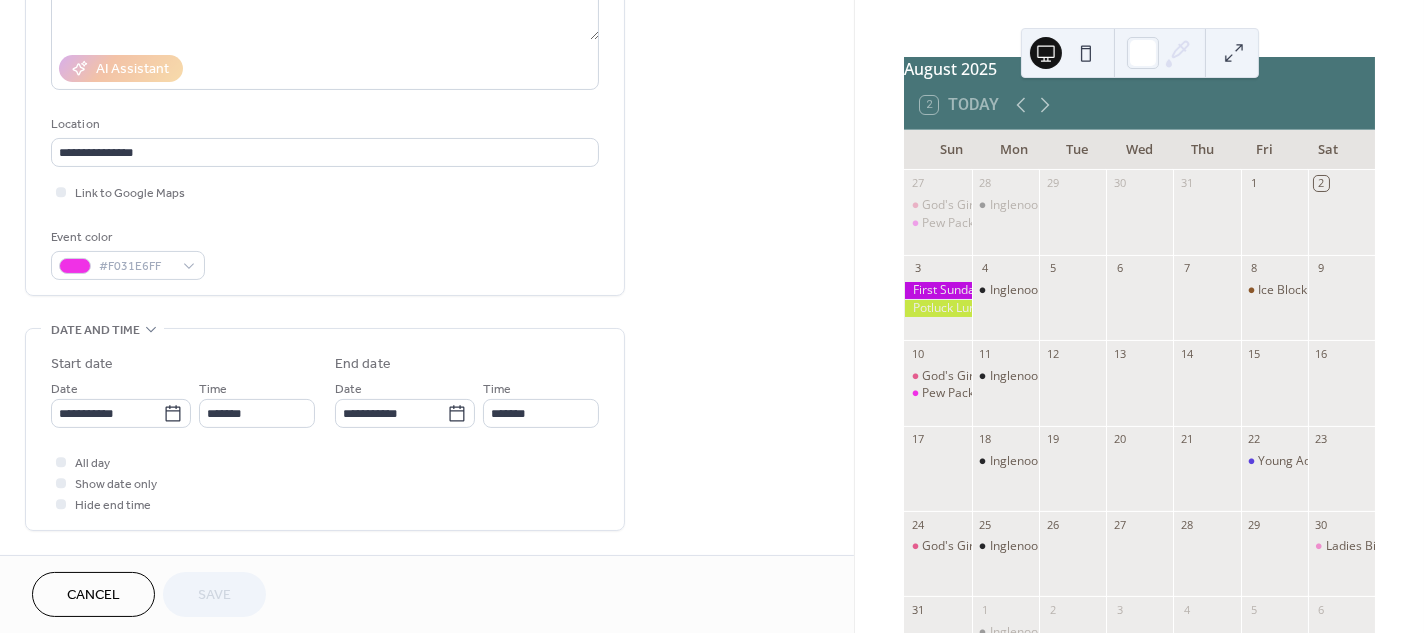 scroll, scrollTop: 325, scrollLeft: 0, axis: vertical 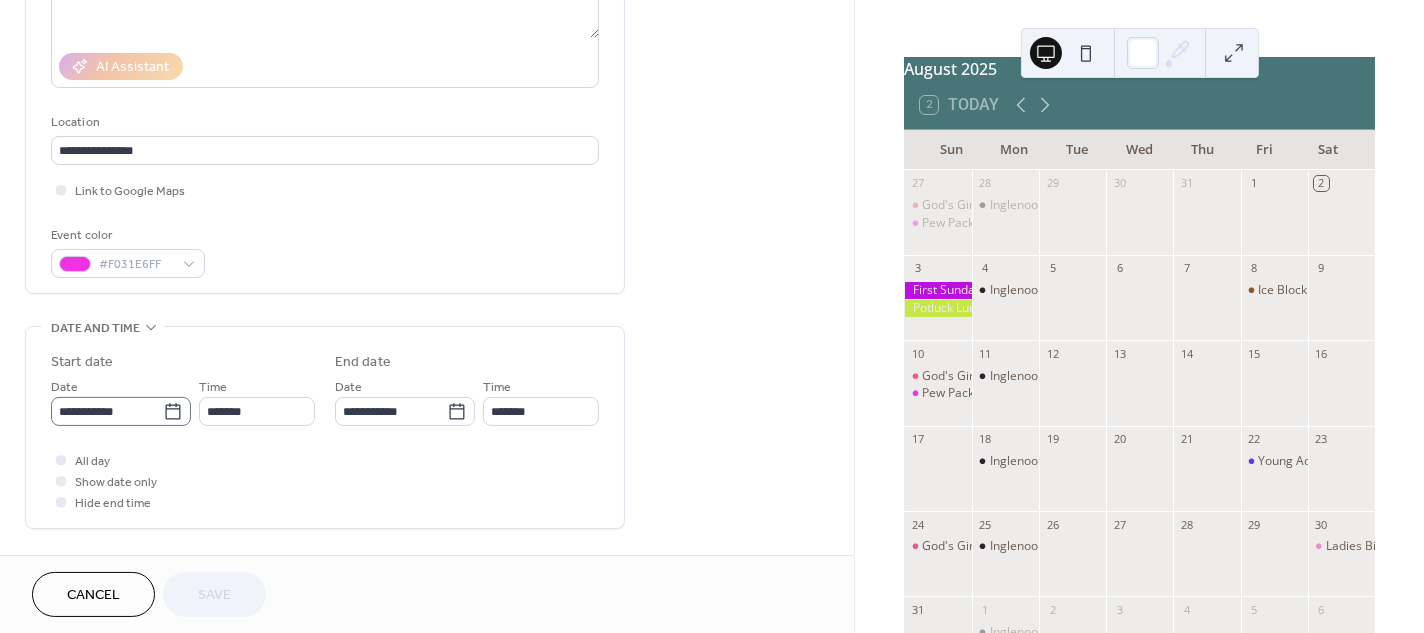click 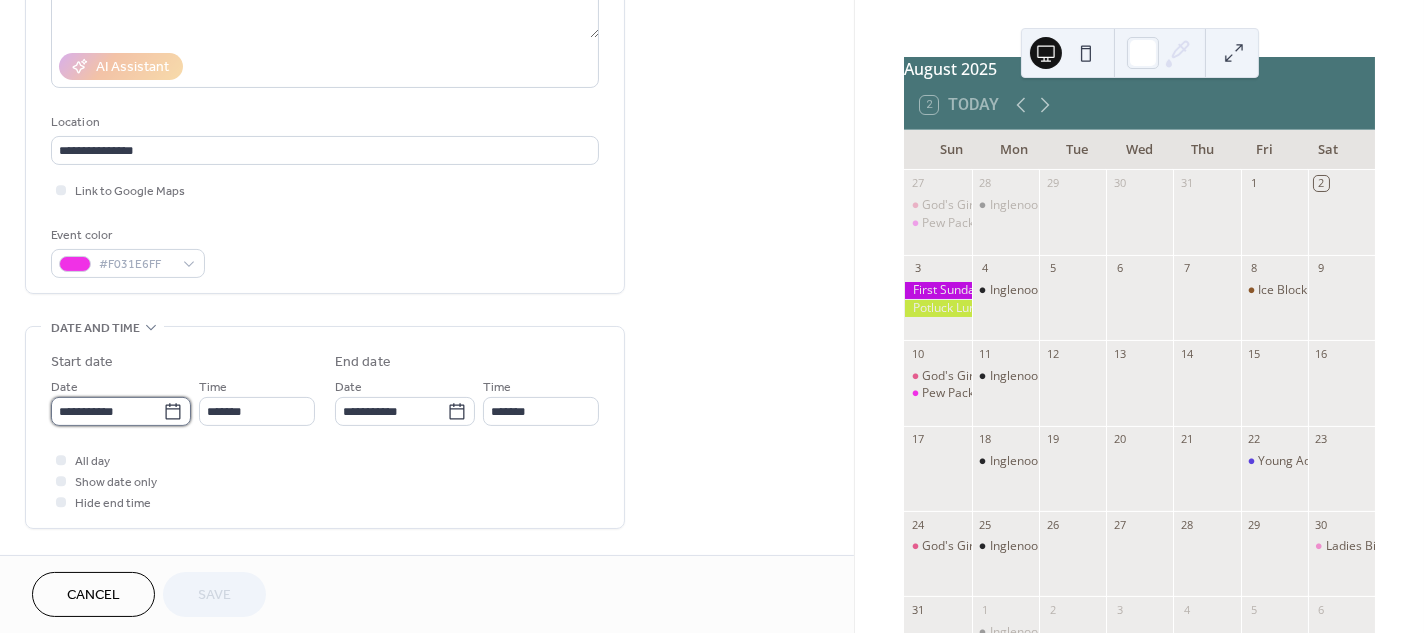 click on "**********" at bounding box center [107, 411] 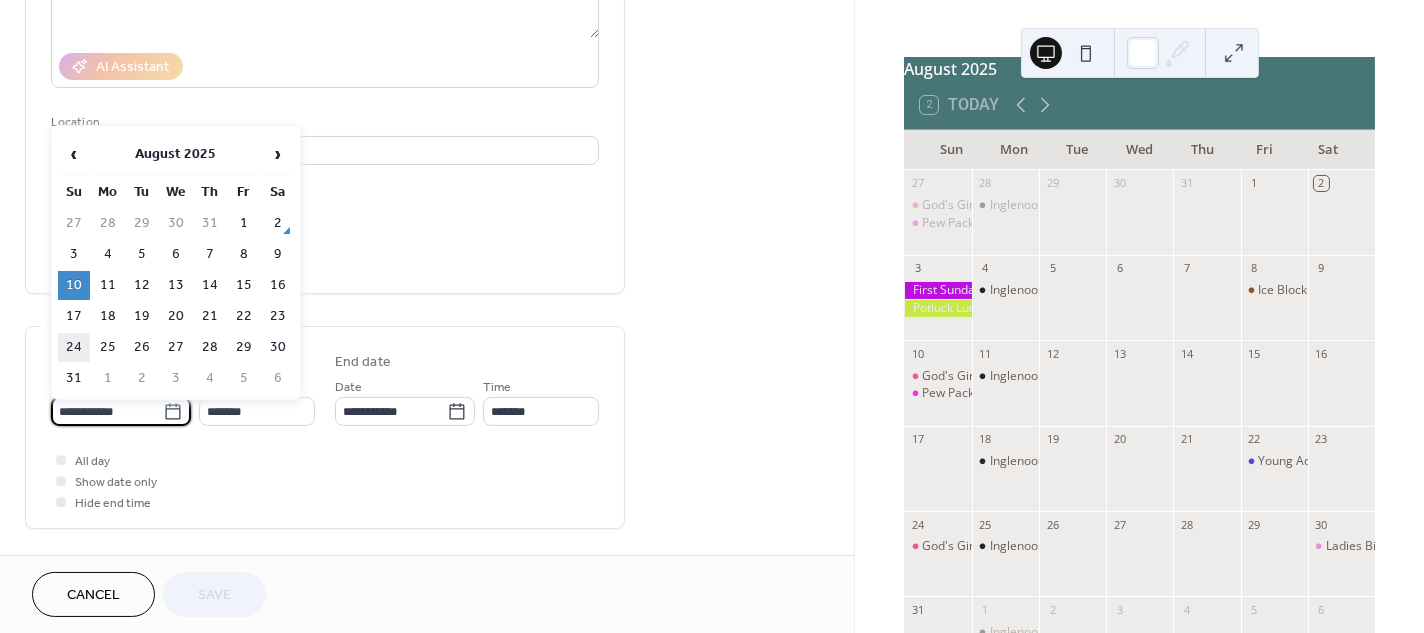 click on "24" at bounding box center [74, 347] 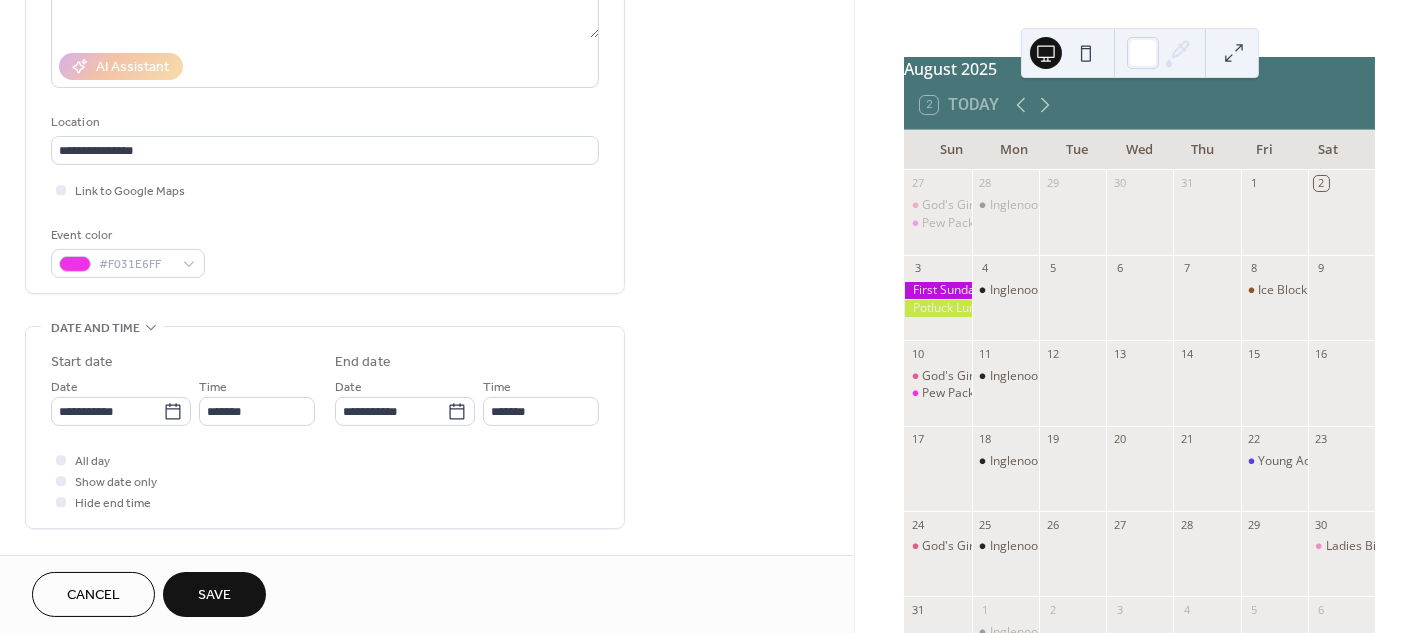 click on "Save" at bounding box center (214, 596) 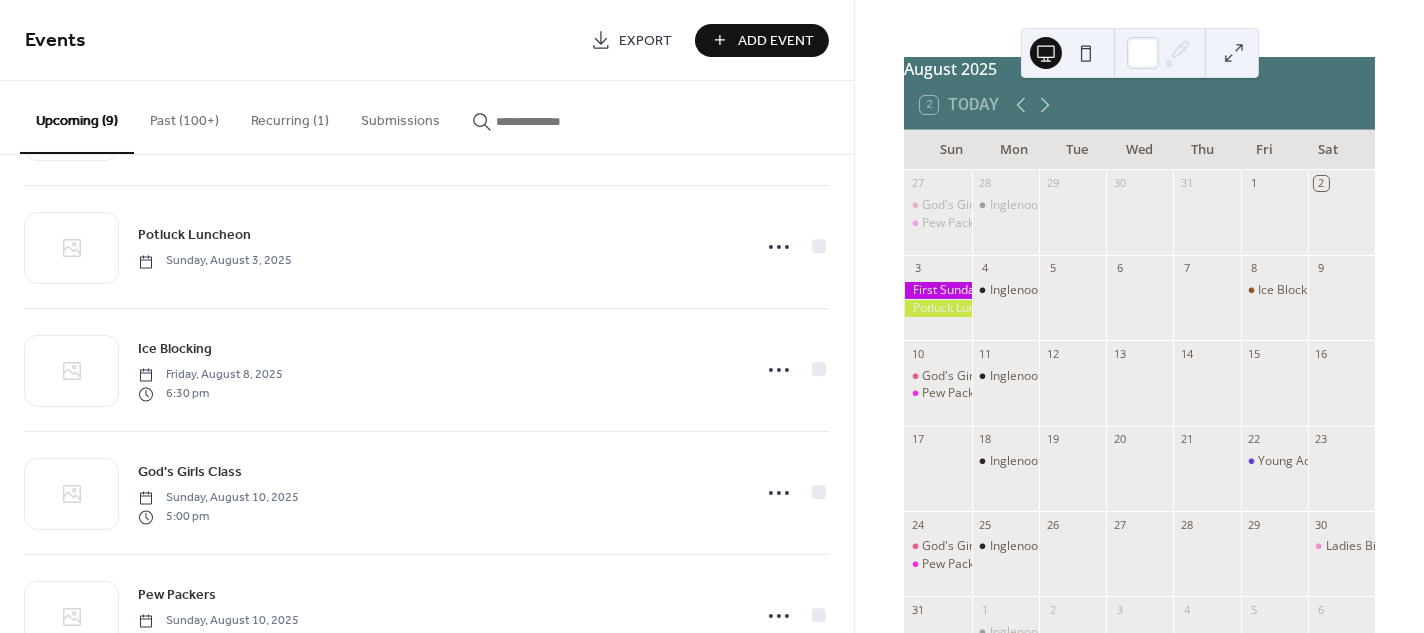 scroll, scrollTop: 125, scrollLeft: 0, axis: vertical 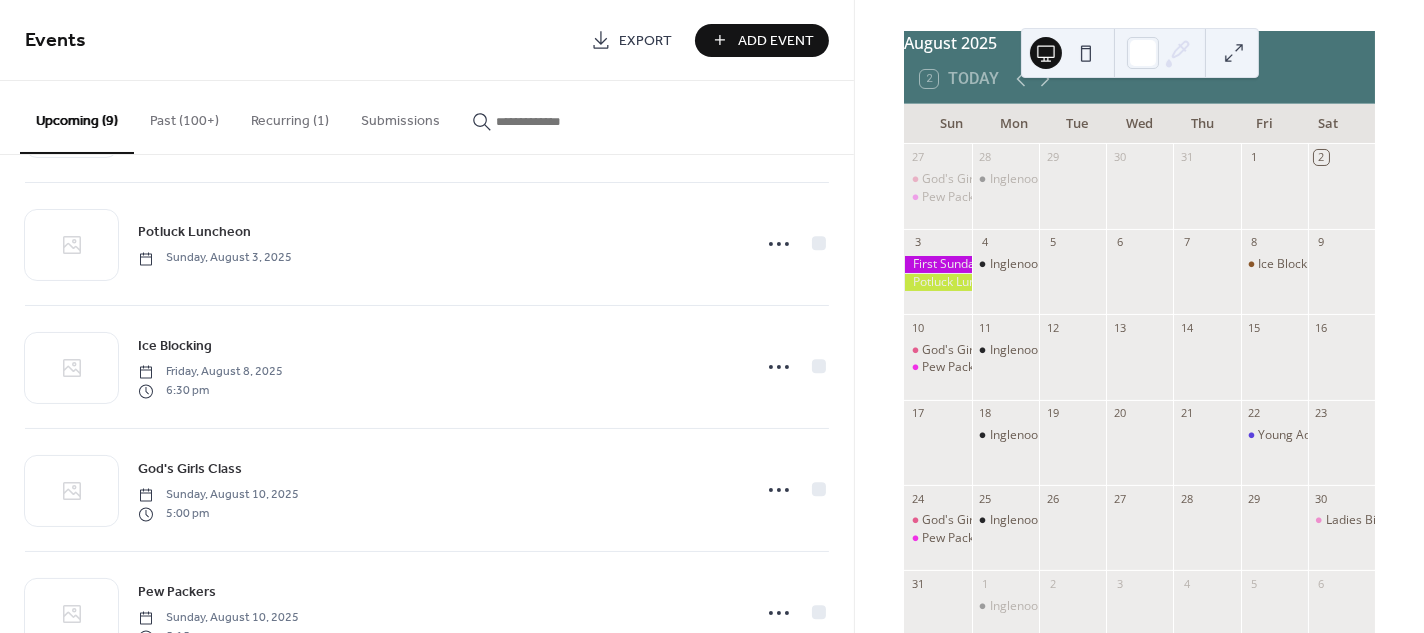 click on "Add Event" at bounding box center (776, 41) 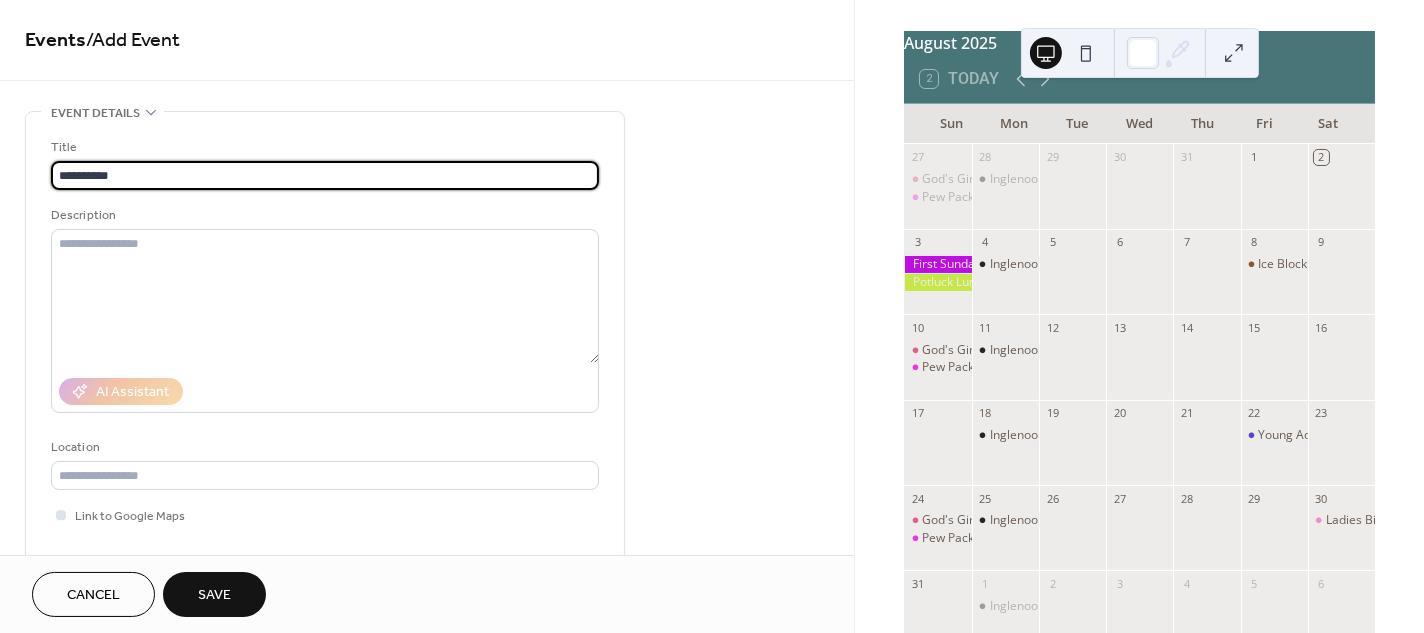 scroll, scrollTop: 260, scrollLeft: 0, axis: vertical 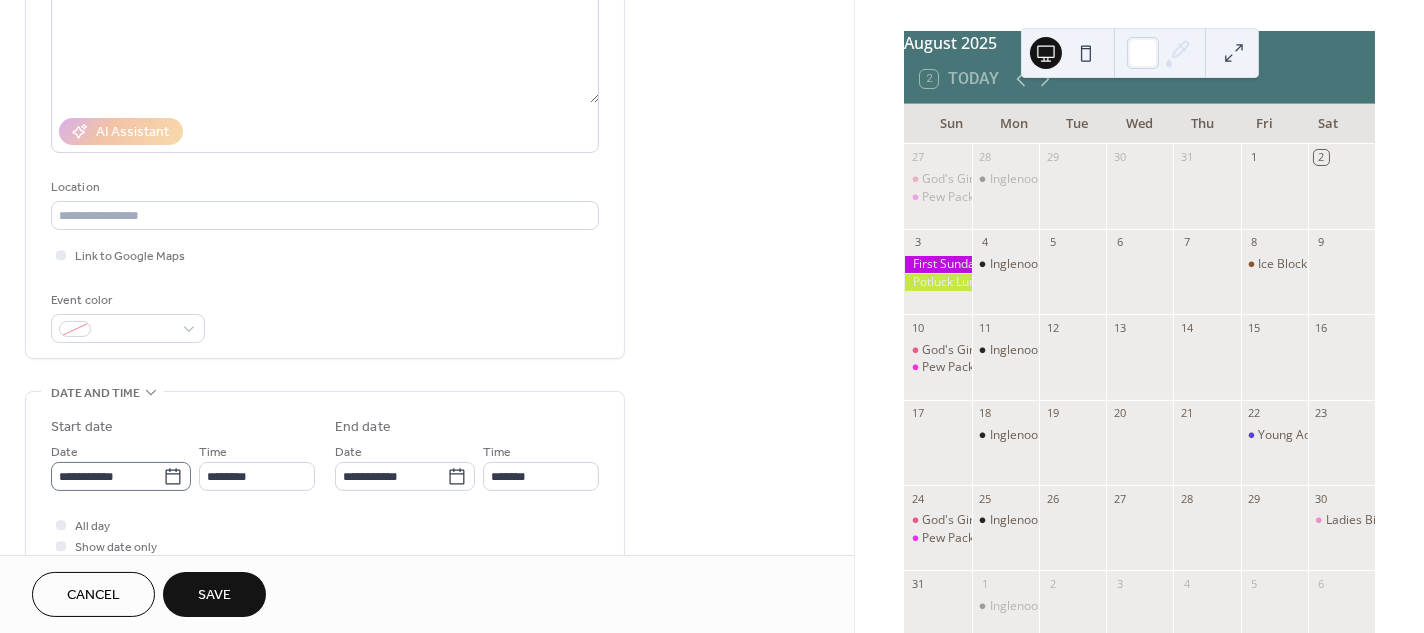 type on "**********" 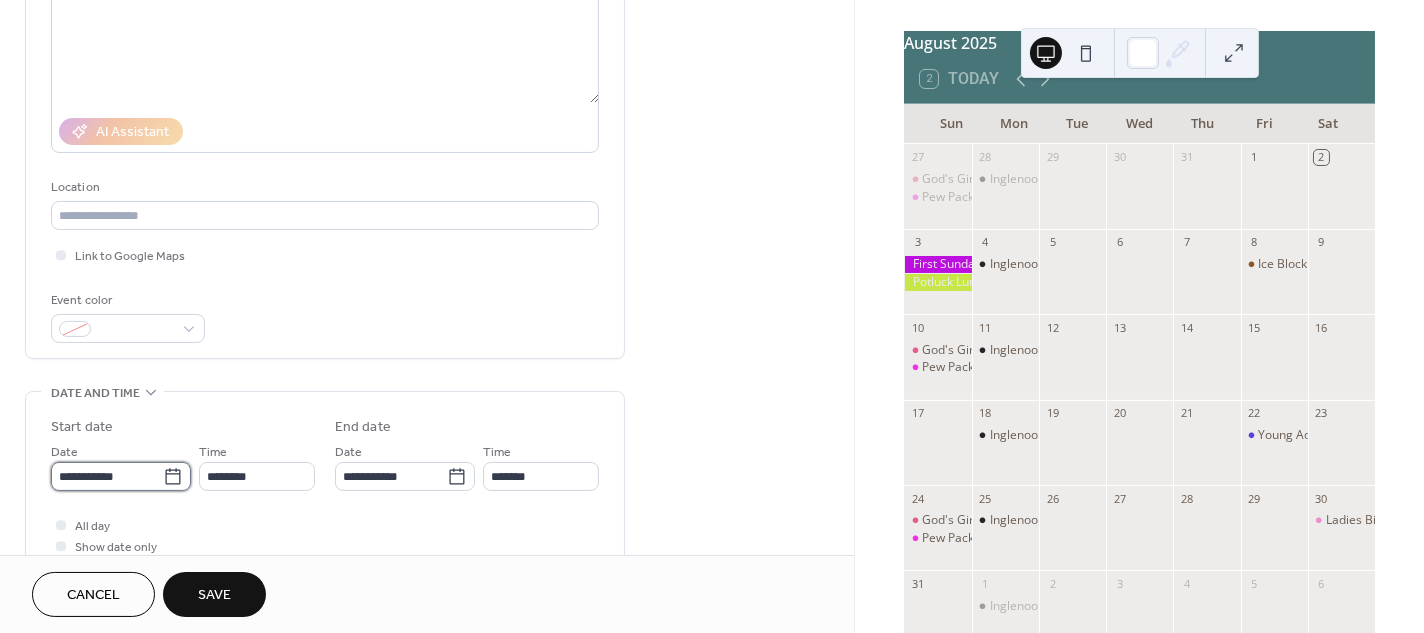 click on "**********" at bounding box center (107, 476) 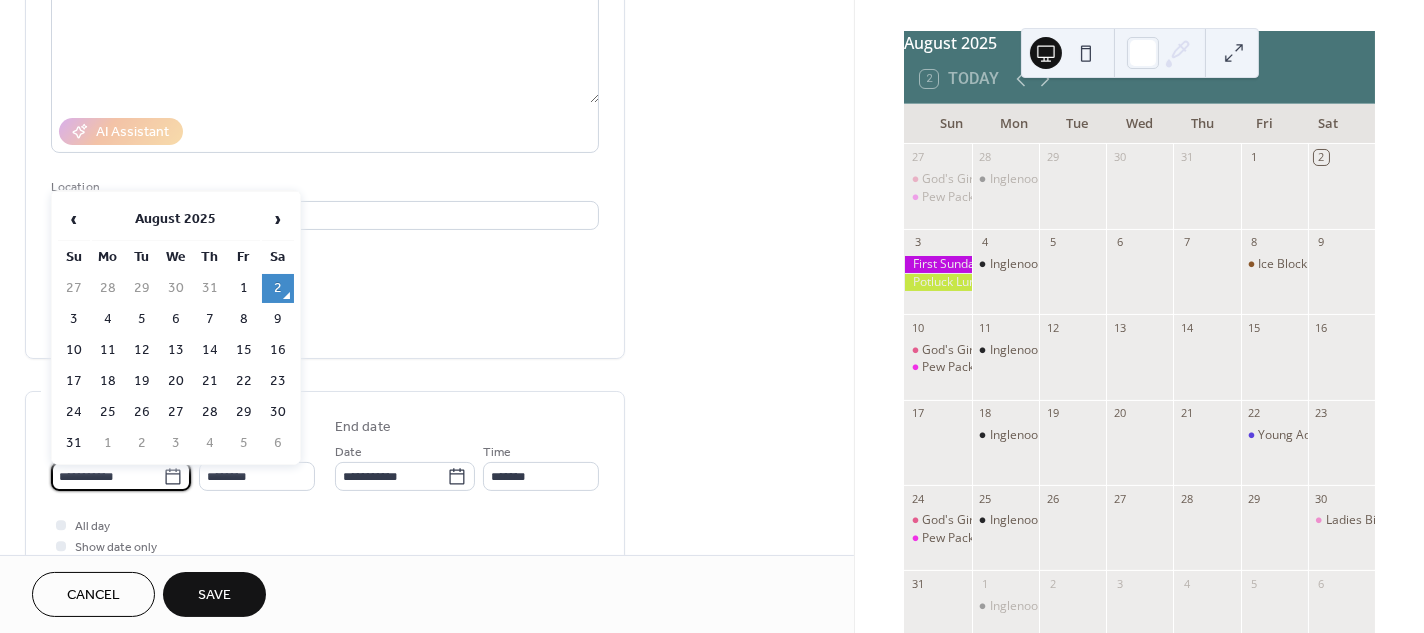 click 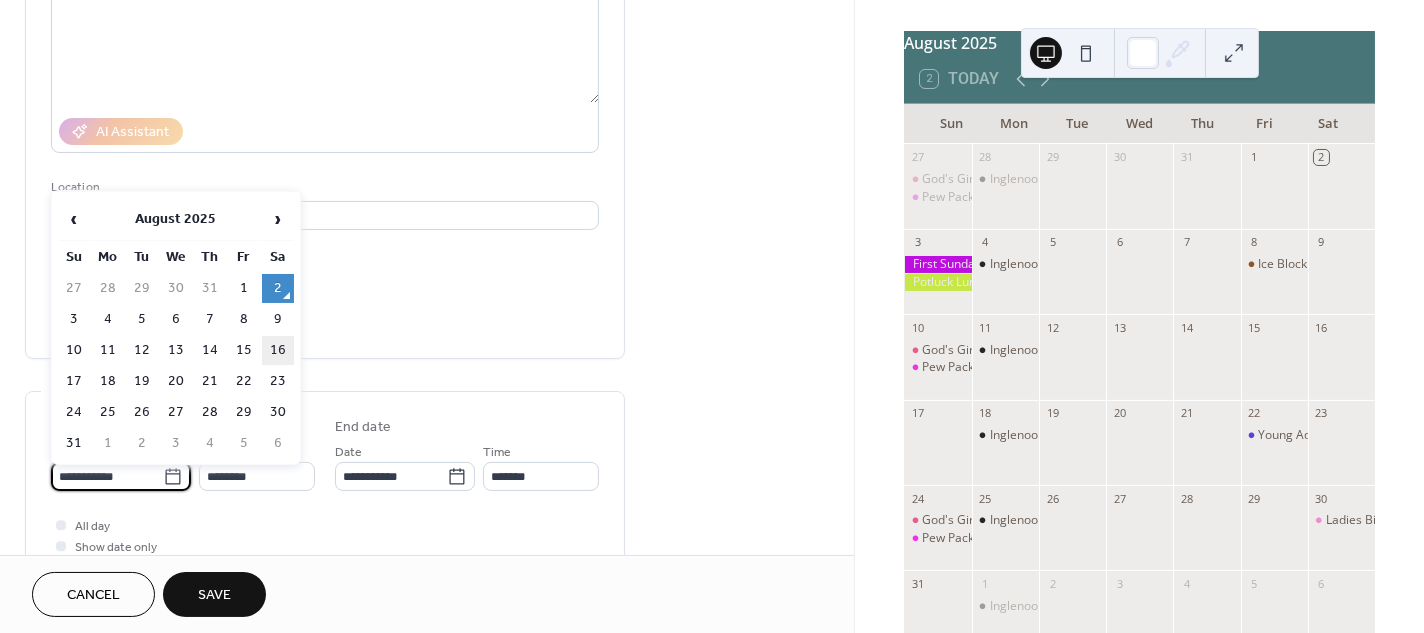 click on "16" at bounding box center (278, 350) 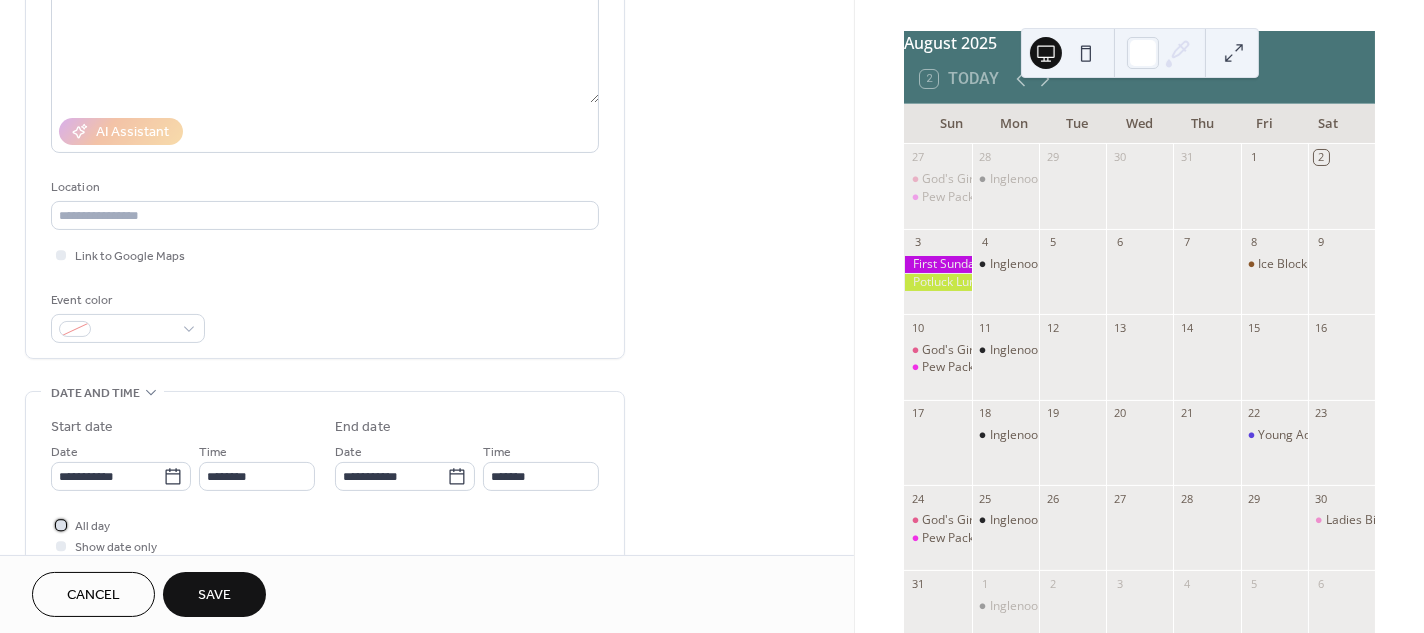 click at bounding box center (61, 525) 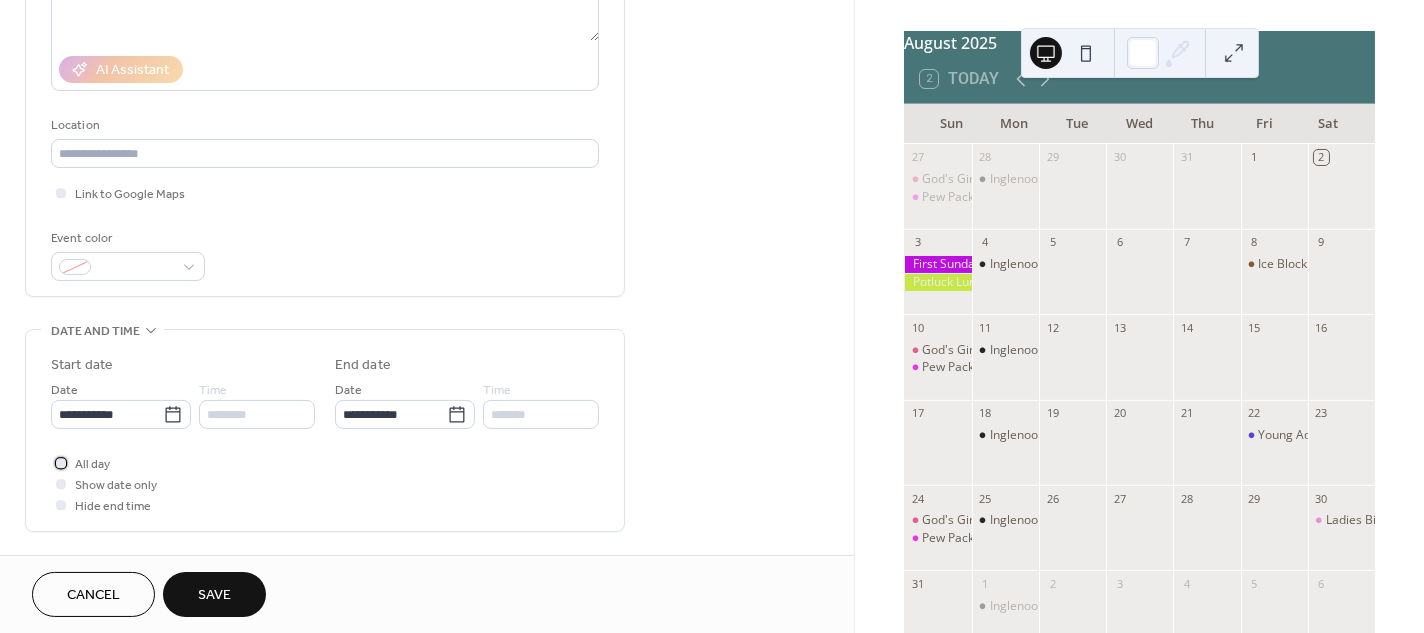scroll, scrollTop: 324, scrollLeft: 0, axis: vertical 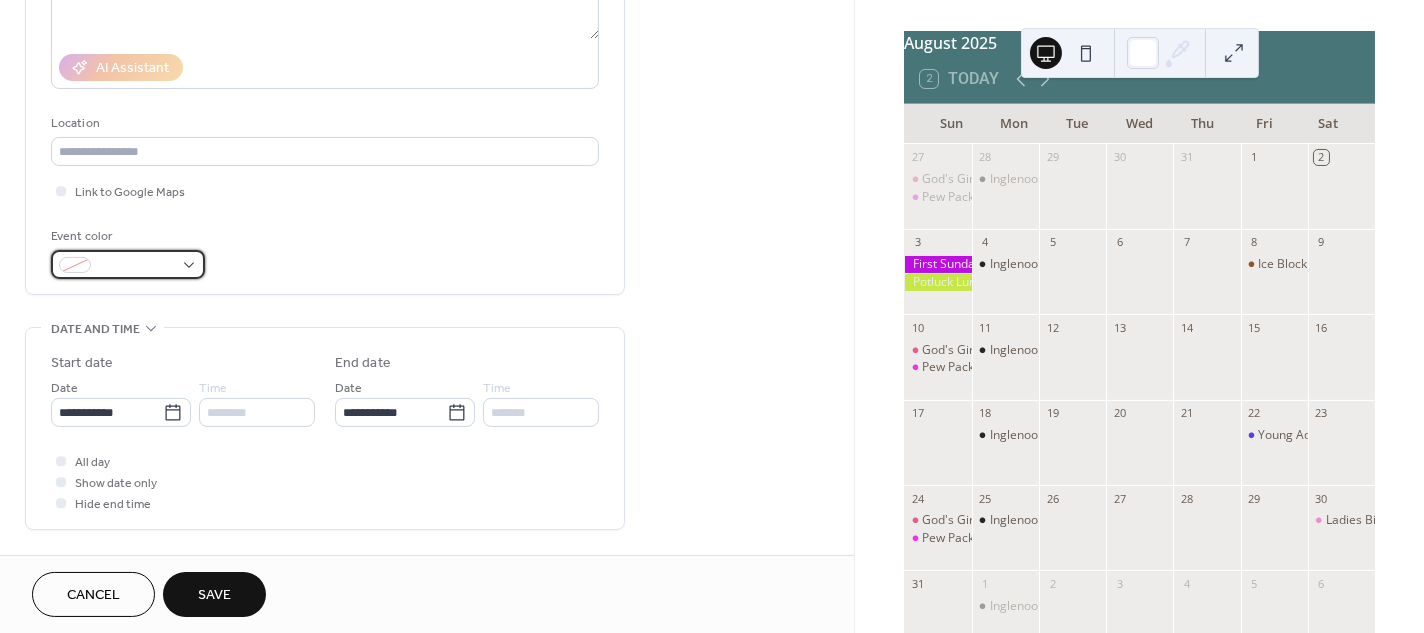 click at bounding box center [128, 264] 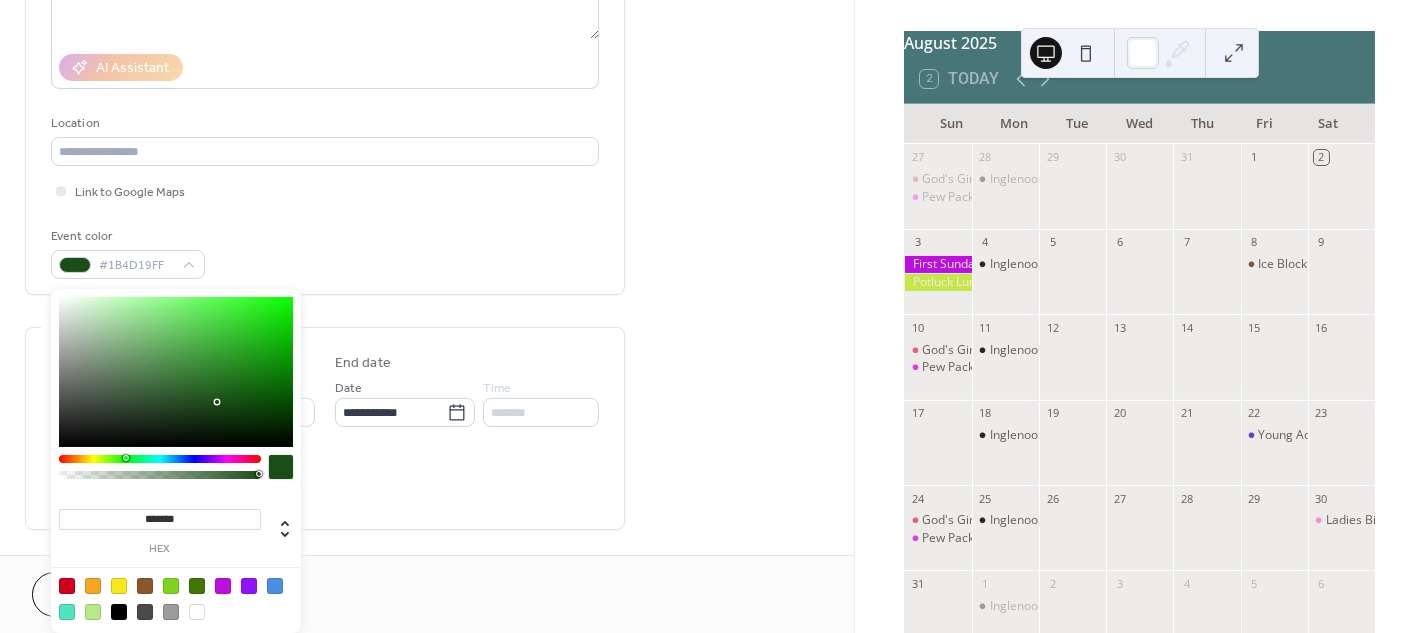 click at bounding box center [160, 459] 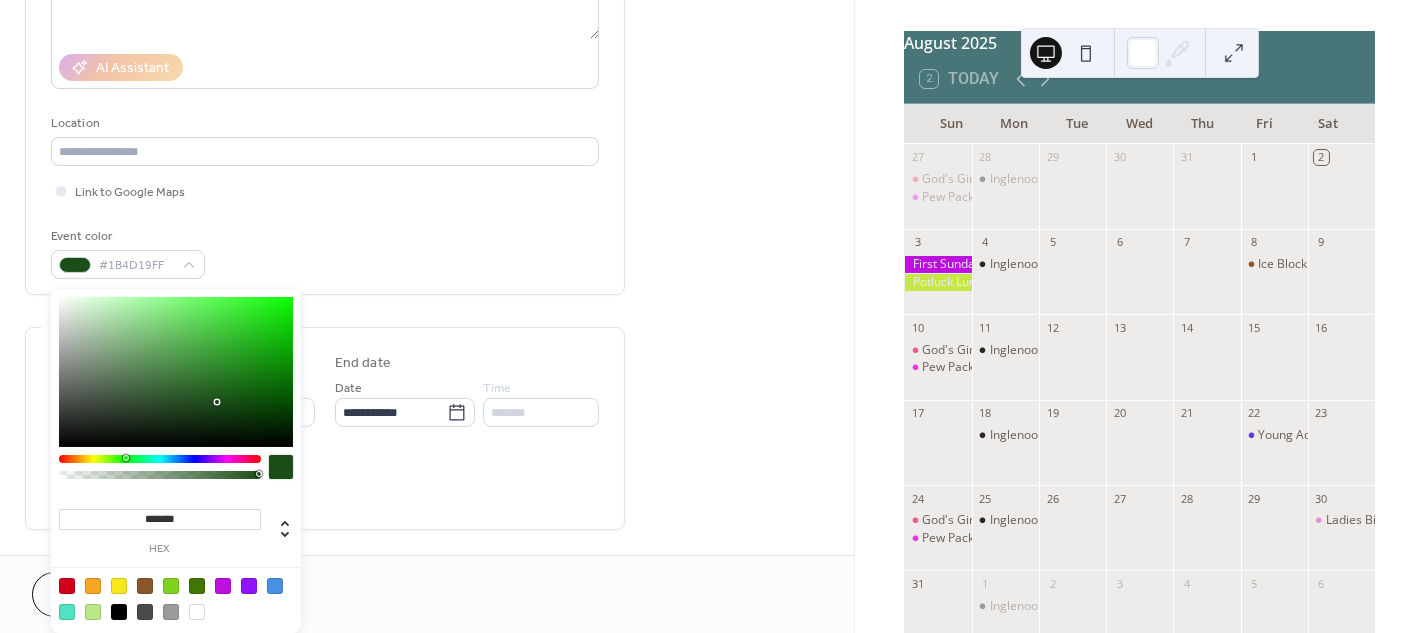 type on "*******" 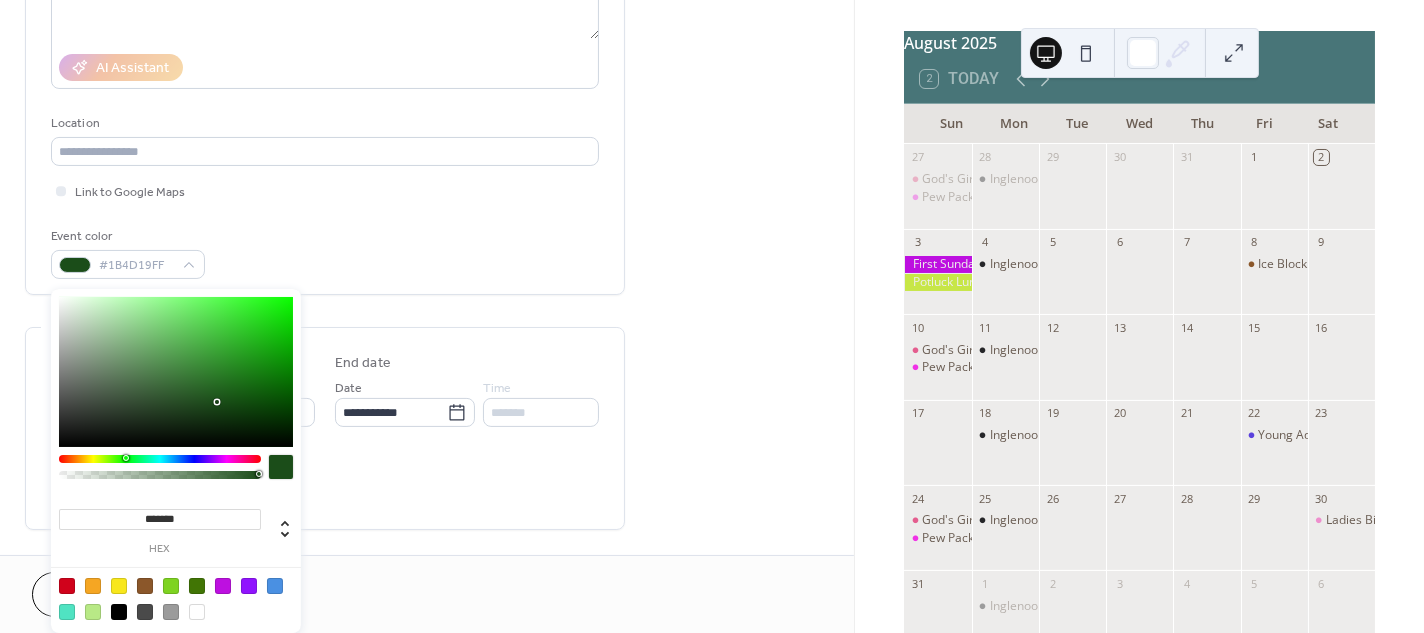 click at bounding box center (176, 372) 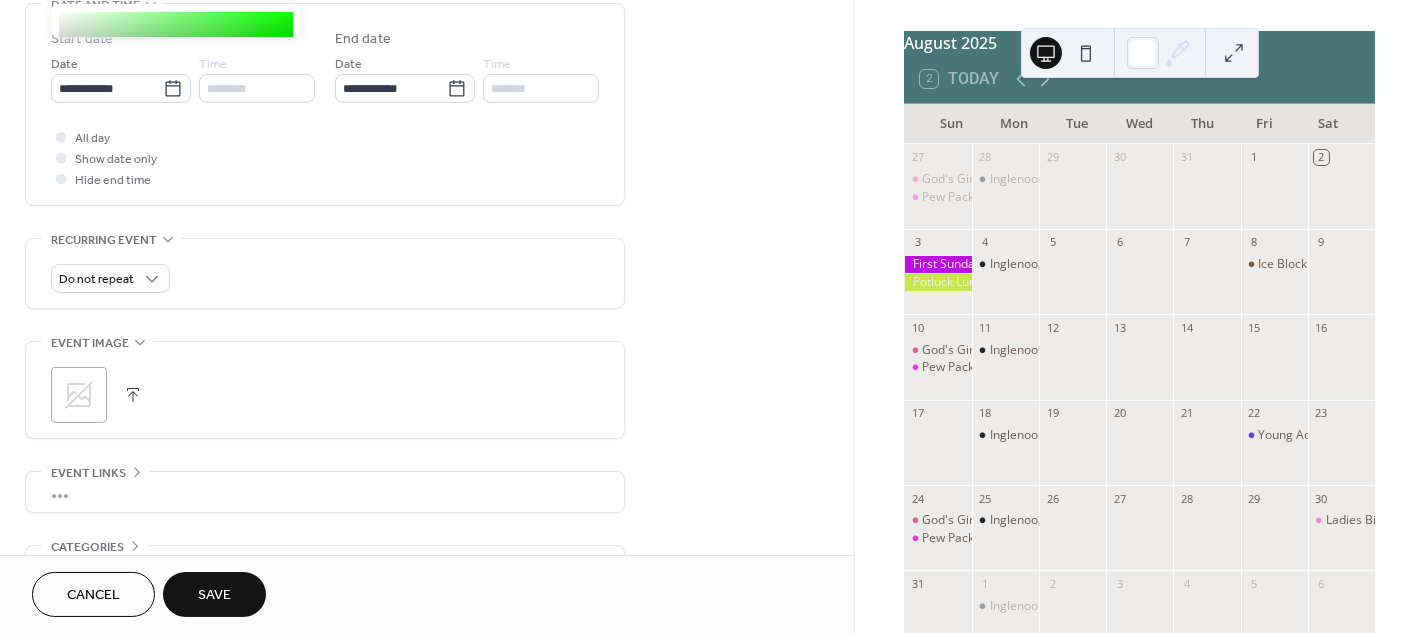scroll, scrollTop: 649, scrollLeft: 0, axis: vertical 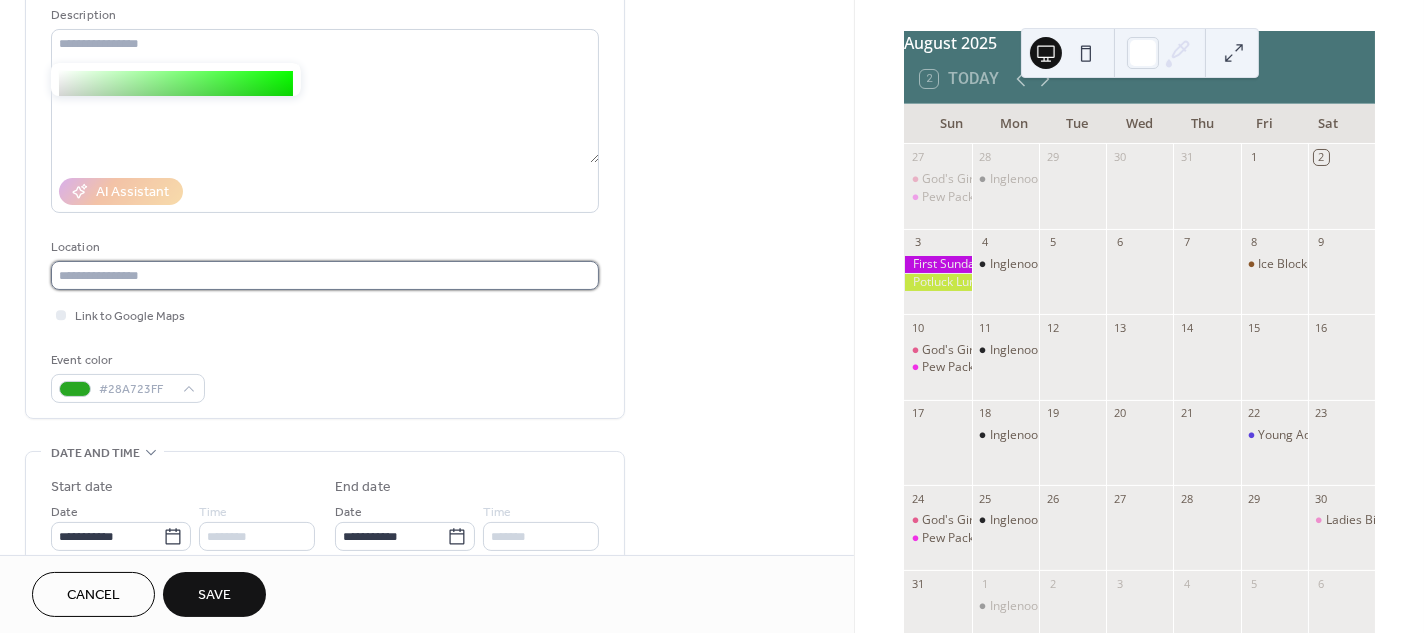 click at bounding box center (325, 275) 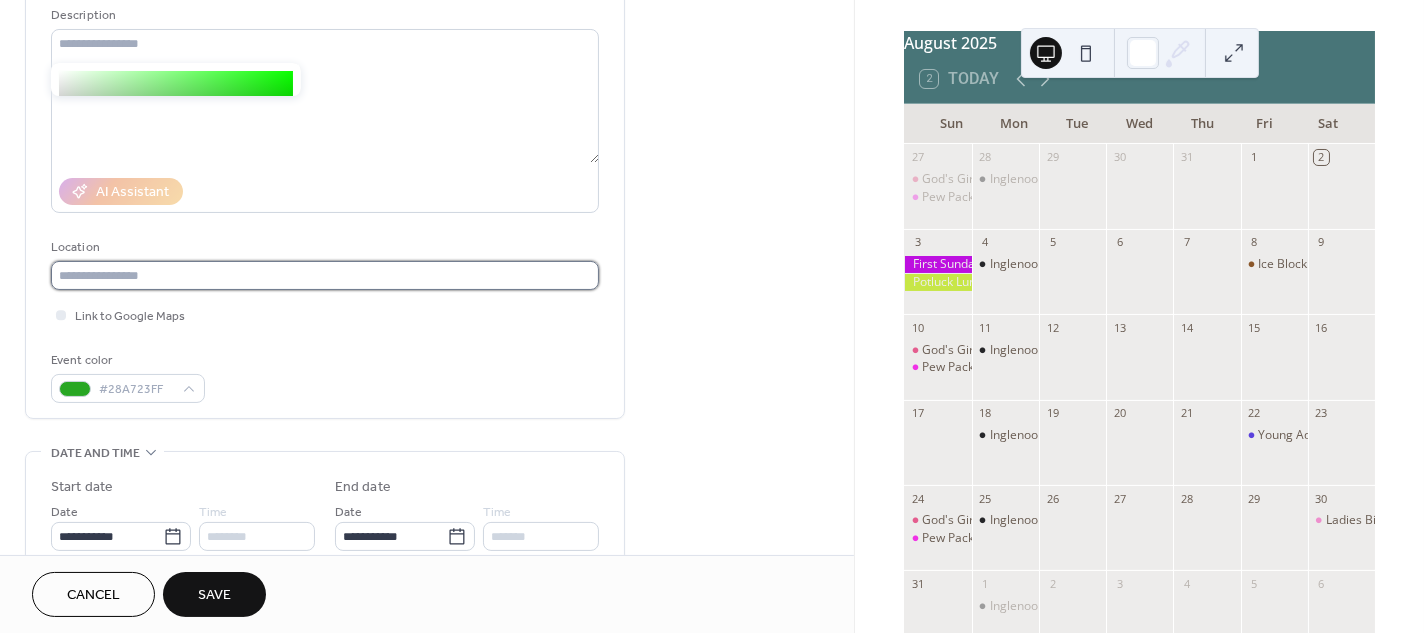 scroll, scrollTop: 196, scrollLeft: 0, axis: vertical 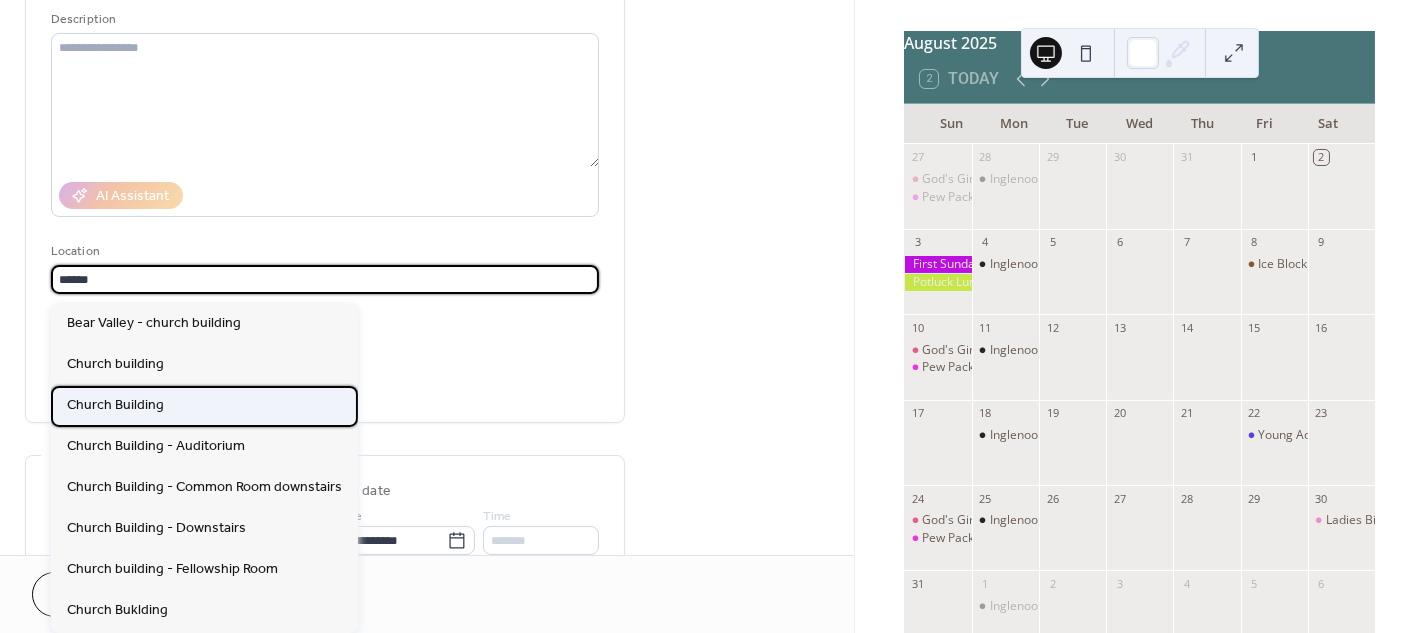 click on "Church Building" at bounding box center (115, 405) 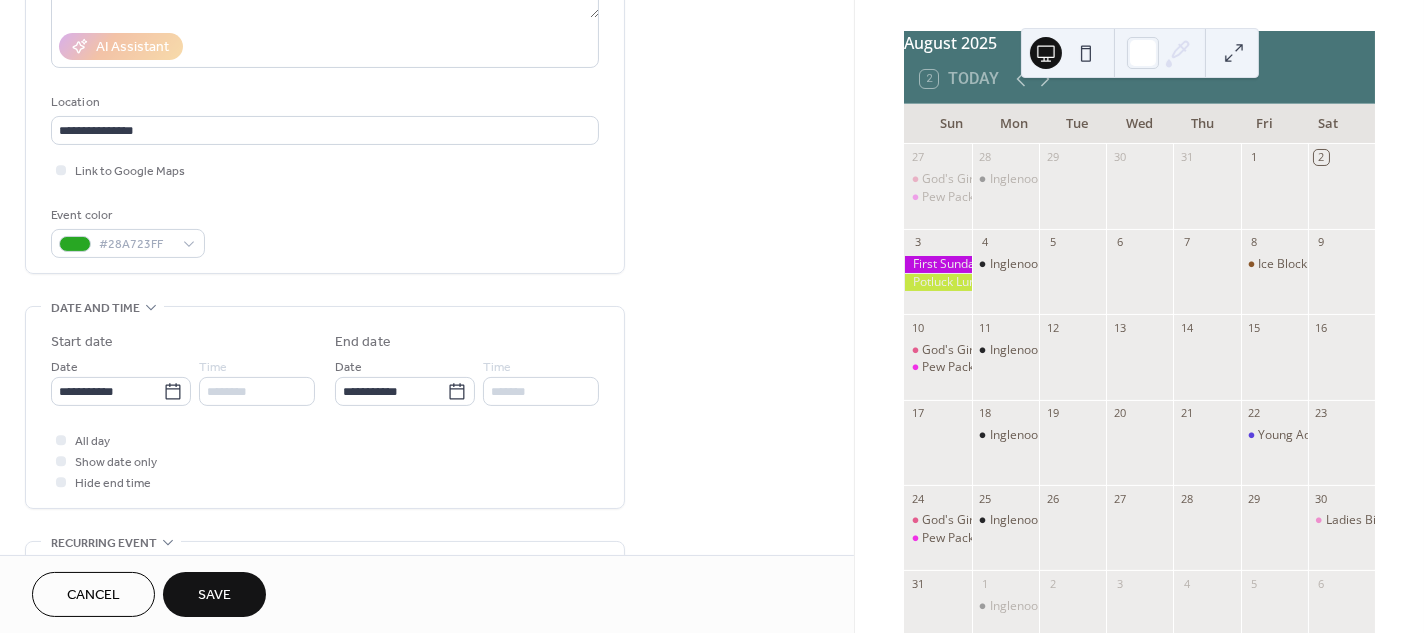 scroll, scrollTop: 390, scrollLeft: 0, axis: vertical 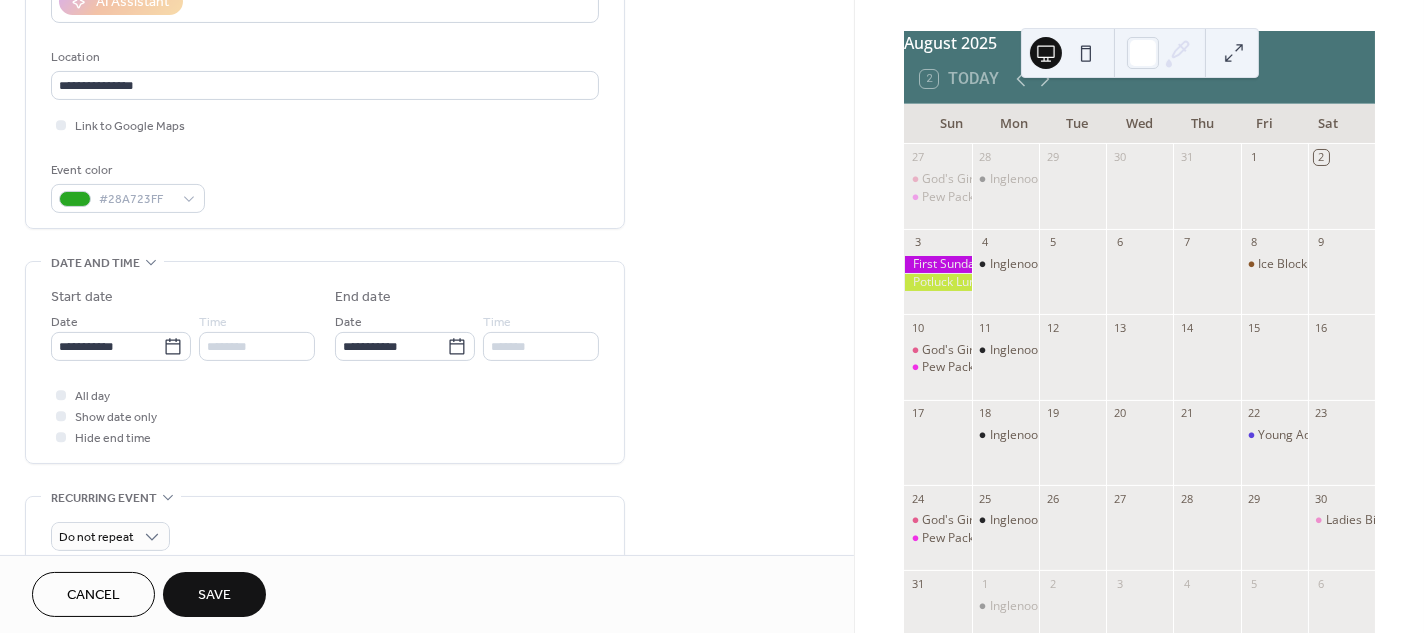 click on "Save" at bounding box center [214, 596] 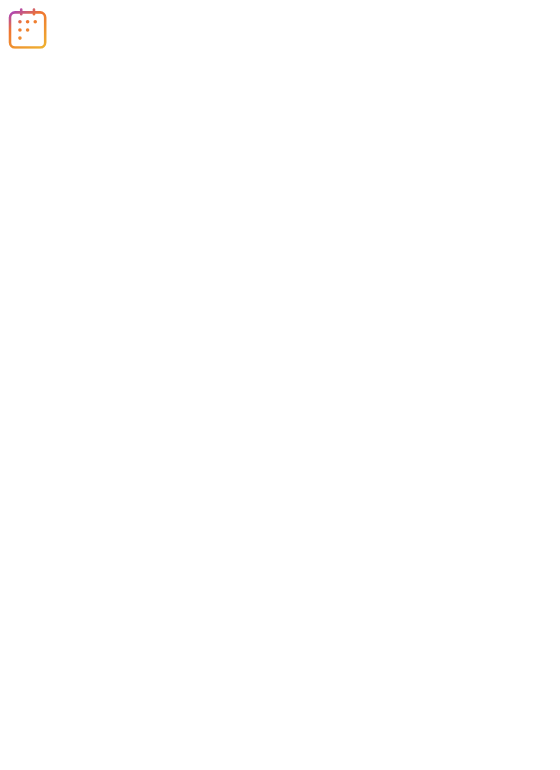 scroll, scrollTop: 0, scrollLeft: 0, axis: both 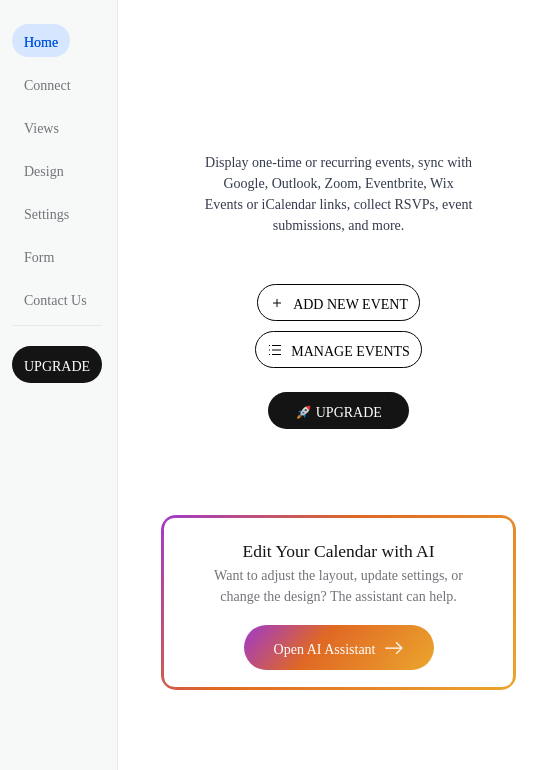 click on "Manage Events" at bounding box center [350, 351] 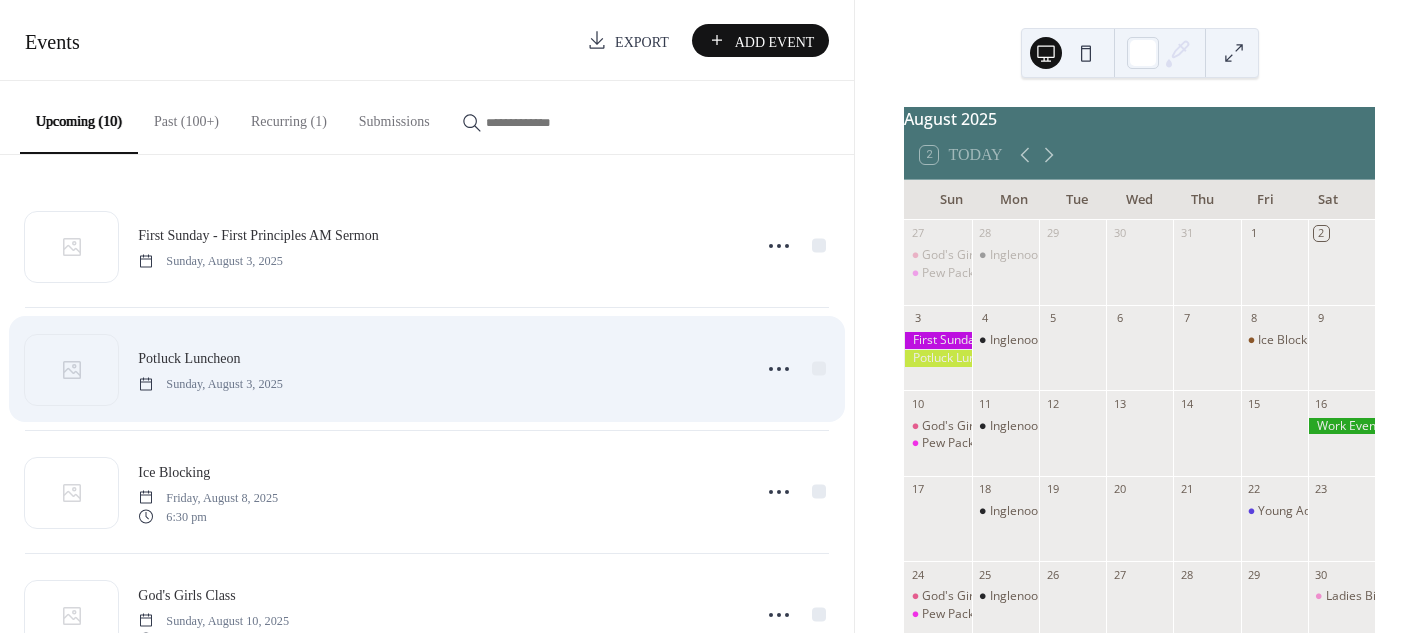 scroll, scrollTop: 0, scrollLeft: 0, axis: both 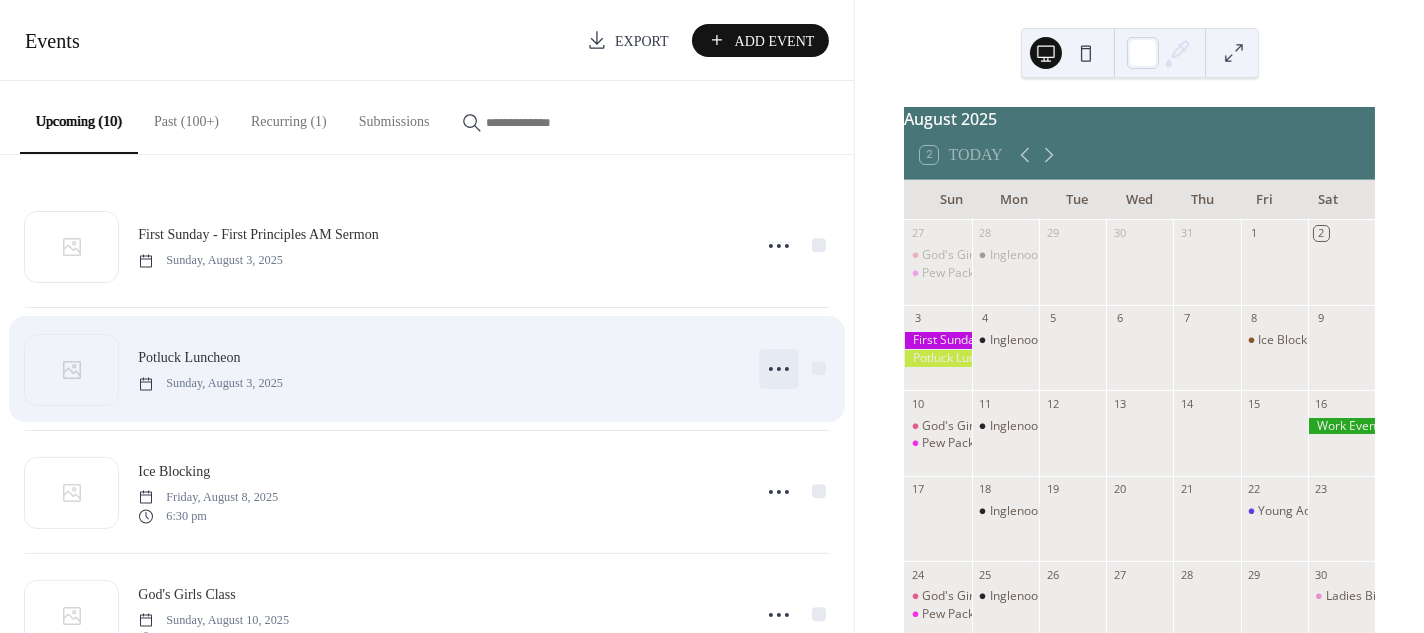 click 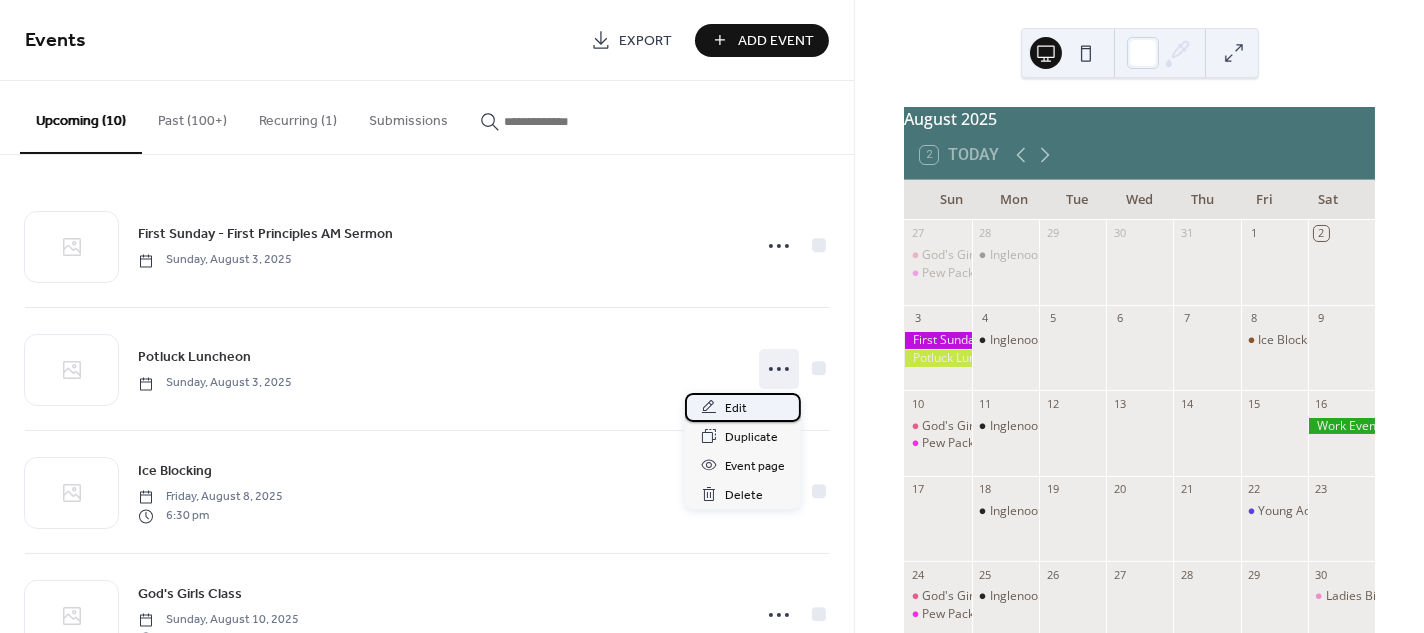 click on "Edit" at bounding box center [736, 408] 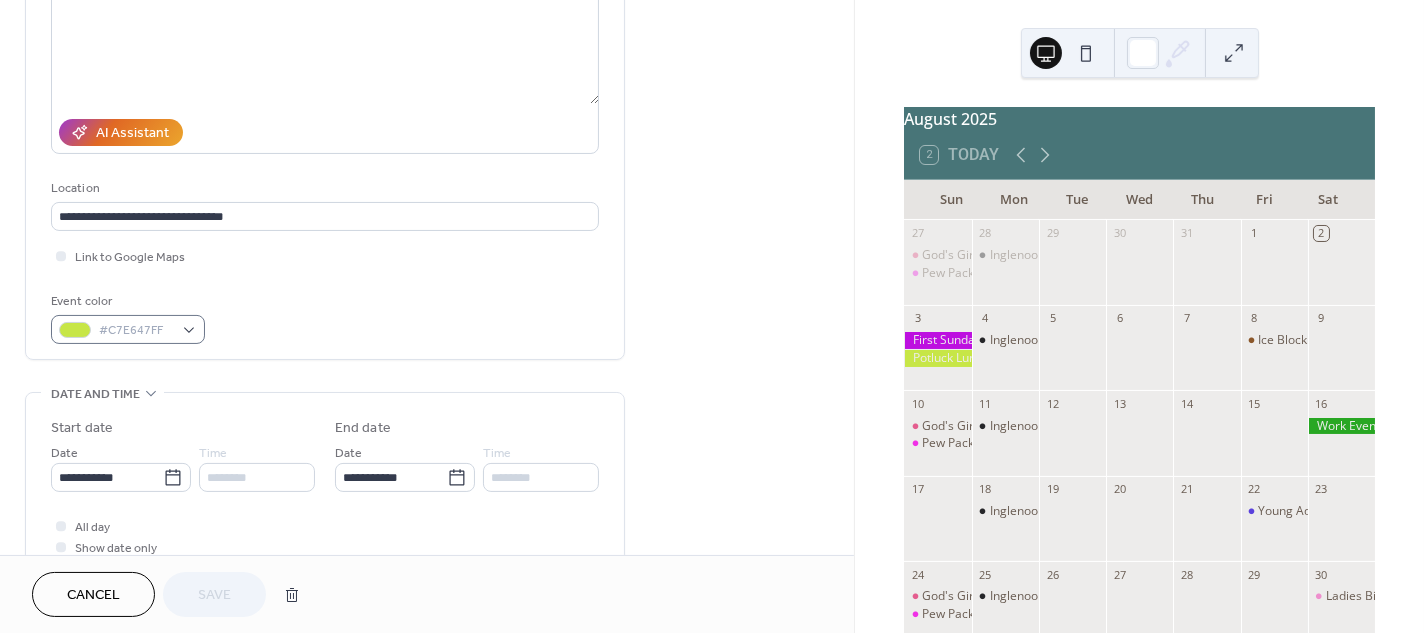 scroll, scrollTop: 260, scrollLeft: 0, axis: vertical 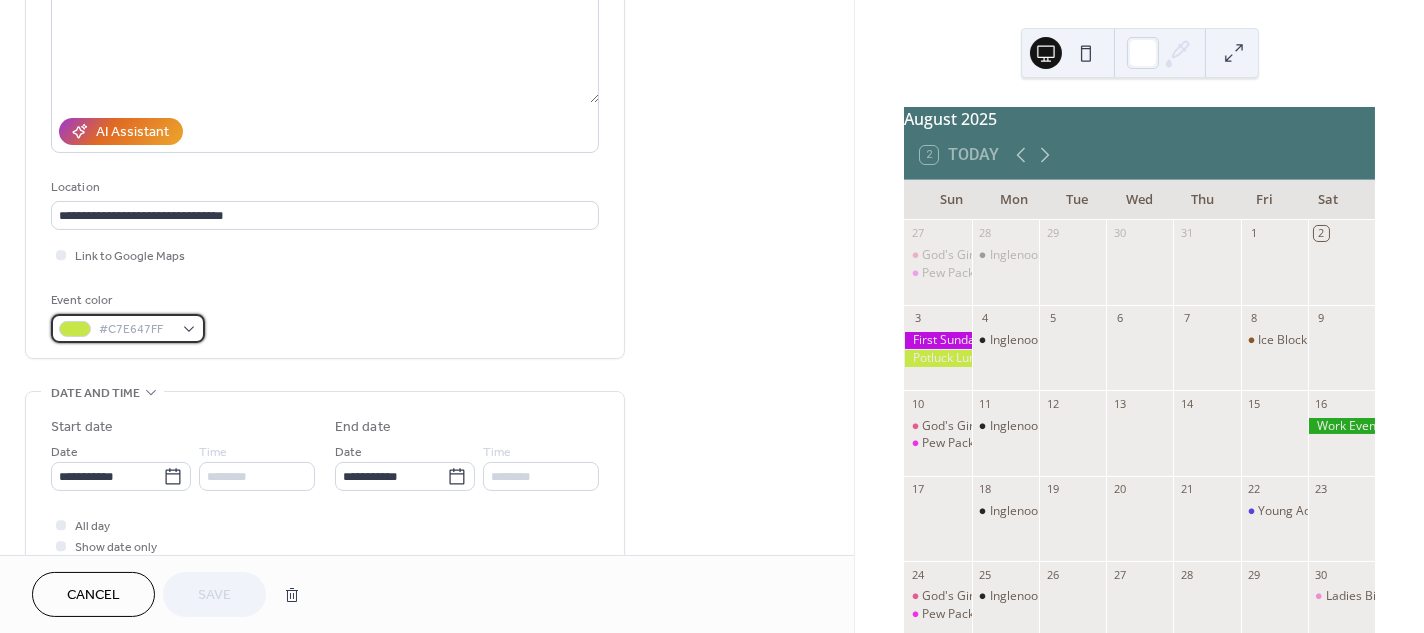 click on "#C7E647FF" at bounding box center [128, 328] 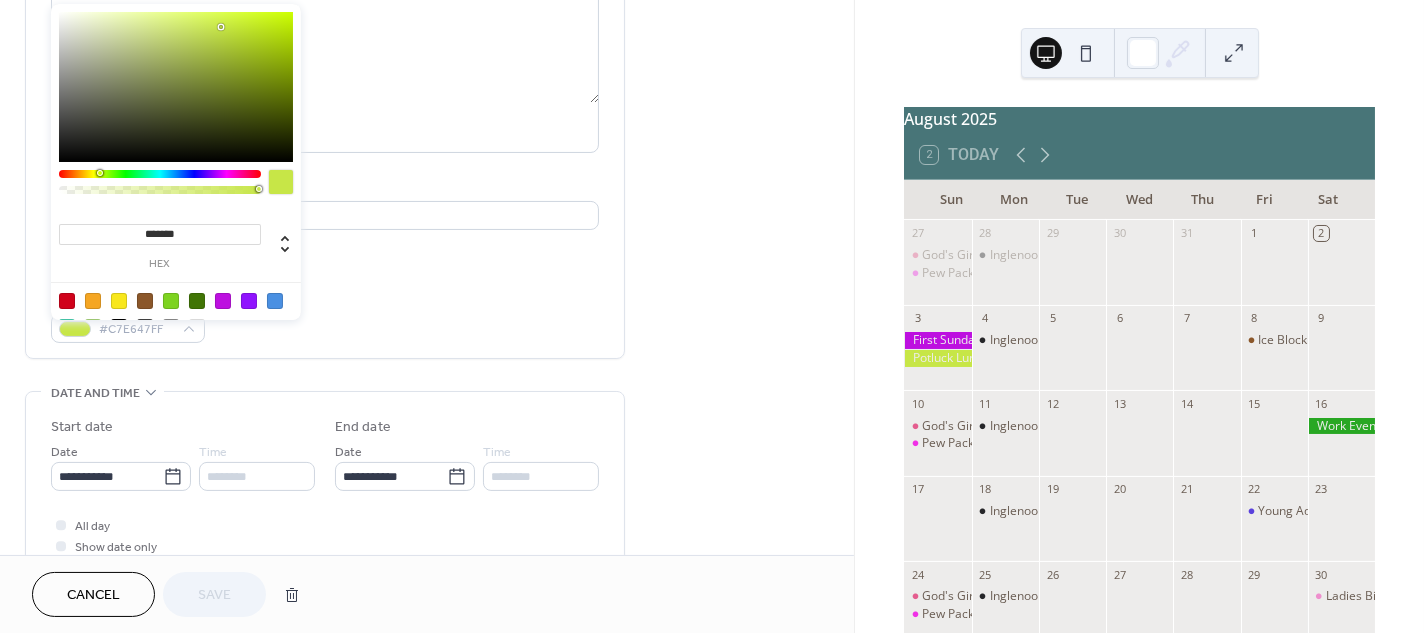 click at bounding box center [176, 87] 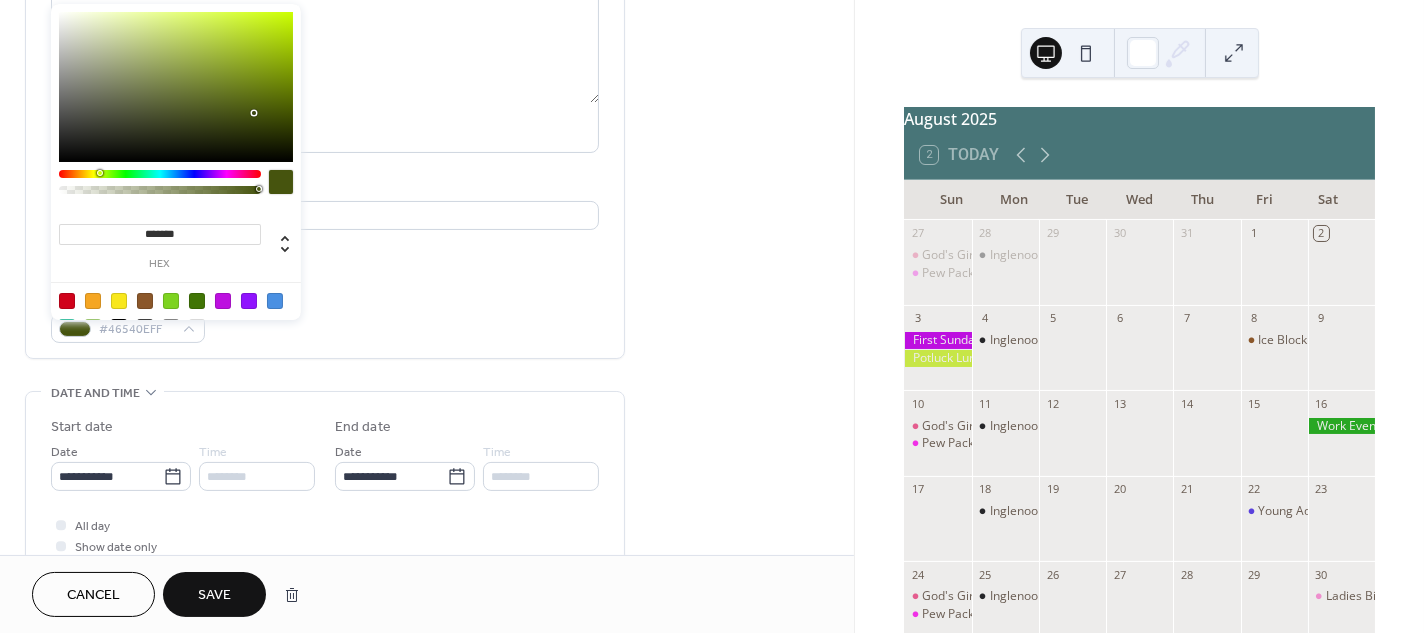 click at bounding box center (176, 87) 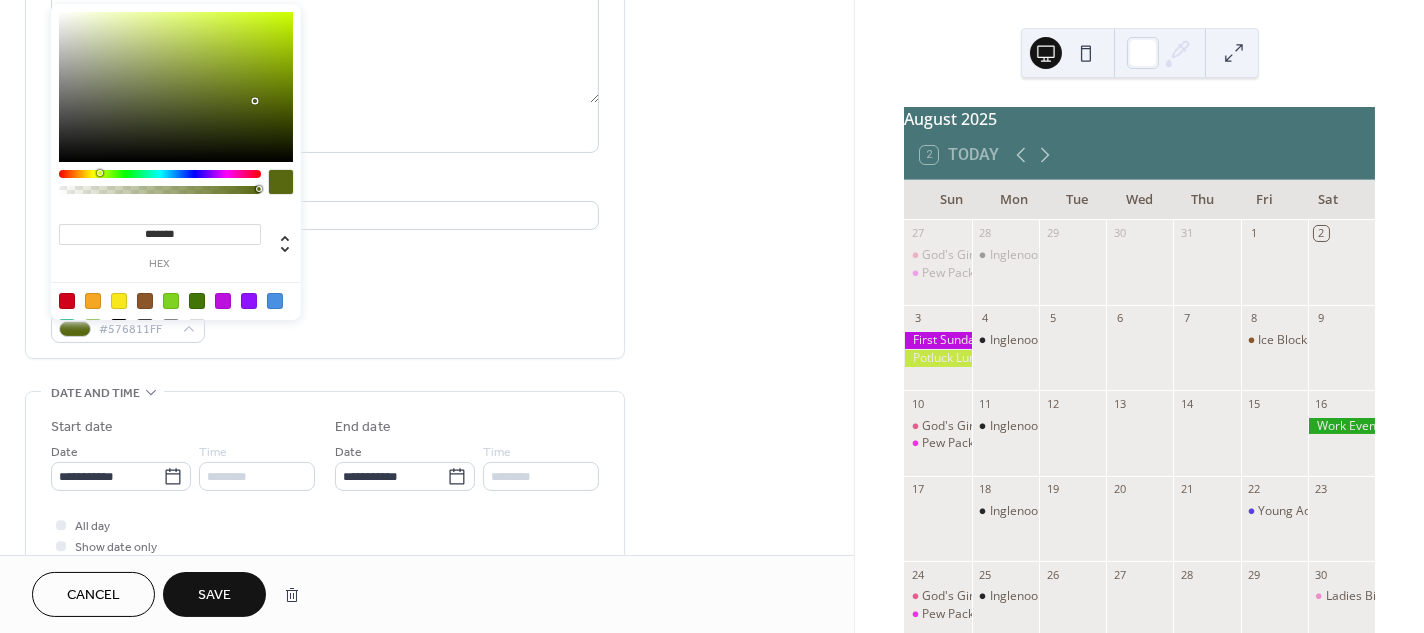 type on "*******" 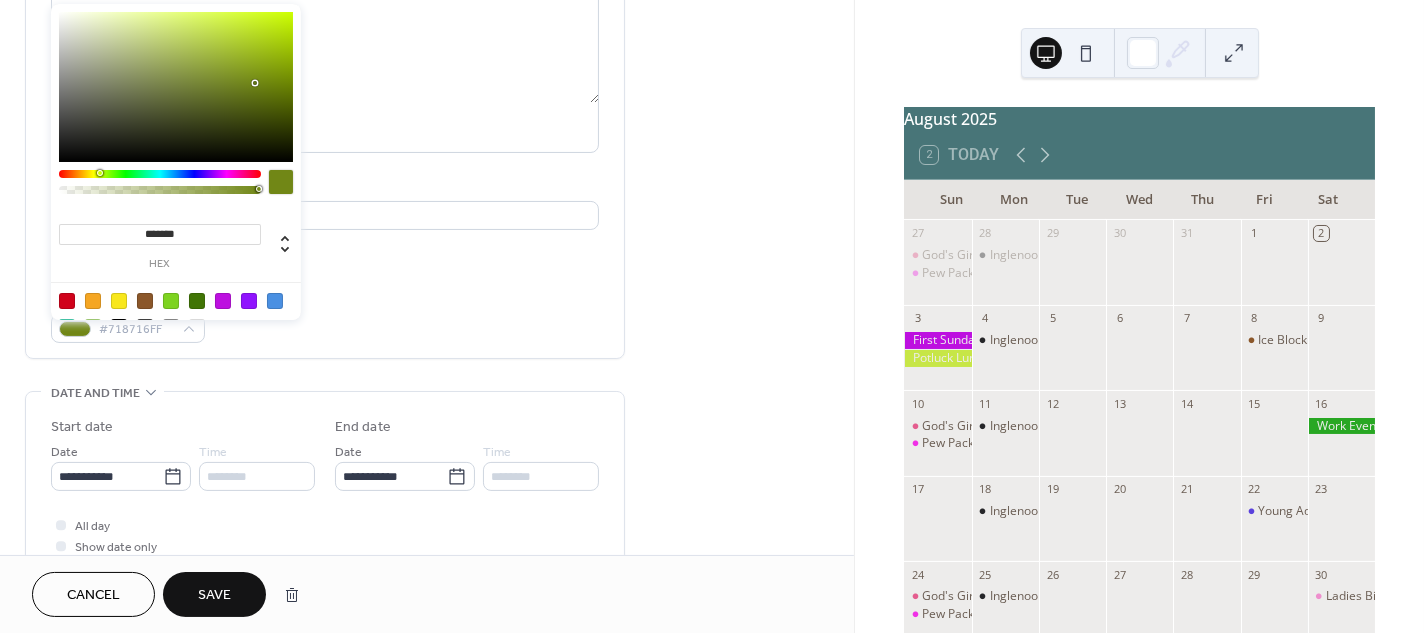 click on "Save" at bounding box center (214, 596) 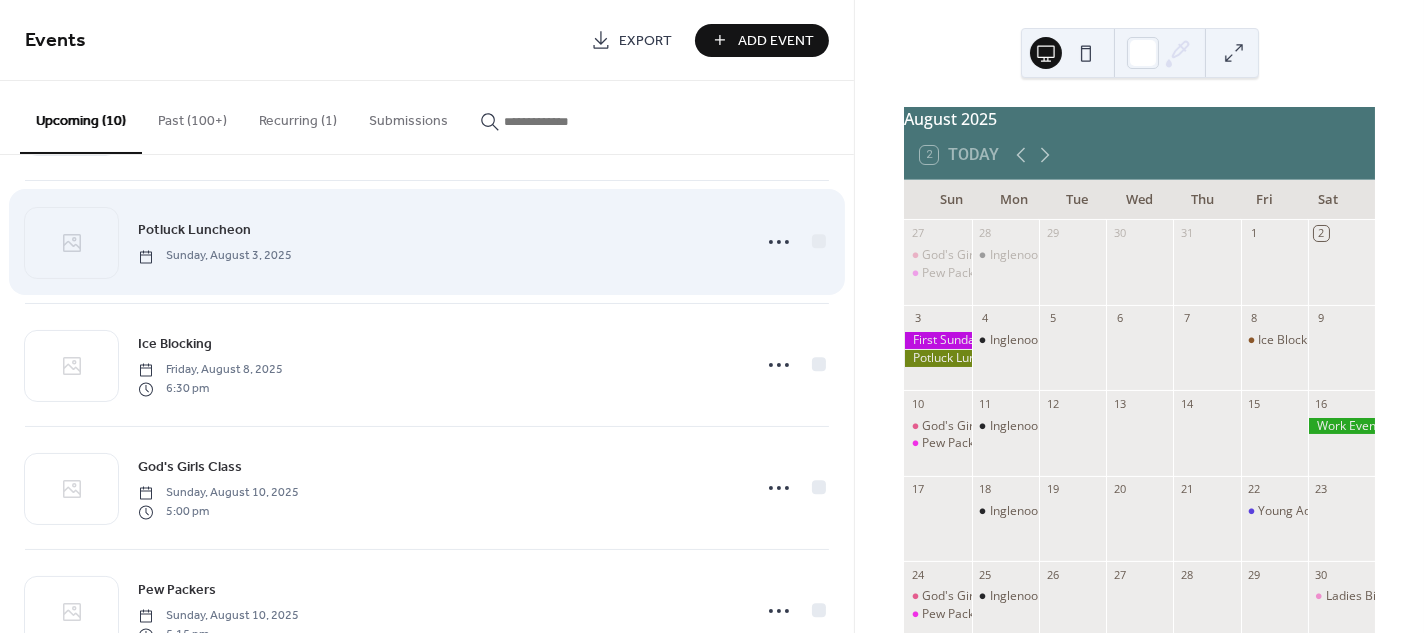scroll, scrollTop: 129, scrollLeft: 0, axis: vertical 